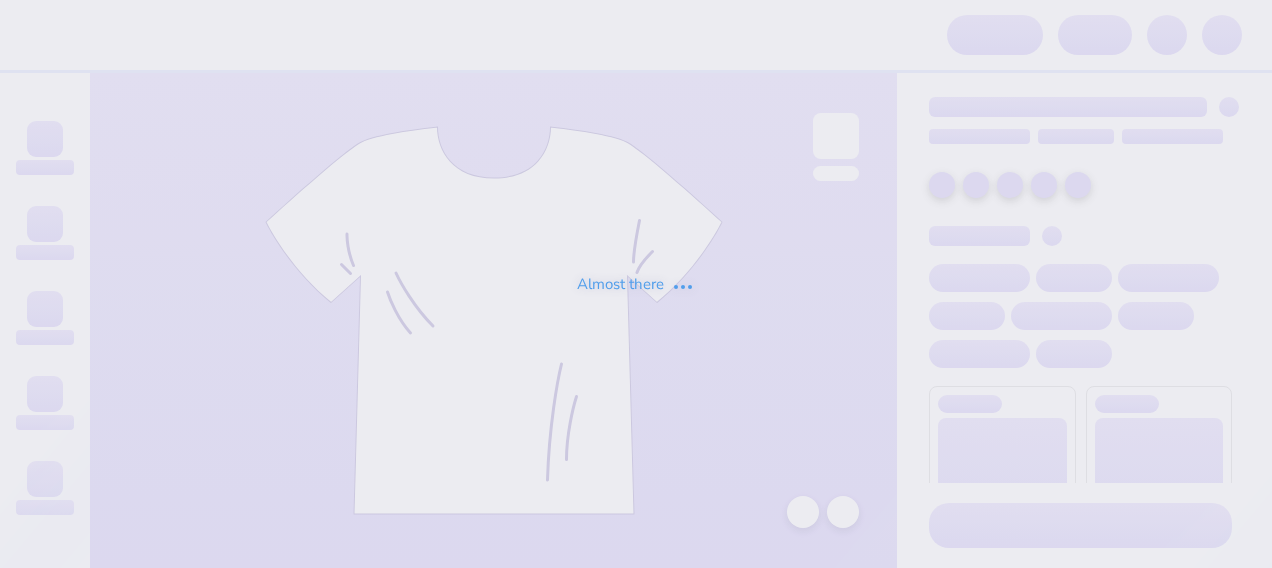 scroll, scrollTop: 0, scrollLeft: 0, axis: both 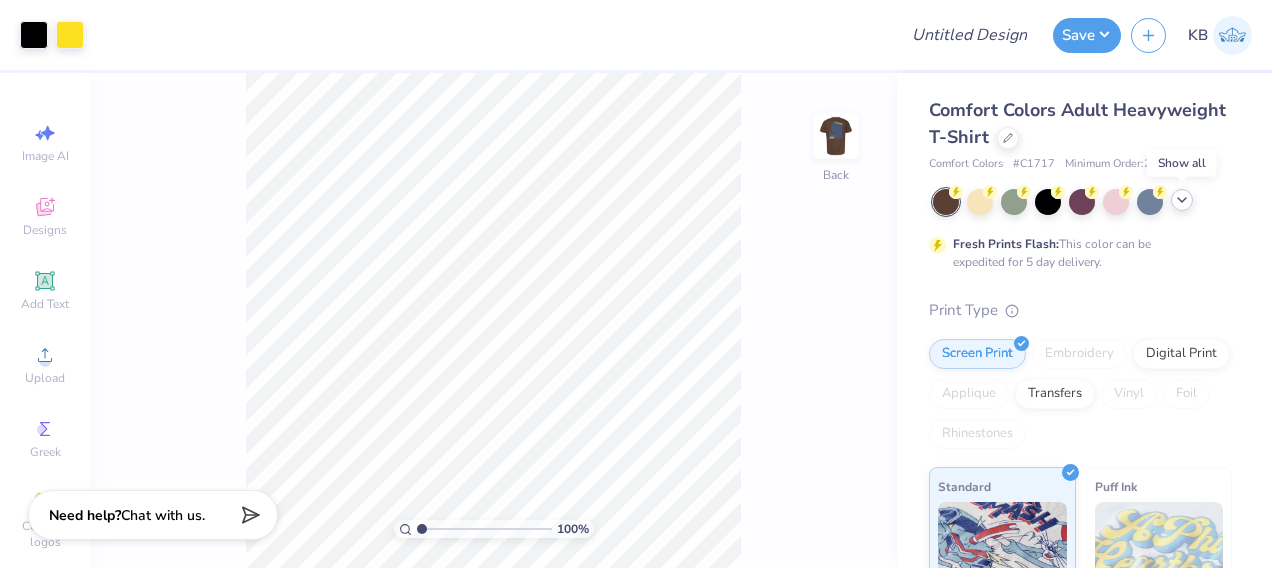 click 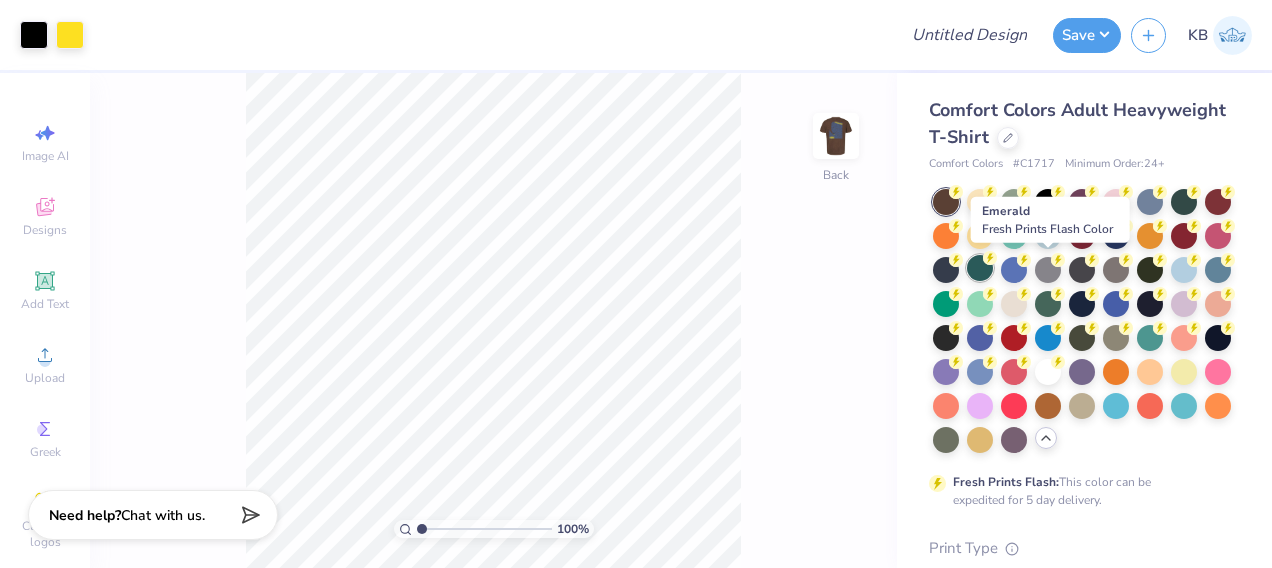 click at bounding box center [980, 268] 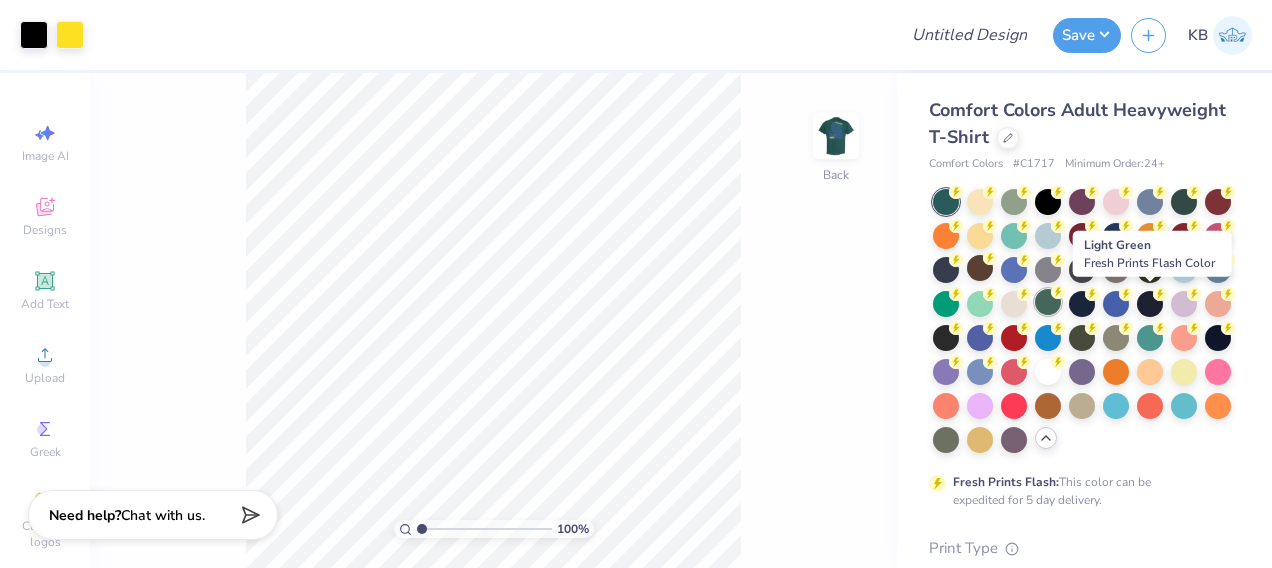 click at bounding box center (1048, 302) 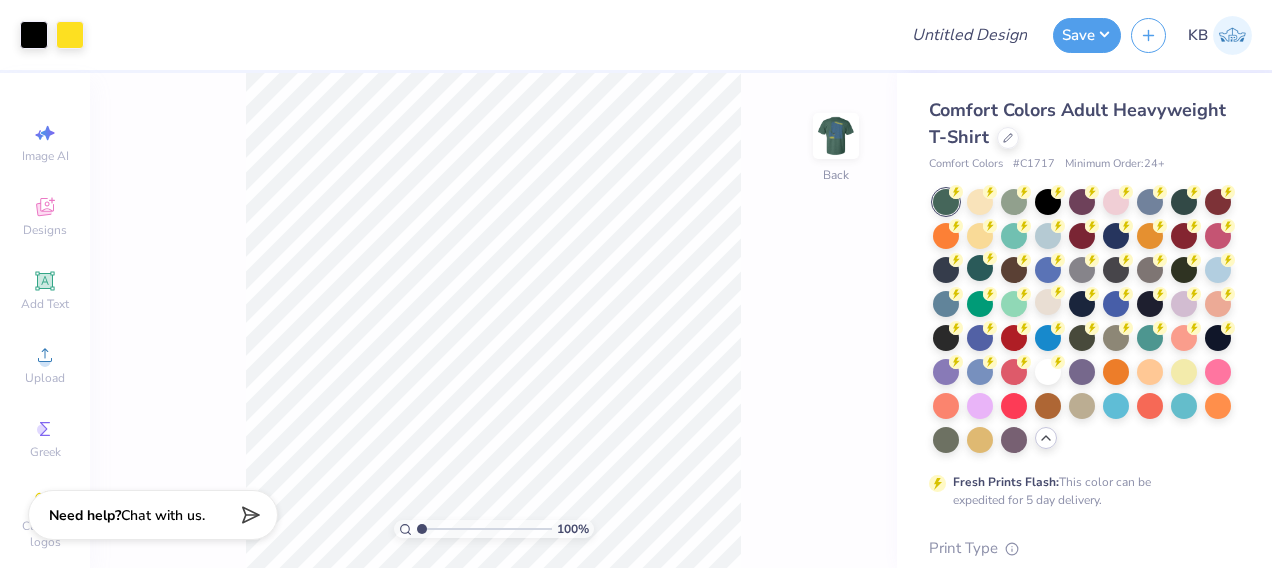 scroll, scrollTop: 33, scrollLeft: 0, axis: vertical 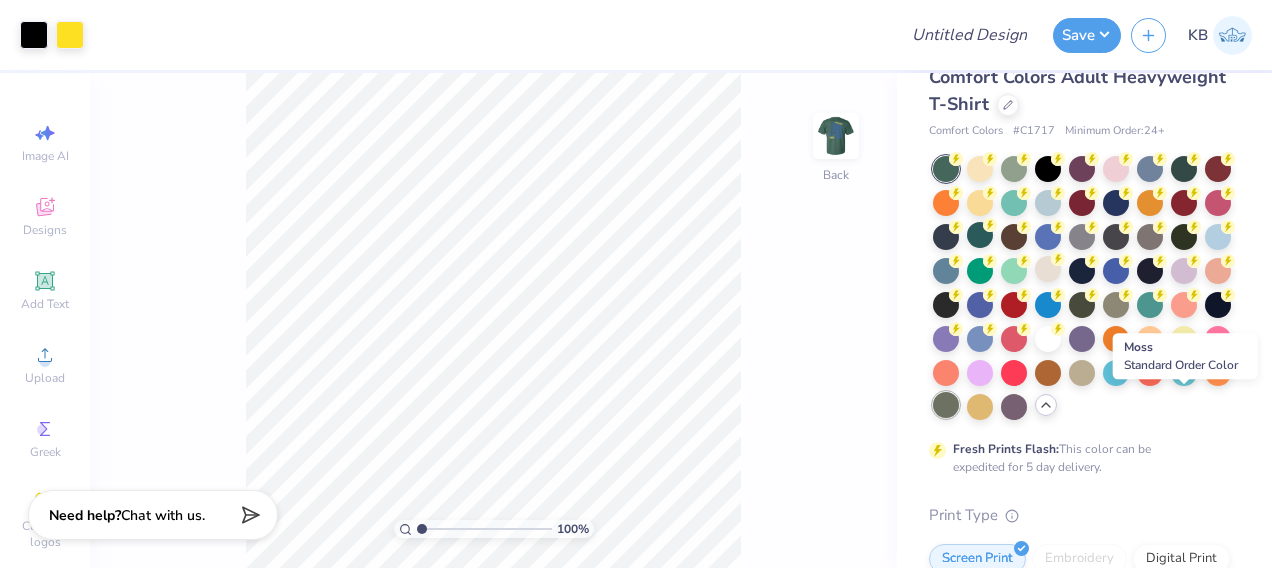 click at bounding box center [946, 405] 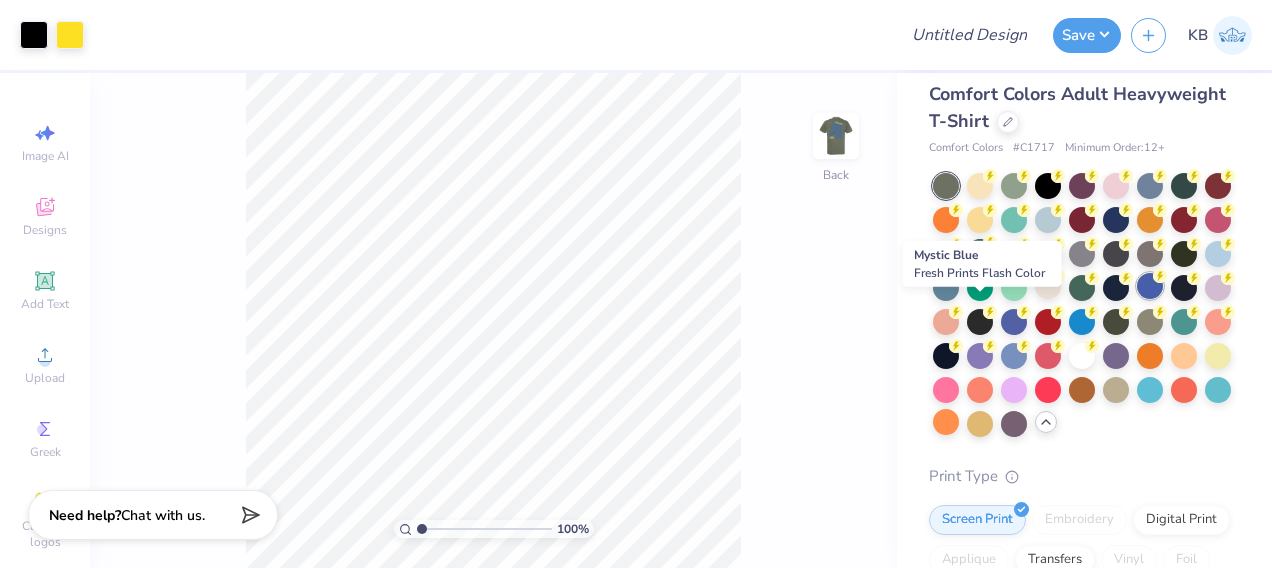 scroll, scrollTop: 25, scrollLeft: 0, axis: vertical 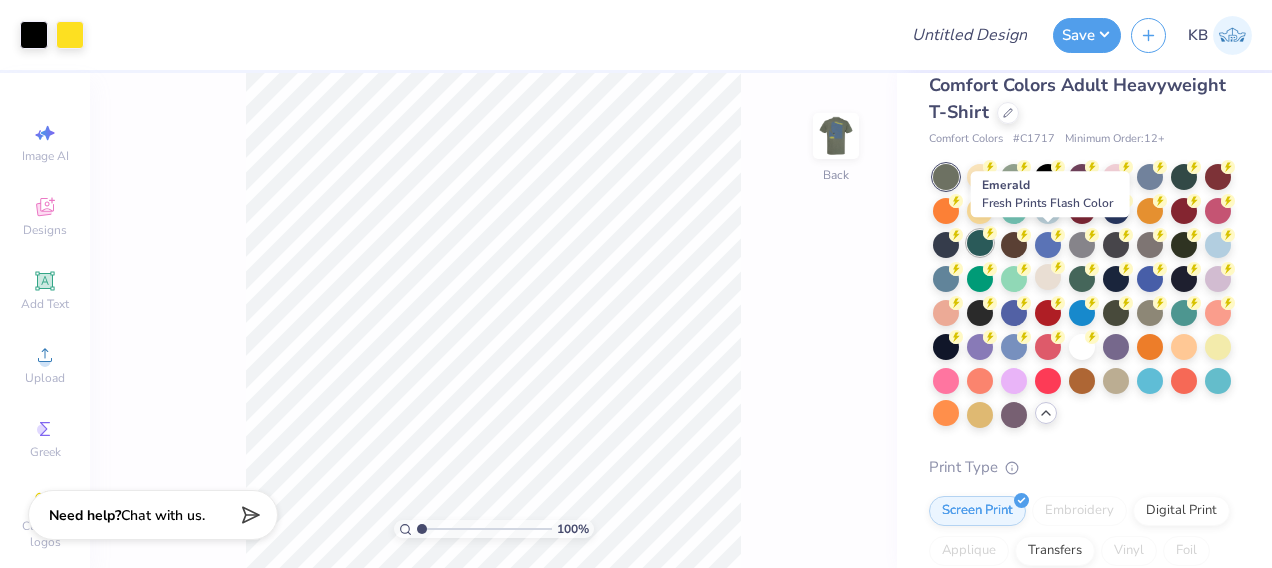 click at bounding box center [980, 243] 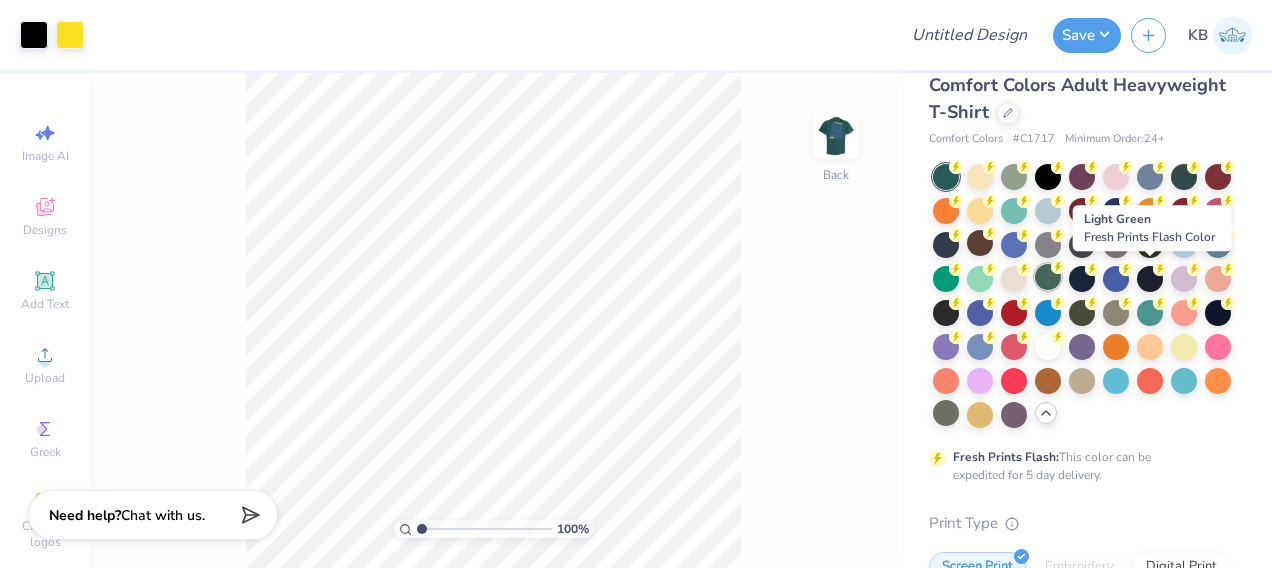 click at bounding box center (1048, 277) 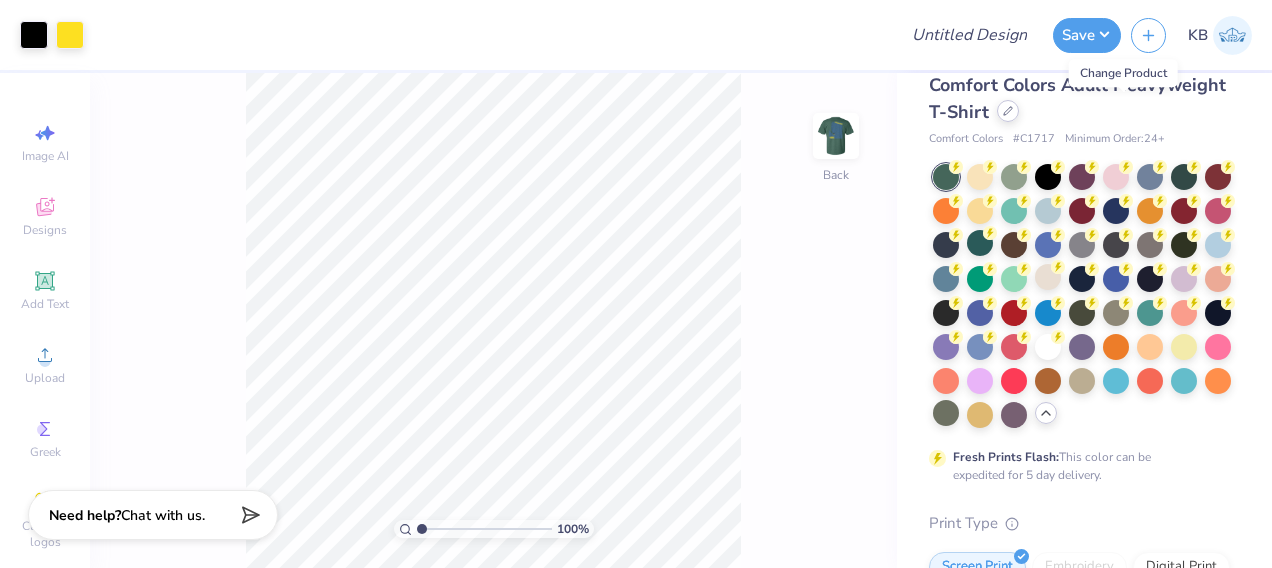 click at bounding box center [1008, 111] 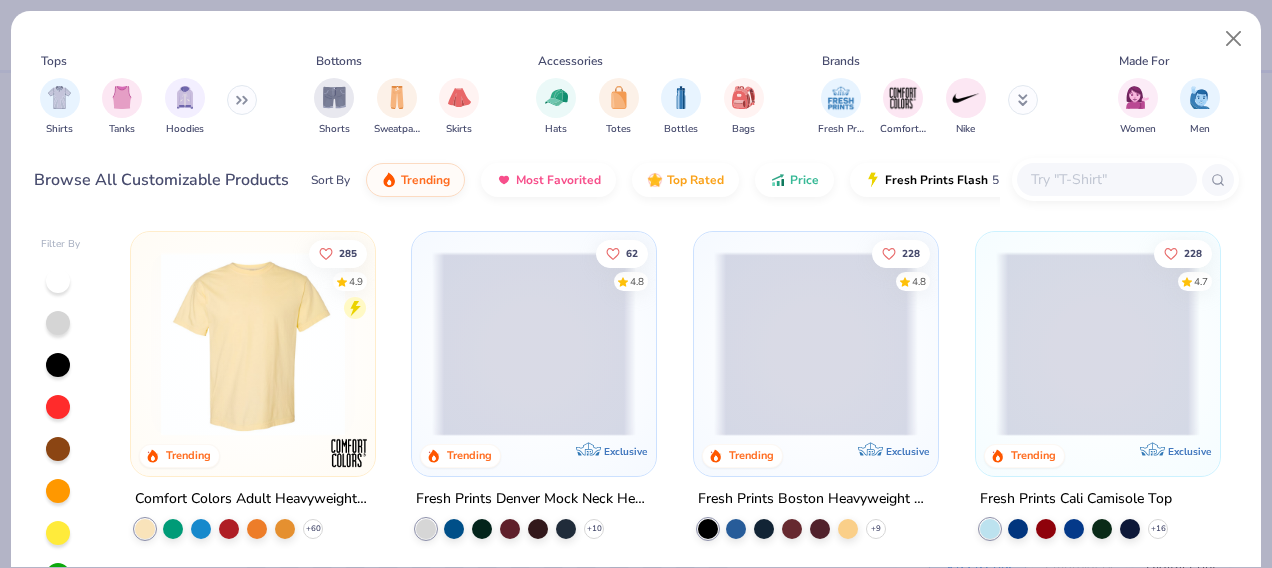 click at bounding box center [1106, 179] 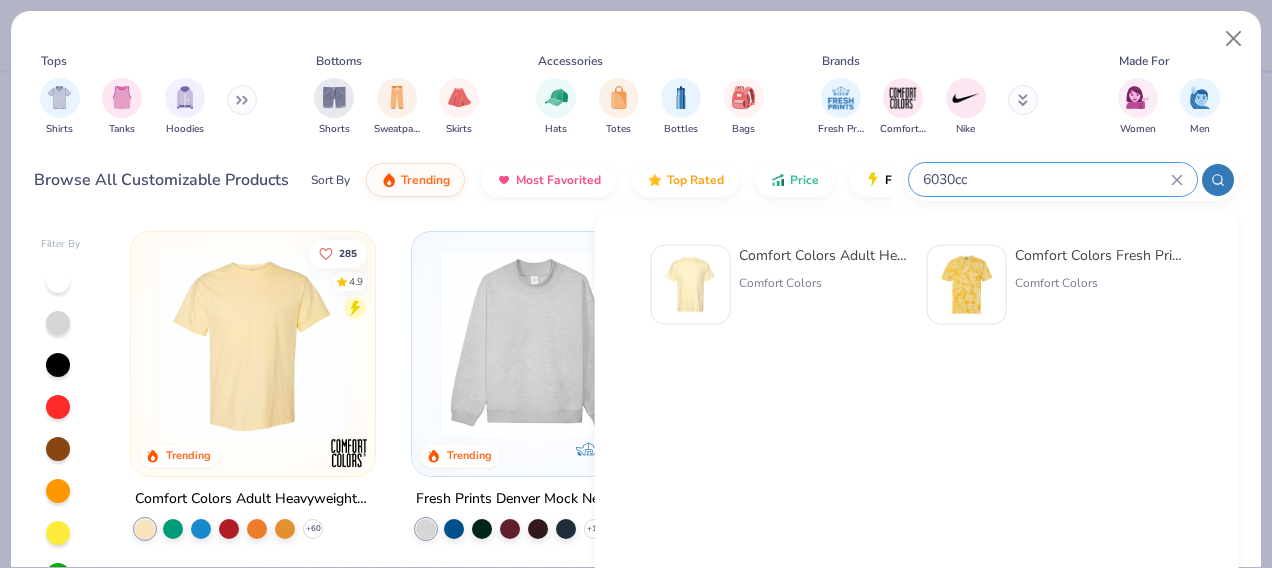 type on "6030cc" 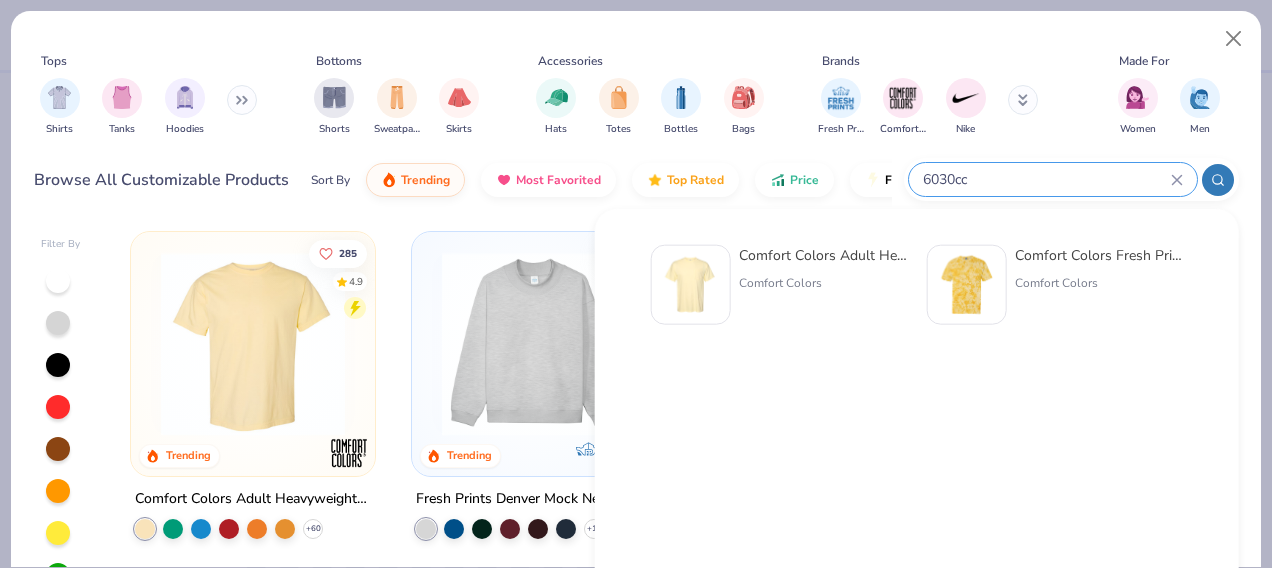 click at bounding box center (691, 285) 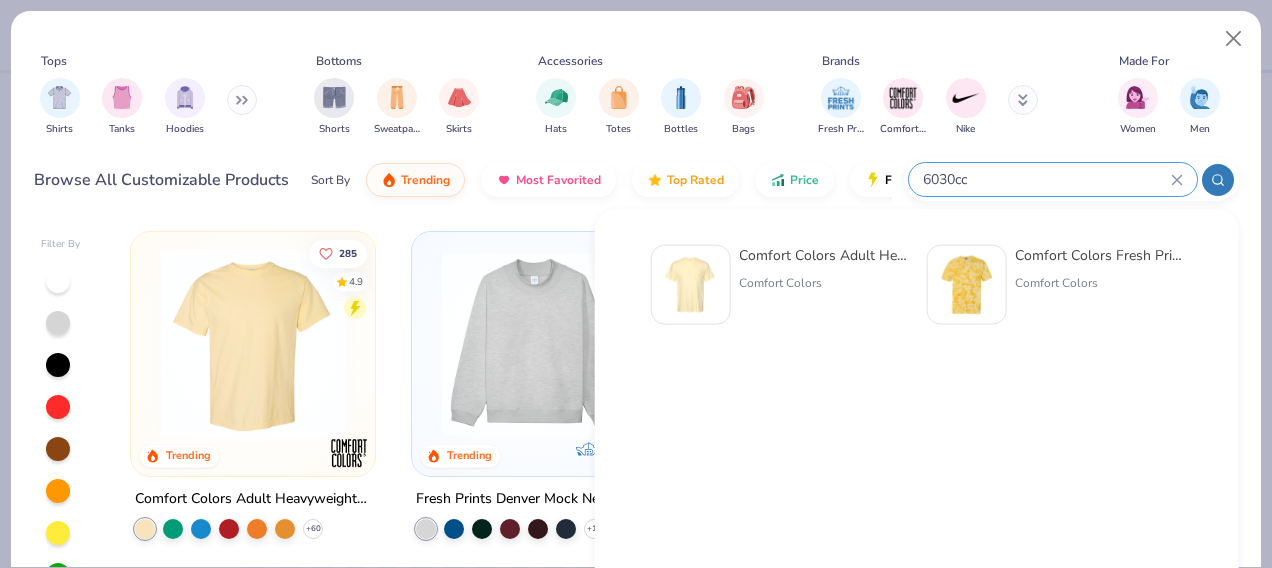 type 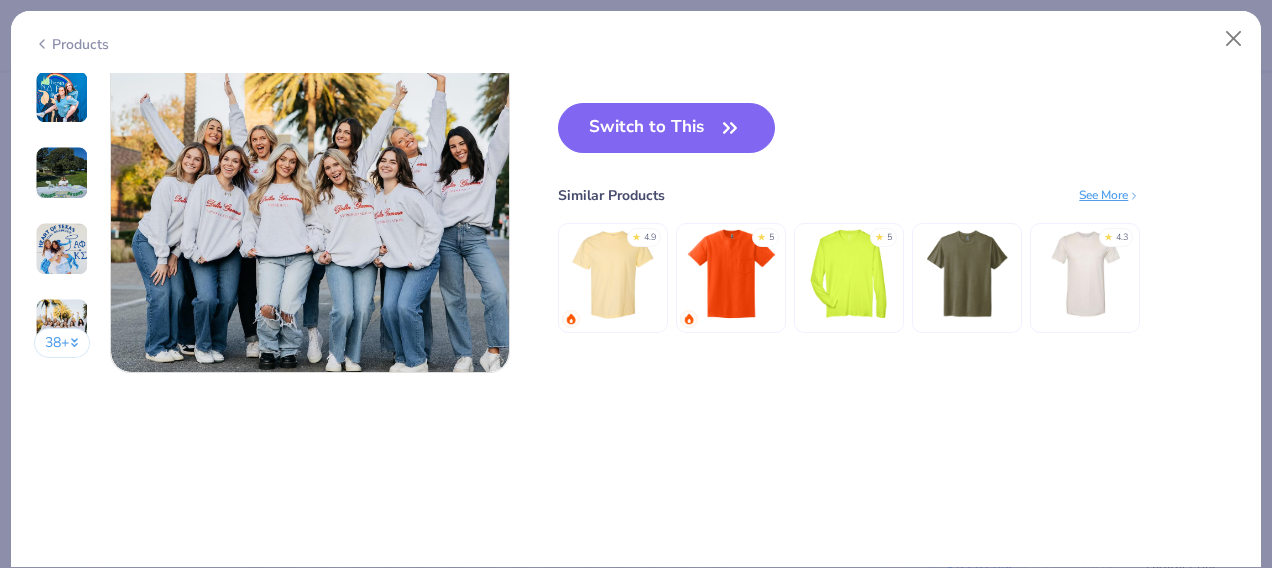 scroll, scrollTop: 2559, scrollLeft: 0, axis: vertical 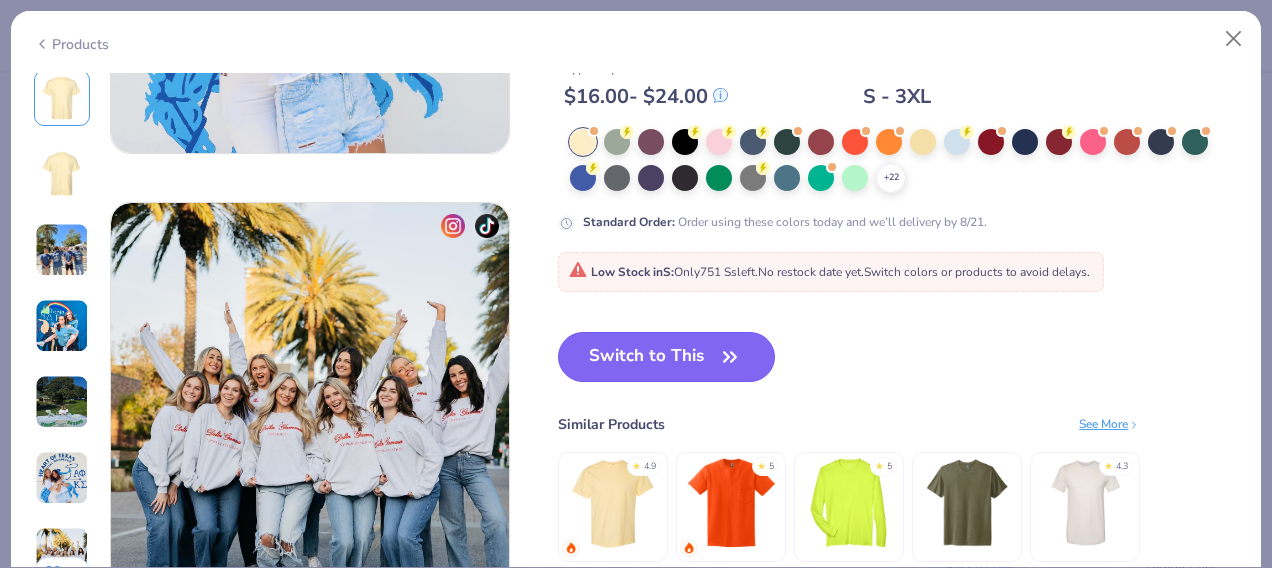 click on "Switch to This" at bounding box center [666, 357] 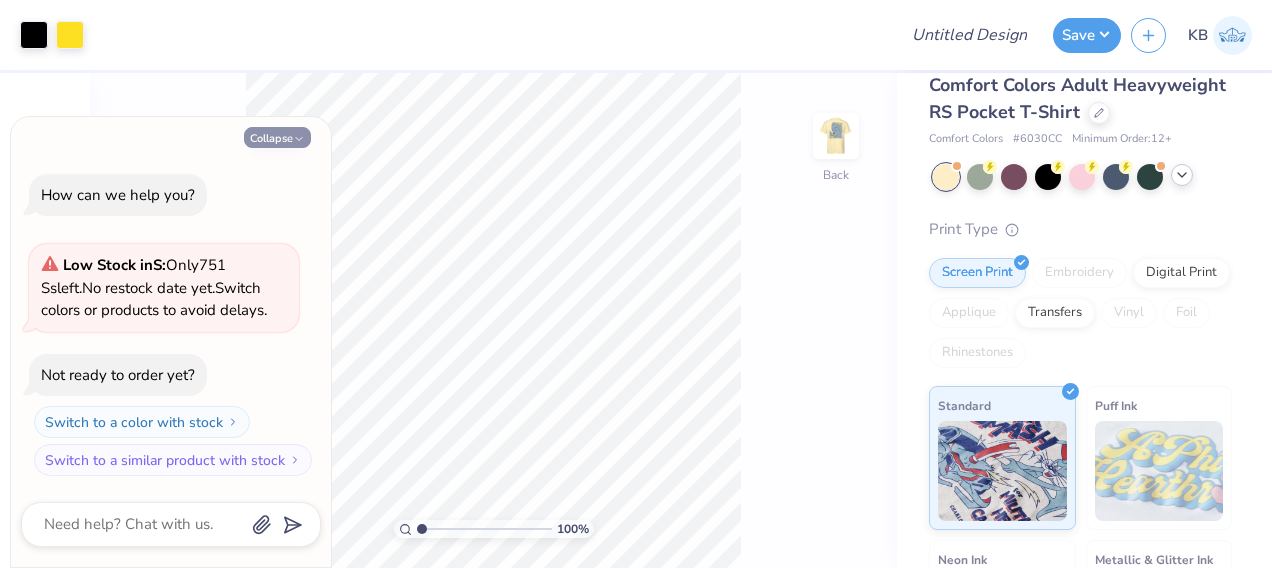 click on "Collapse" at bounding box center (277, 137) 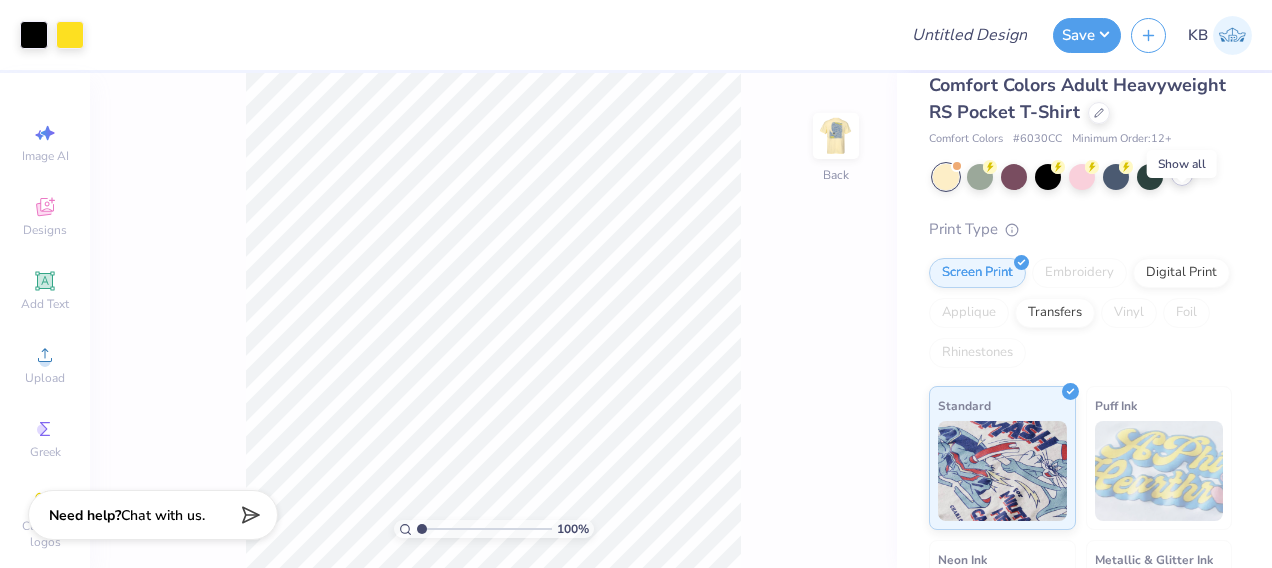 click 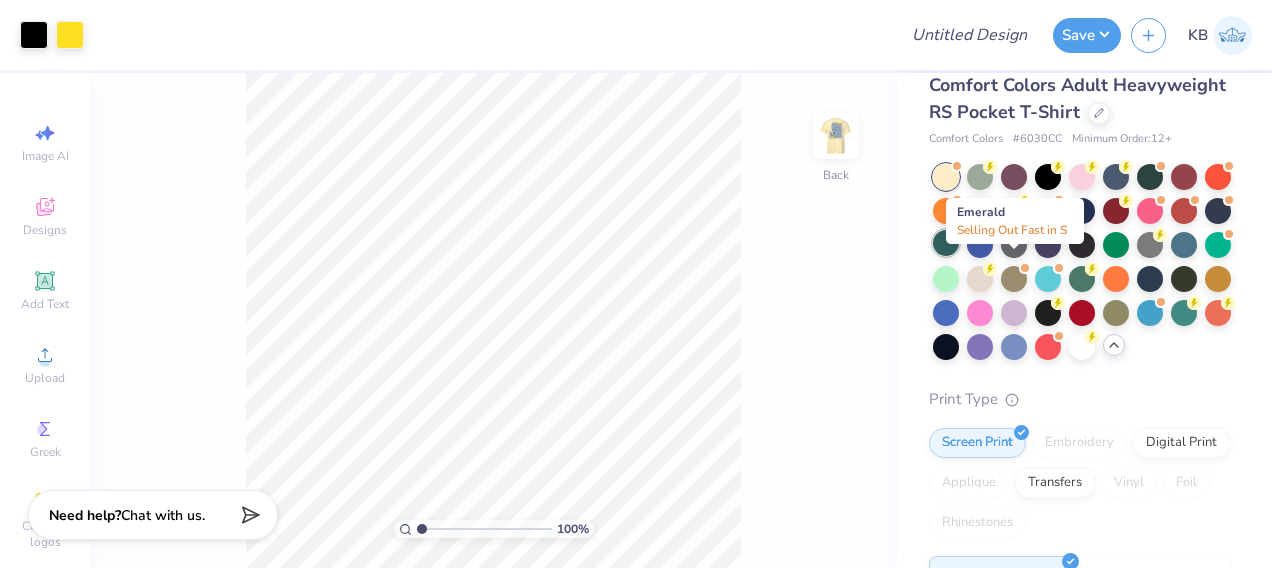 click at bounding box center [946, 243] 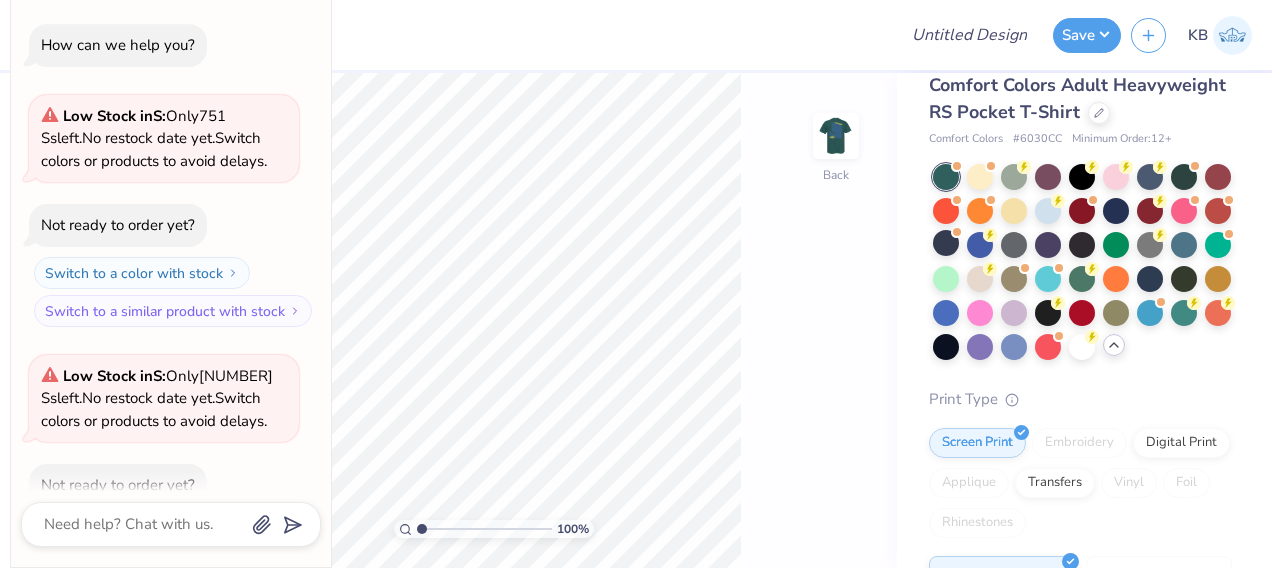 scroll, scrollTop: 109, scrollLeft: 0, axis: vertical 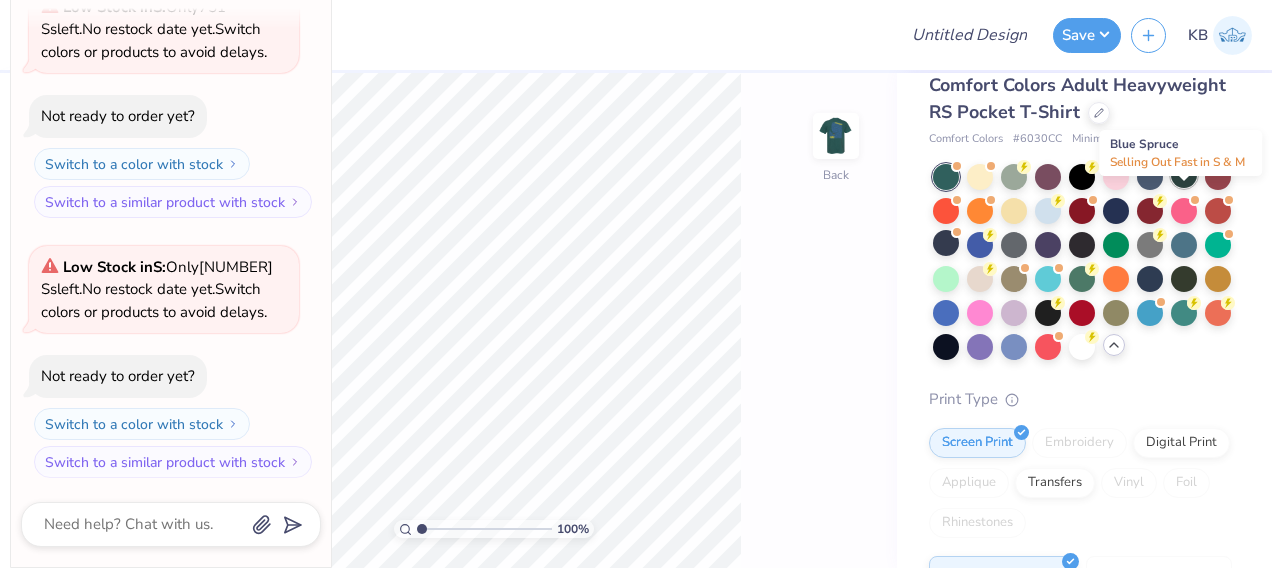 click at bounding box center [1184, 175] 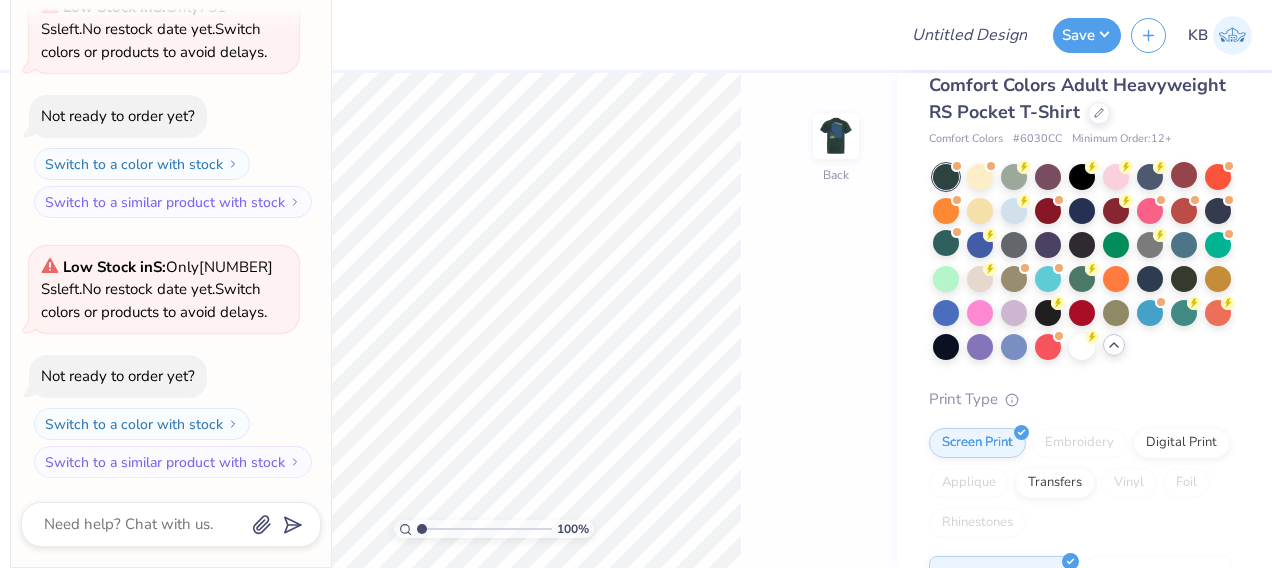 scroll, scrollTop: 392, scrollLeft: 0, axis: vertical 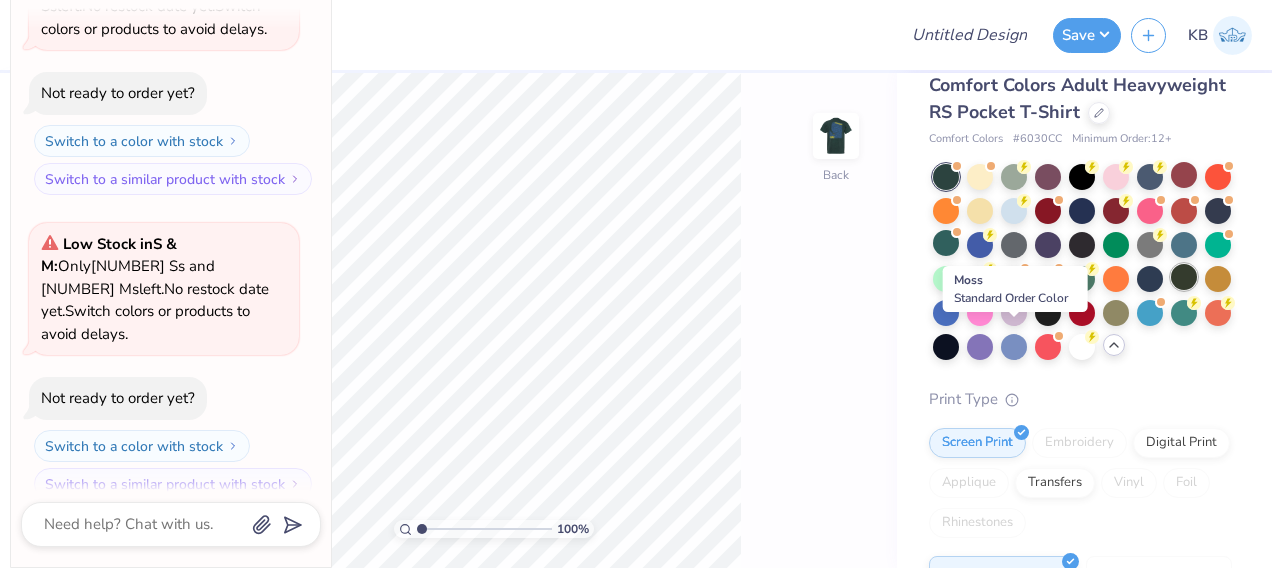 click at bounding box center (1184, 277) 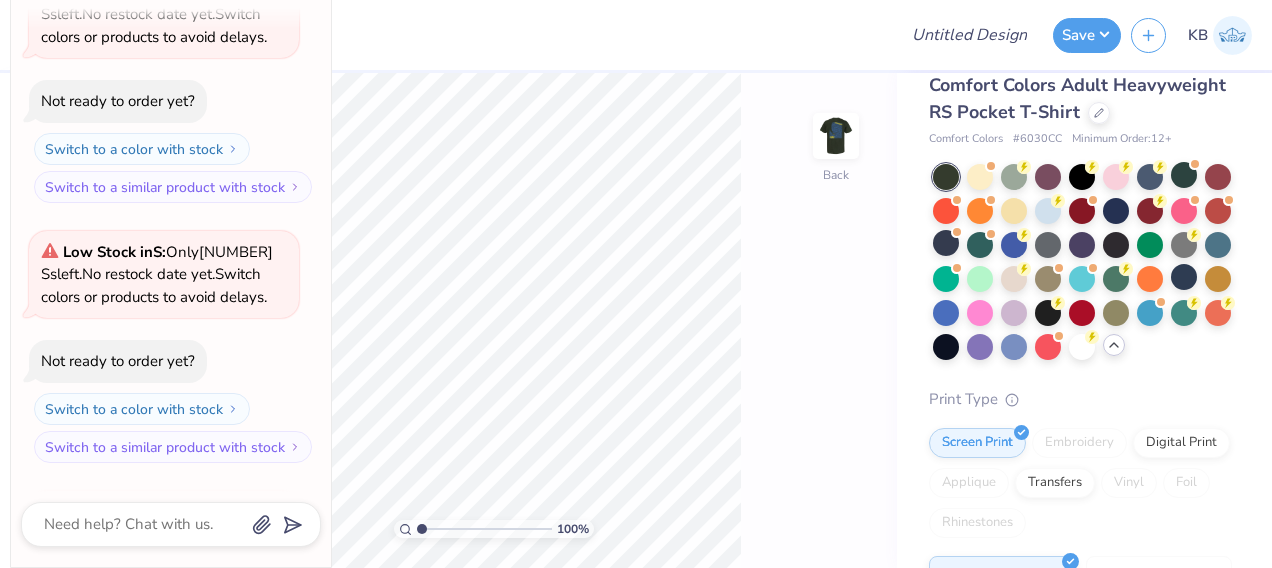 scroll, scrollTop: 0, scrollLeft: 0, axis: both 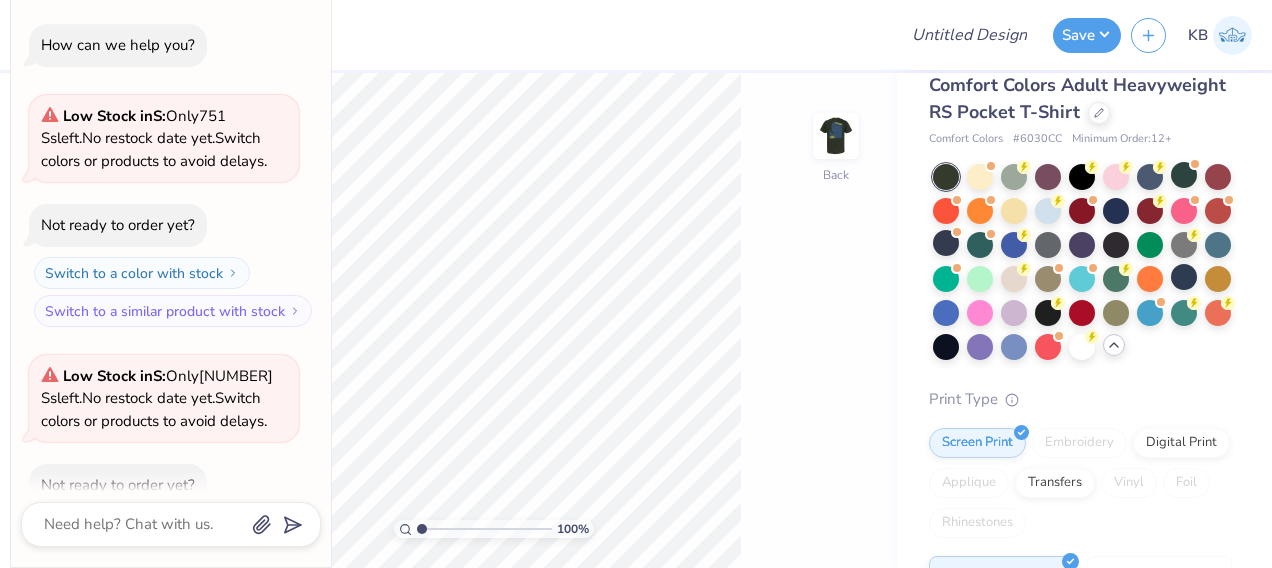 click at bounding box center [490, 35] 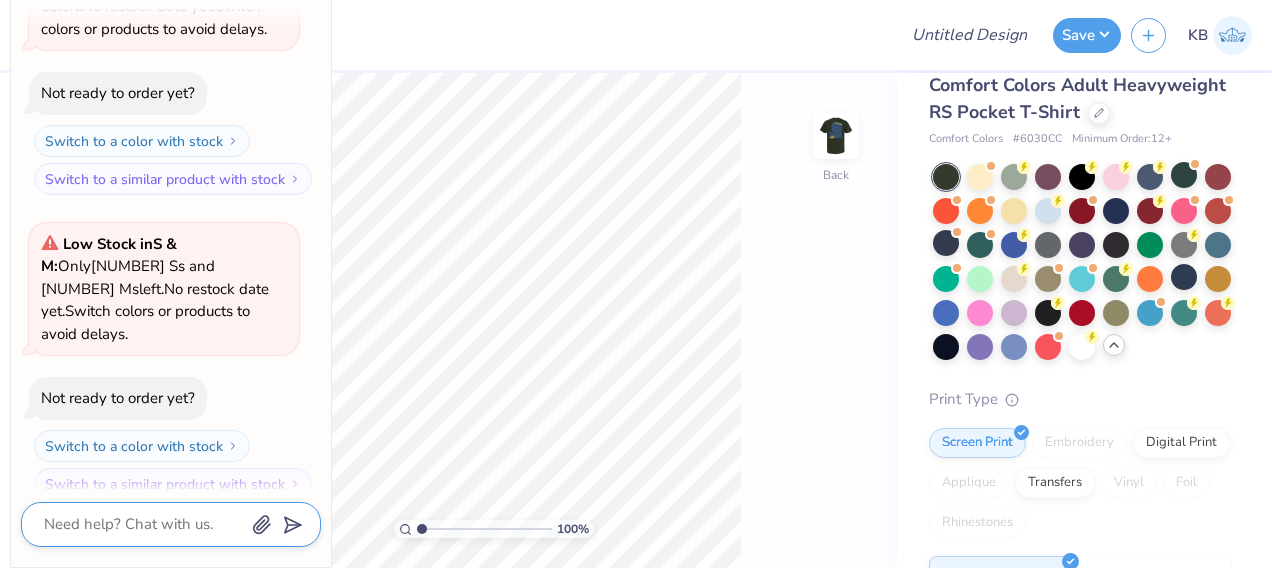click at bounding box center [143, 524] 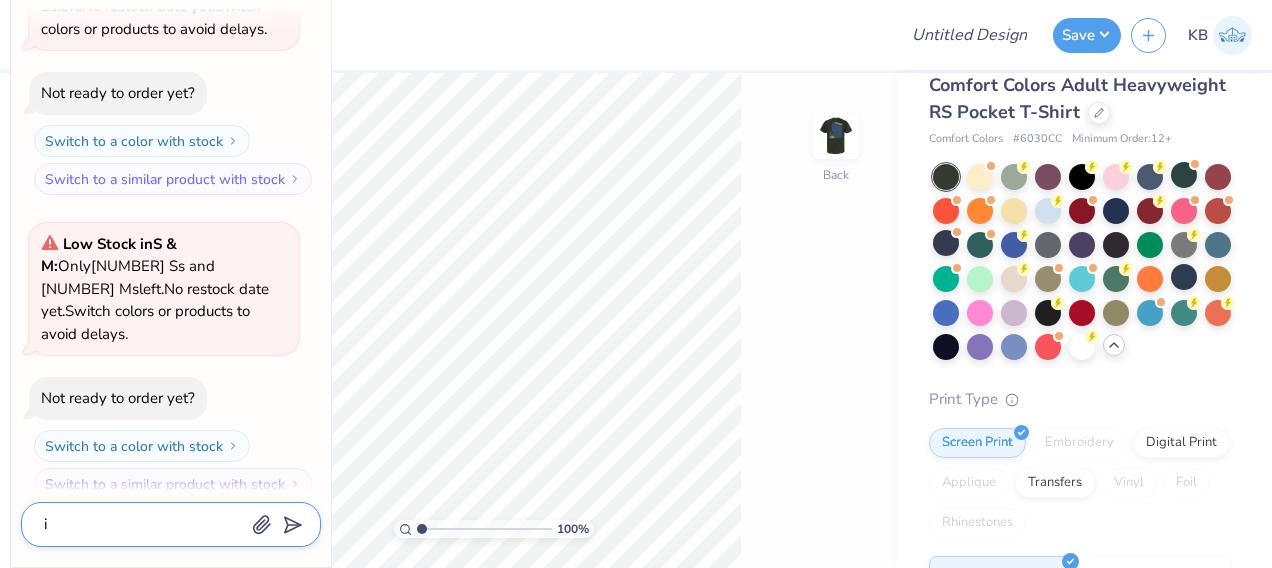 type on "x" 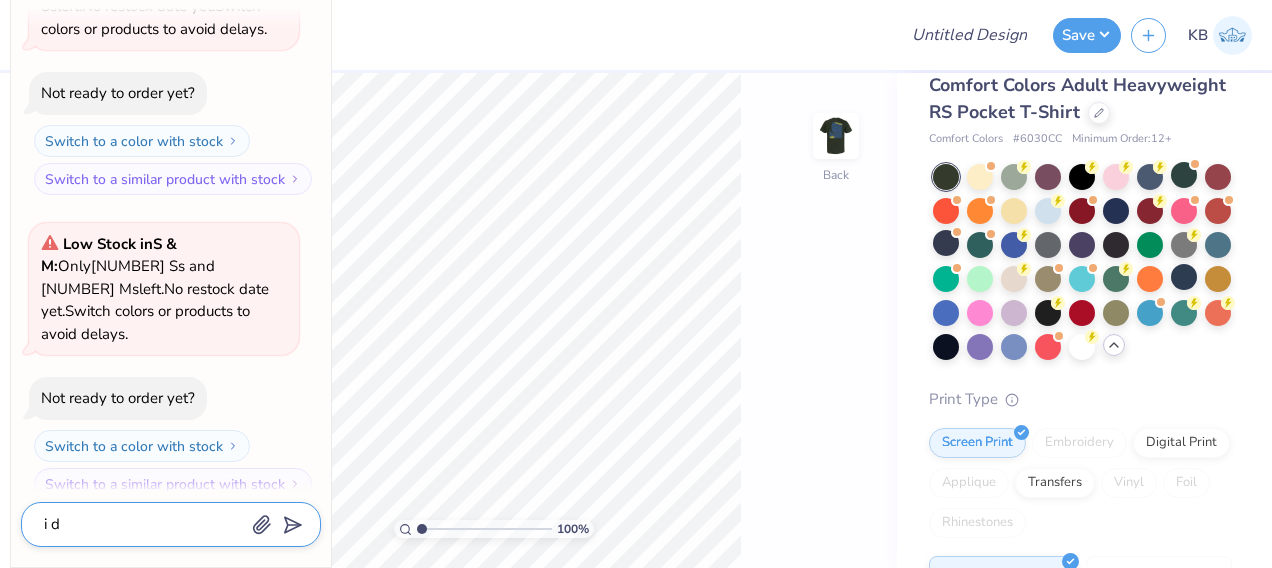 type on "x" 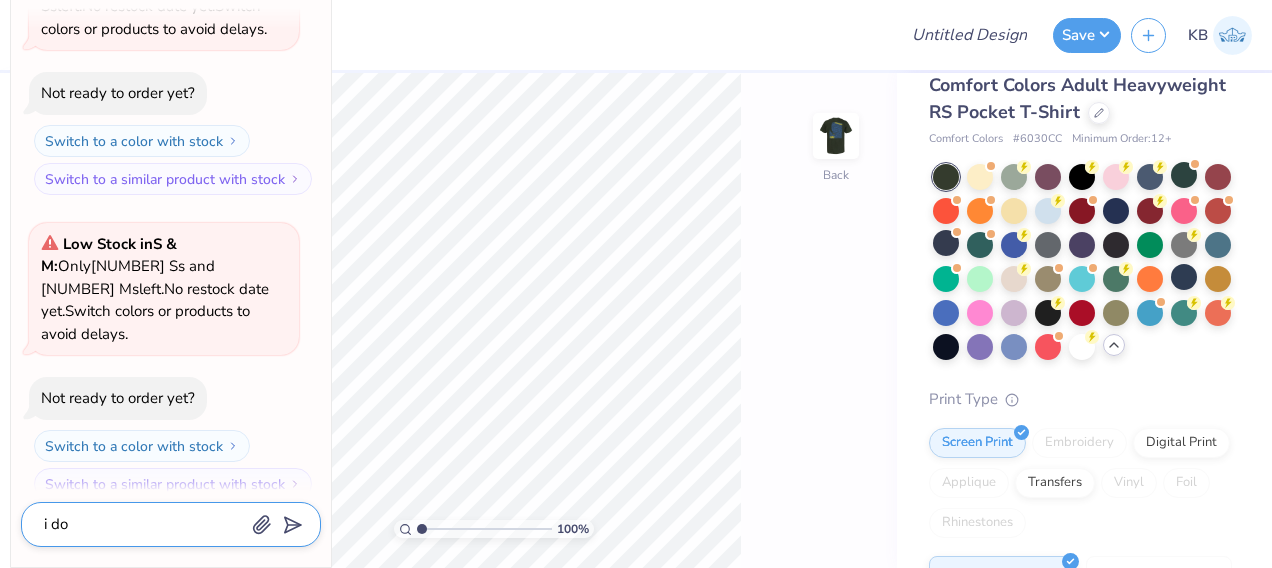 type on "x" 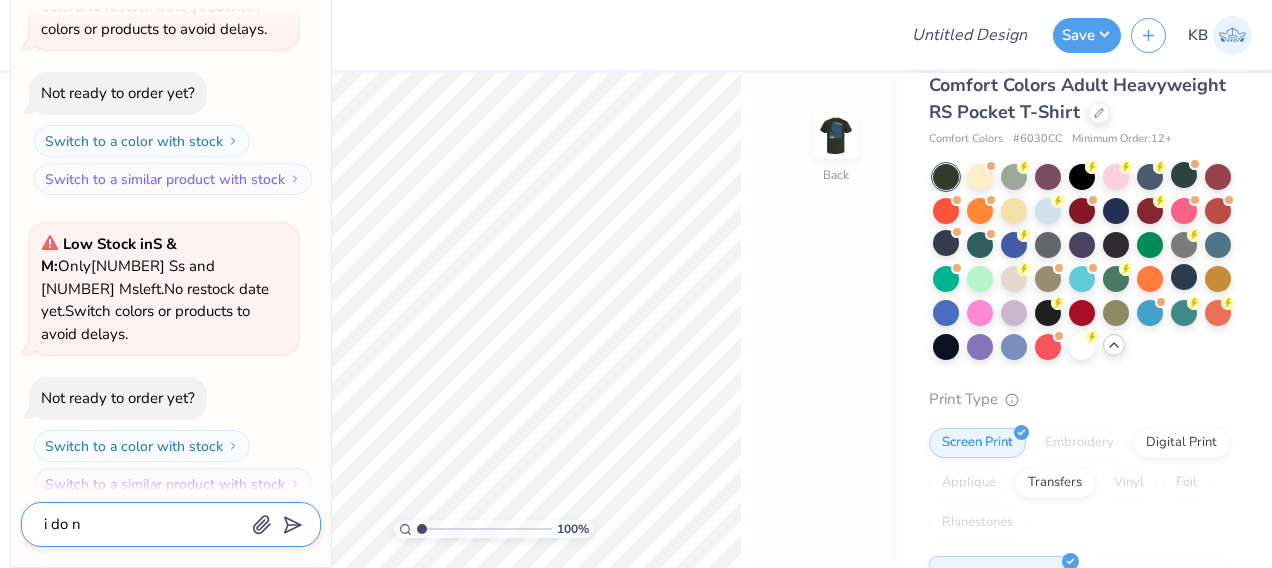 type on "x" 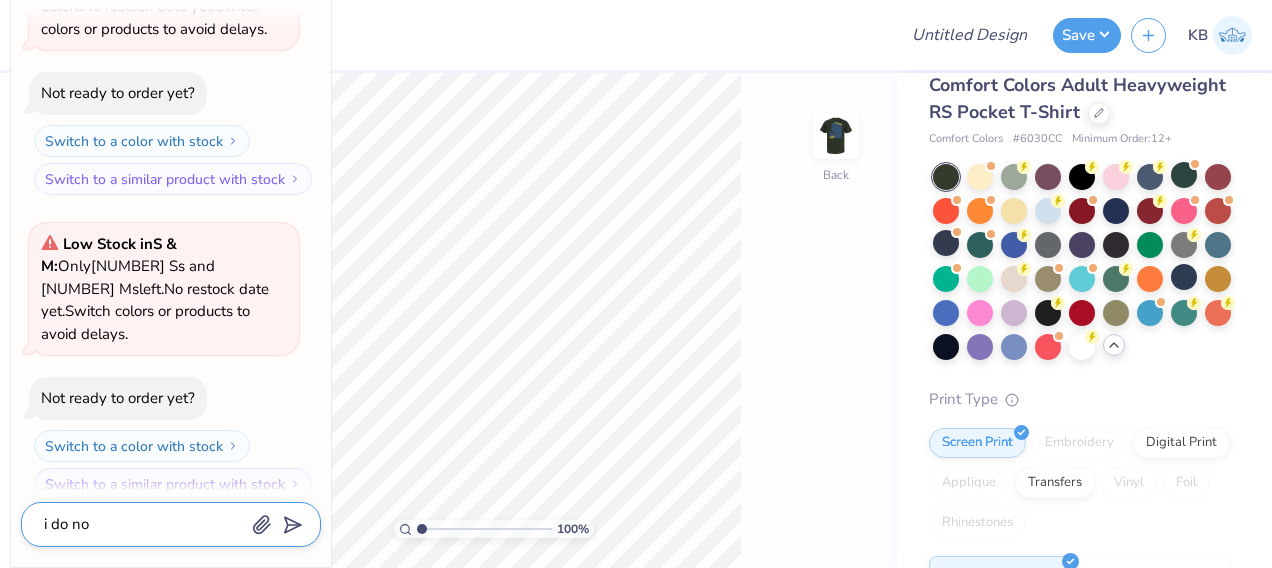 type on "x" 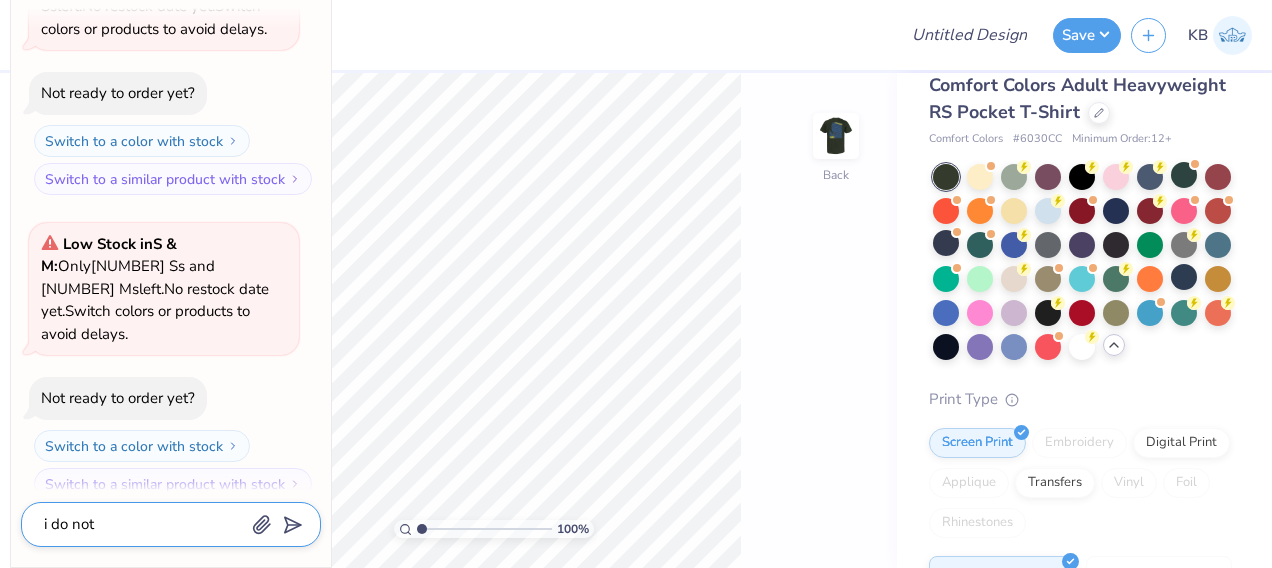 type on "x" 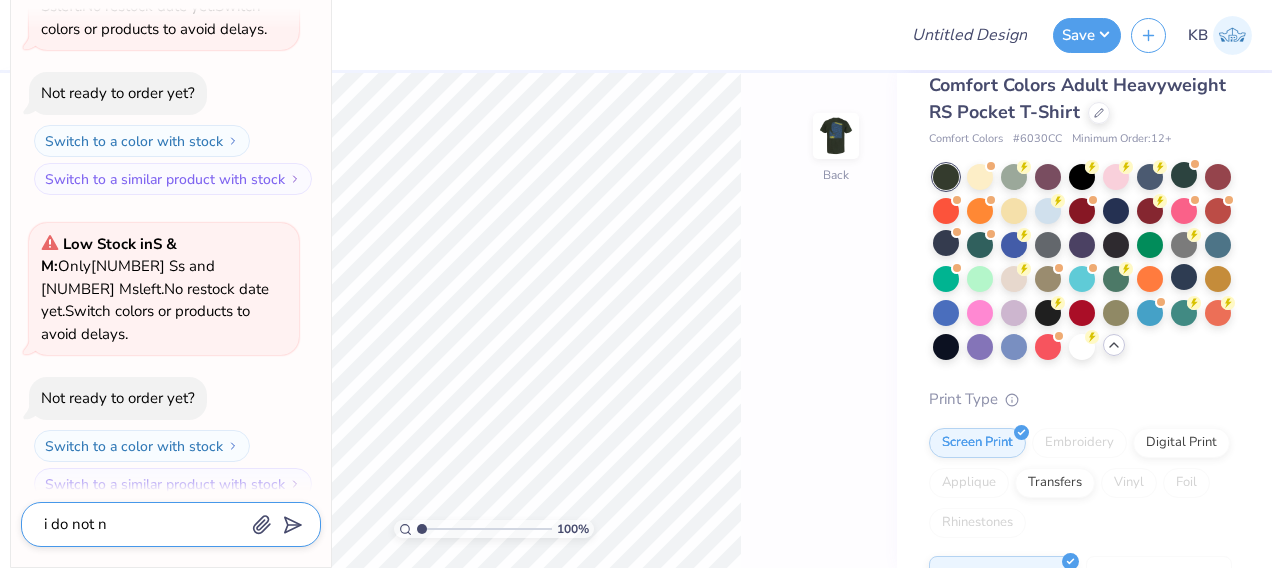 type on "x" 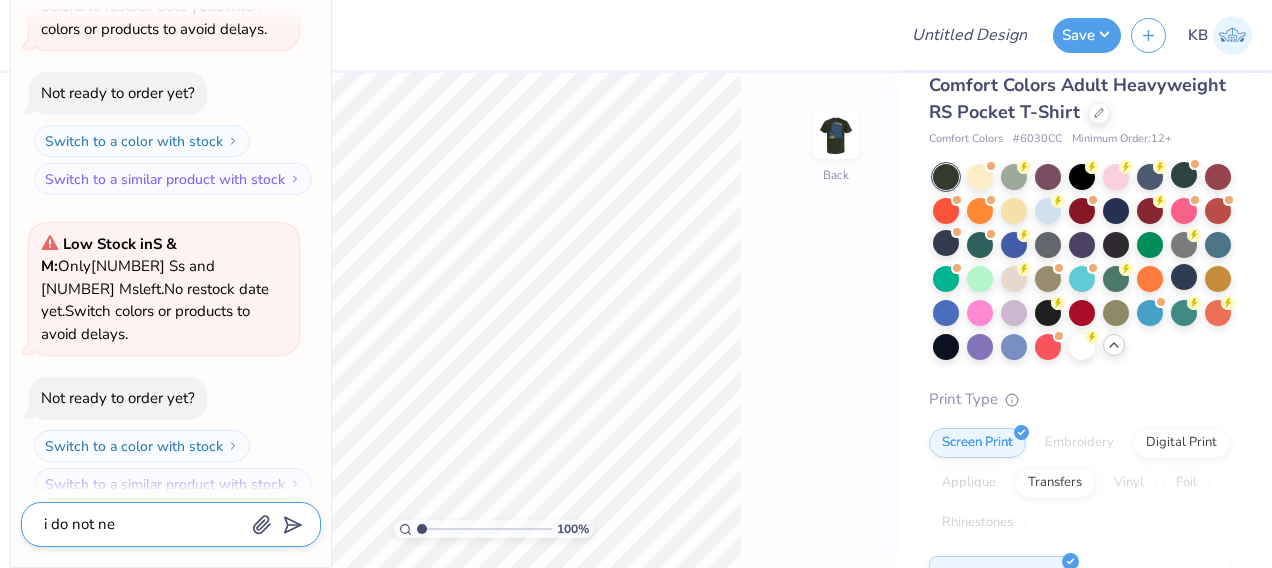 type on "x" 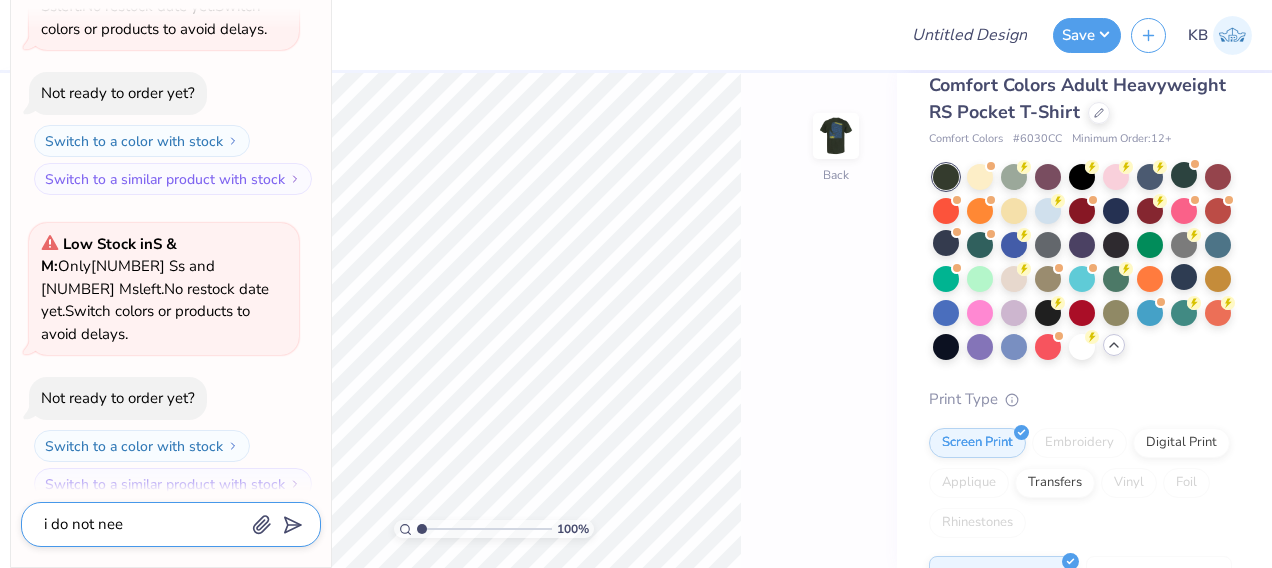 type on "x" 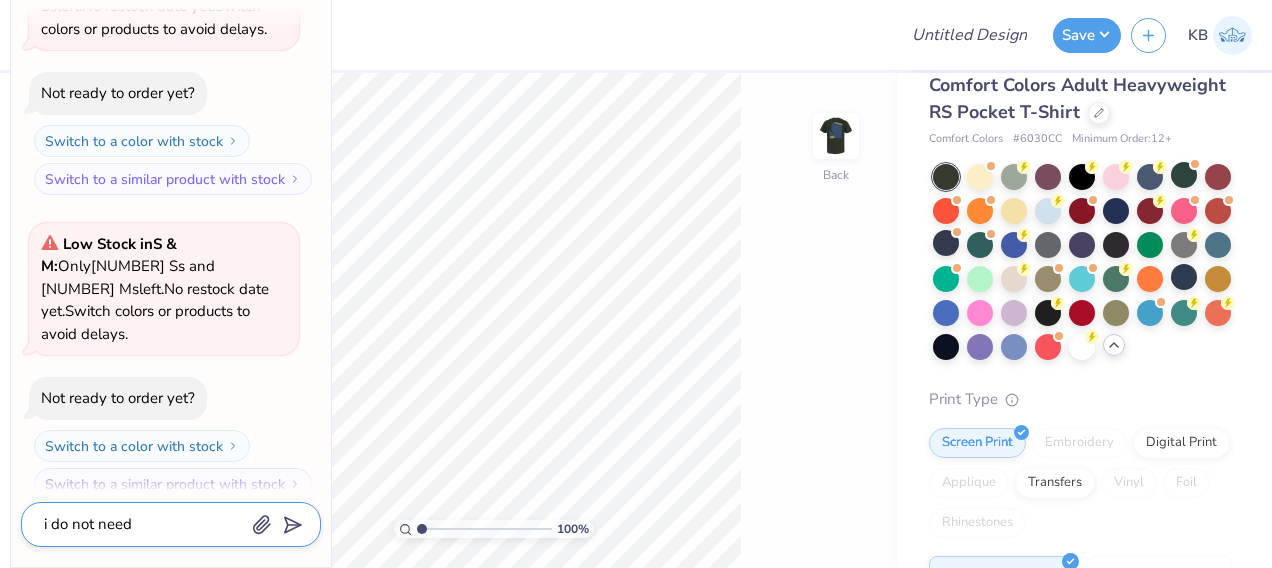 type on "x" 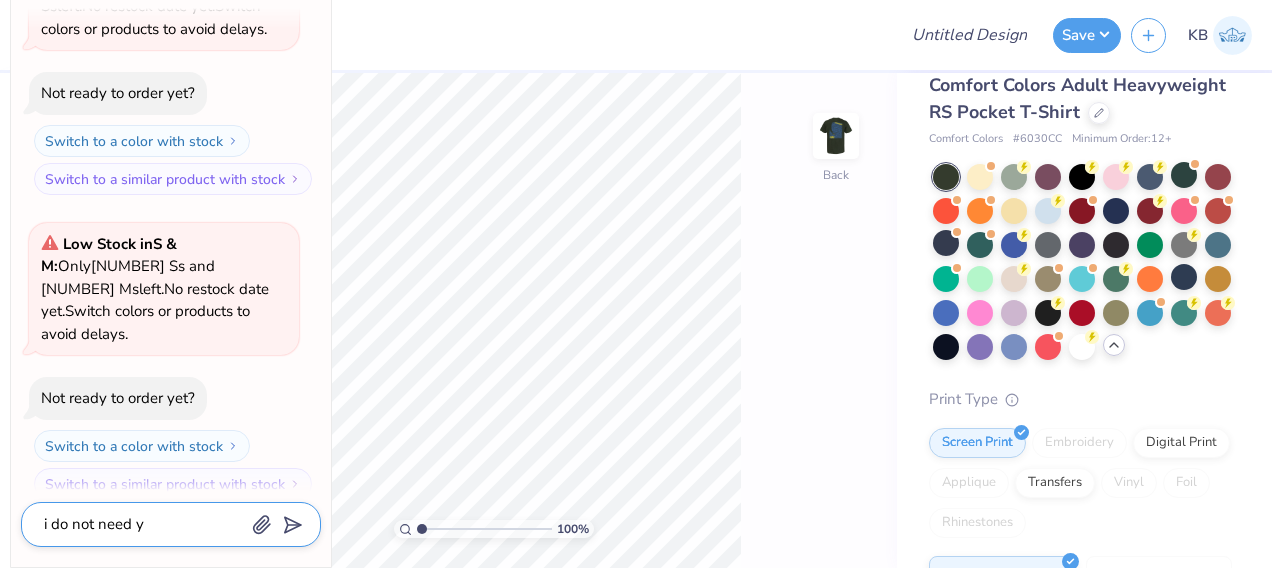 type on "x" 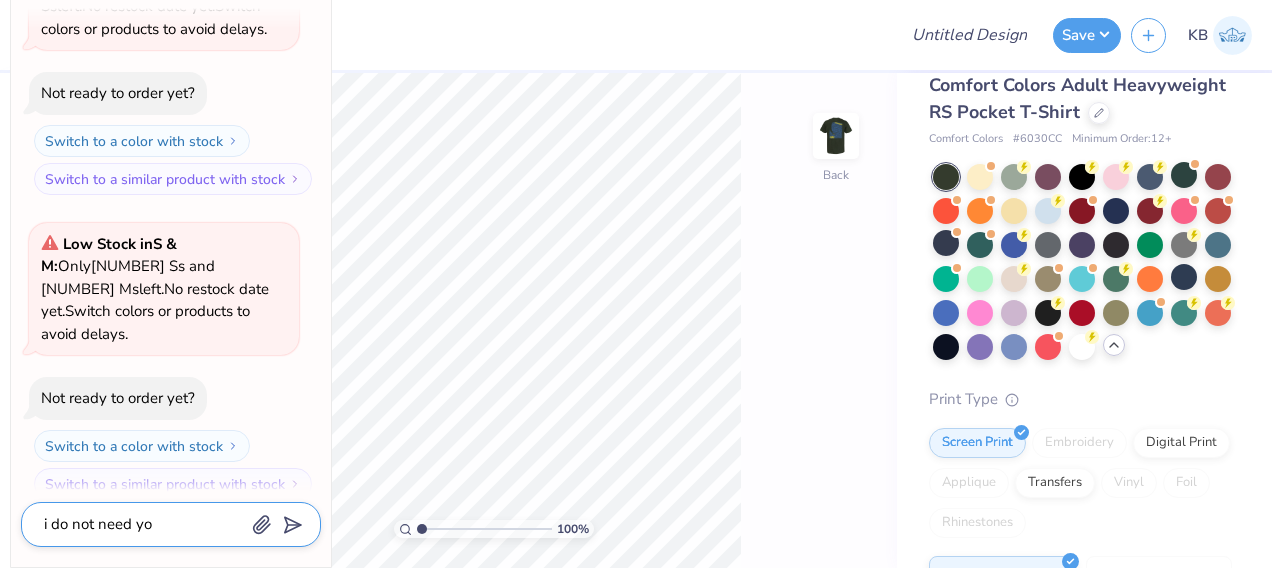 type on "x" 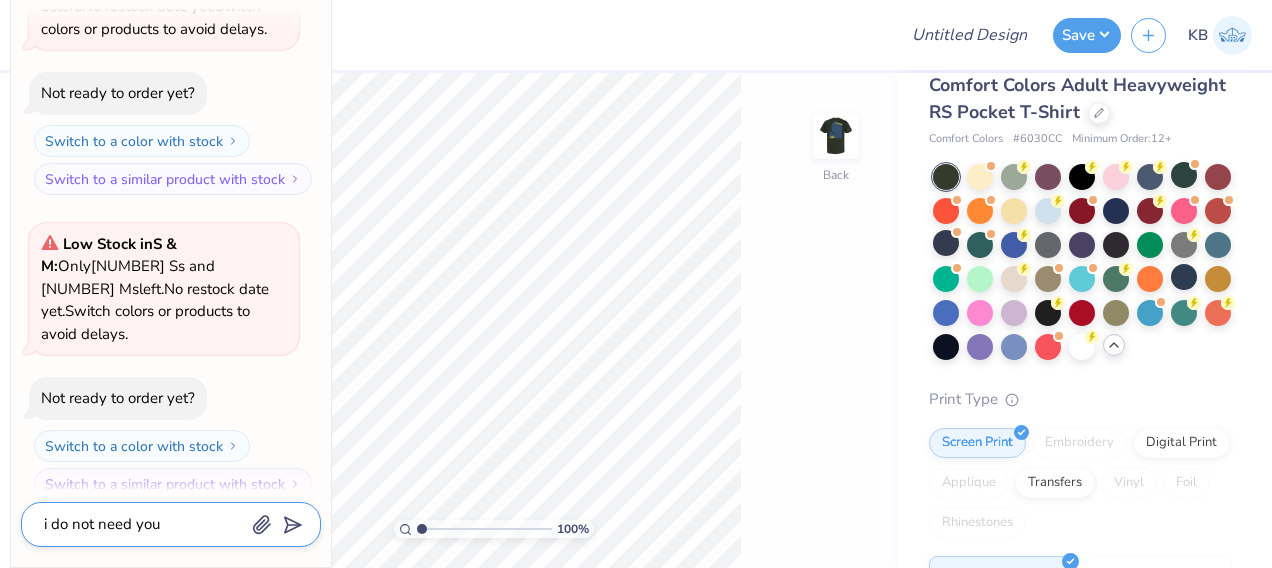 type on "x" 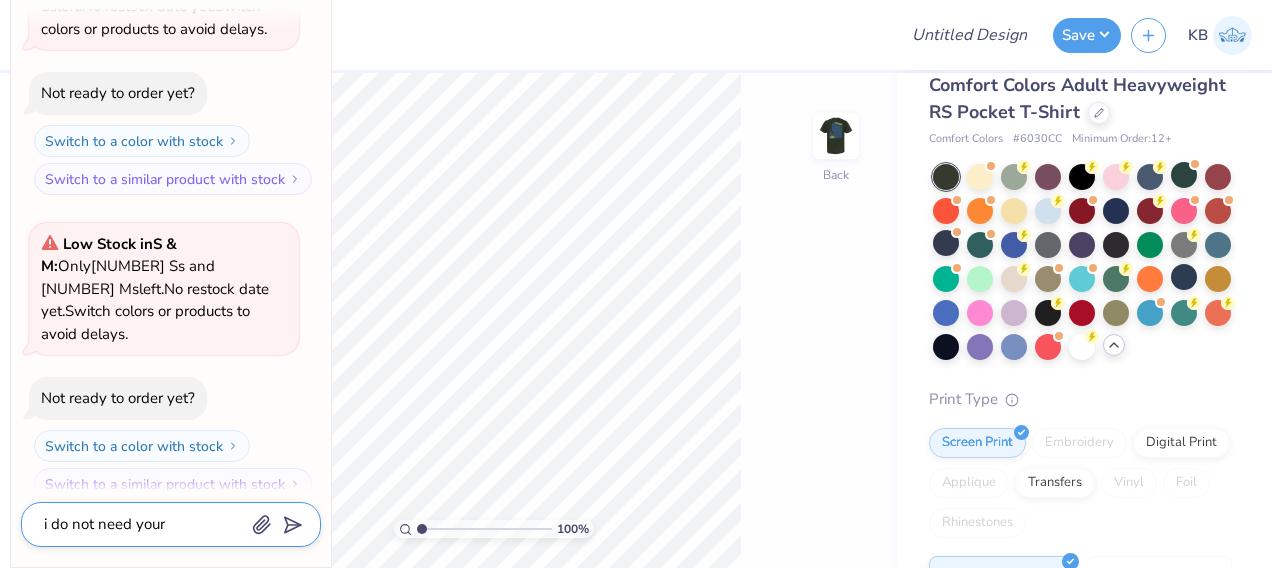 type on "x" 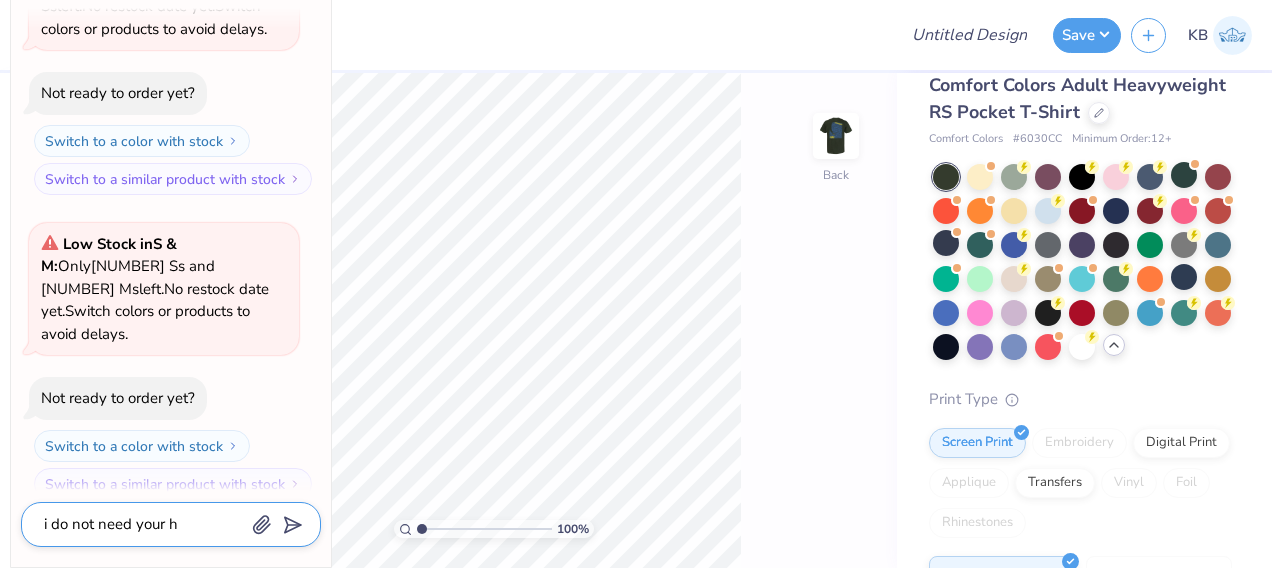 type on "x" 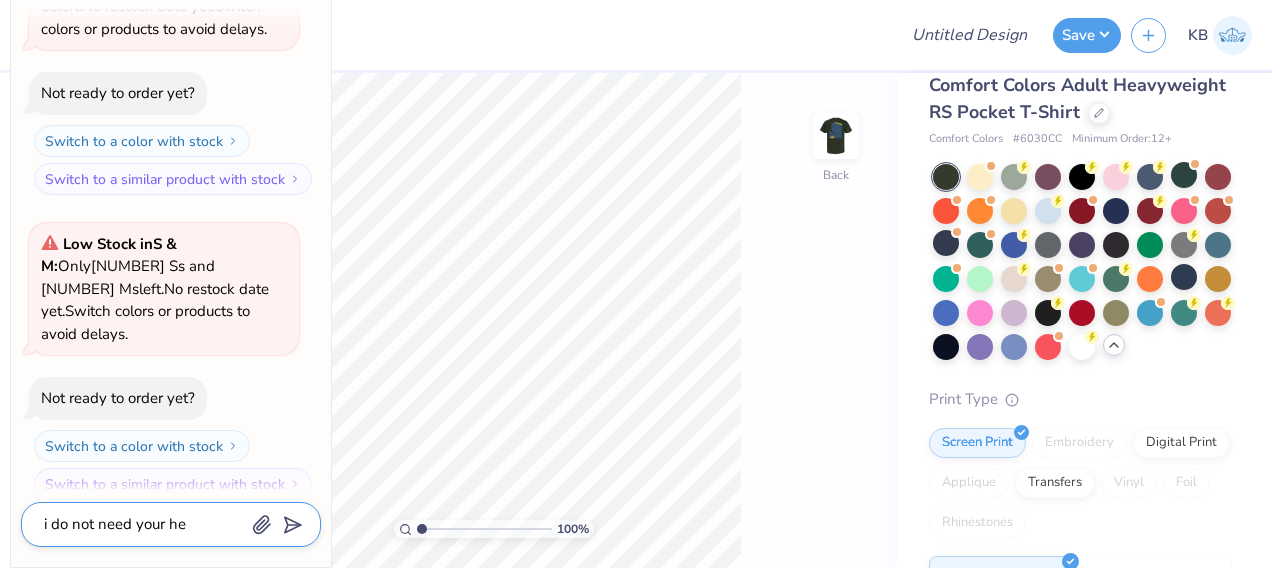 type on "x" 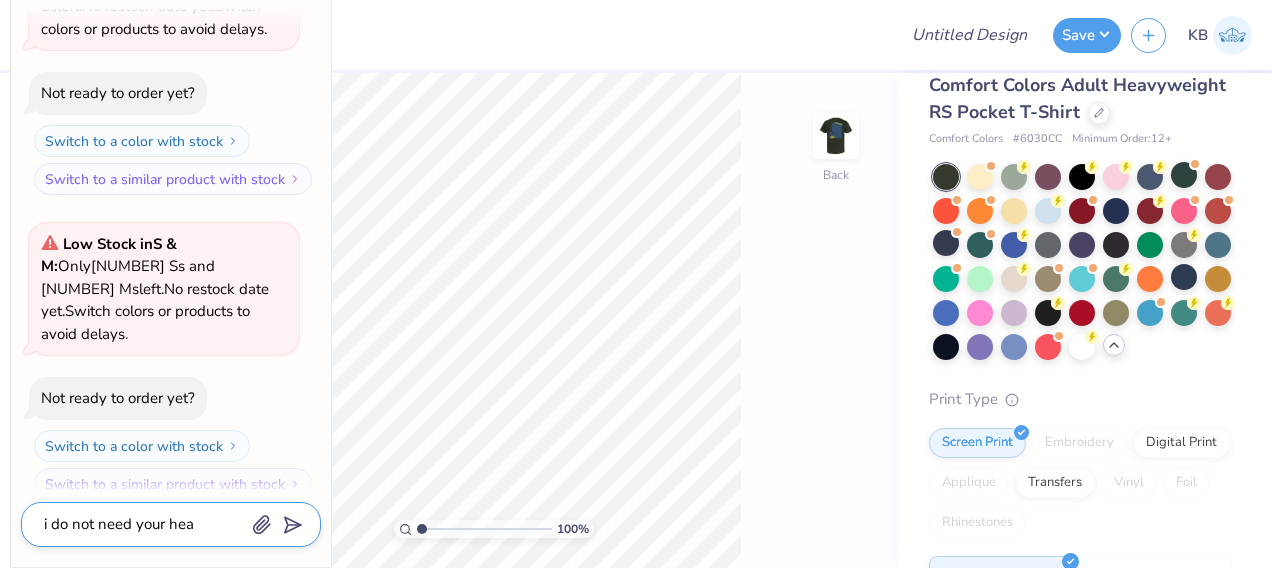 type on "x" 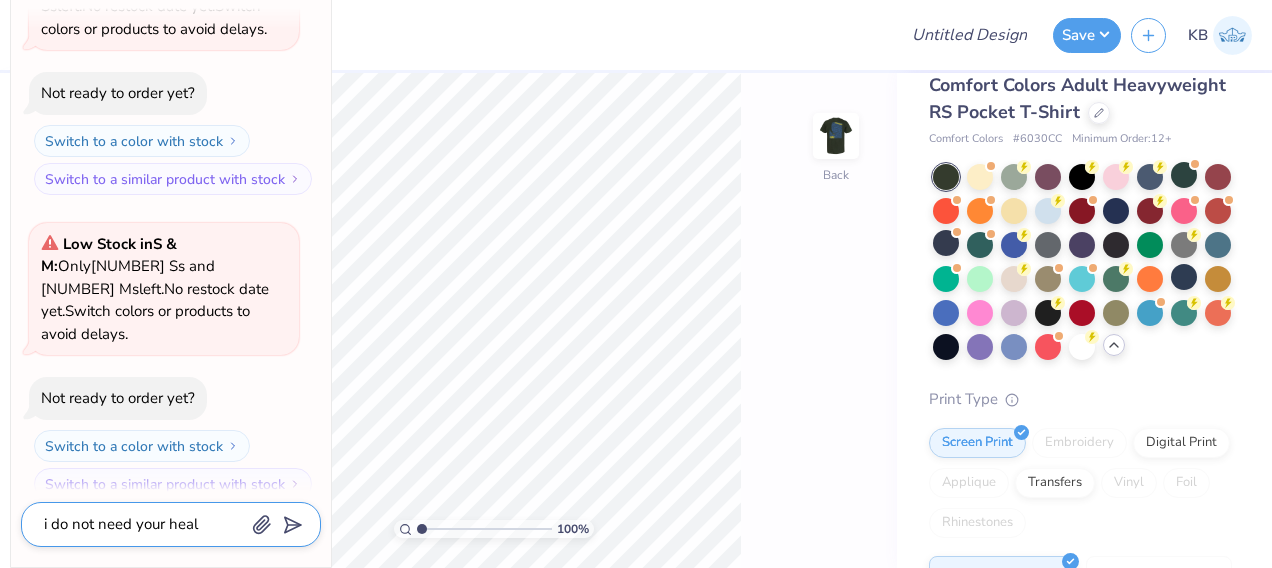 type on "x" 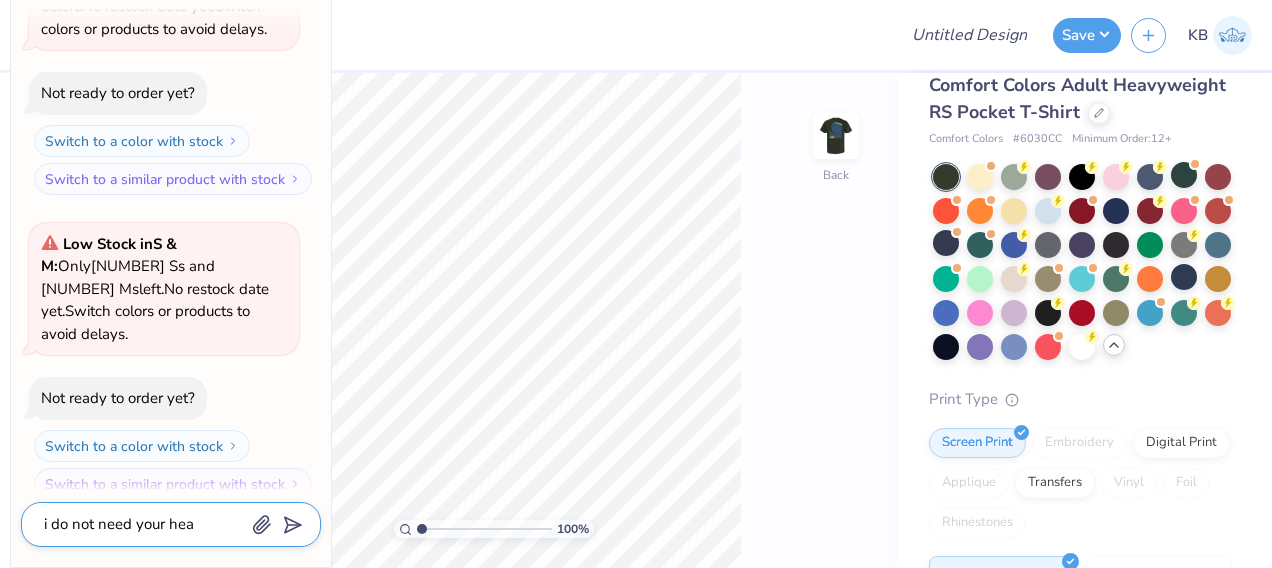 type on "x" 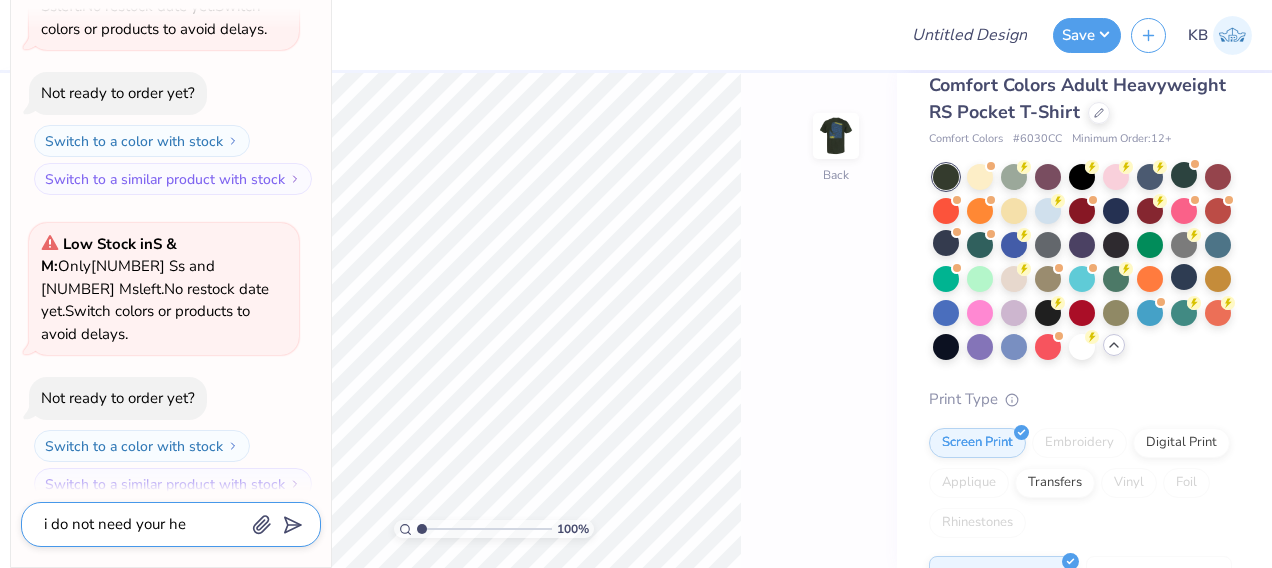 type on "x" 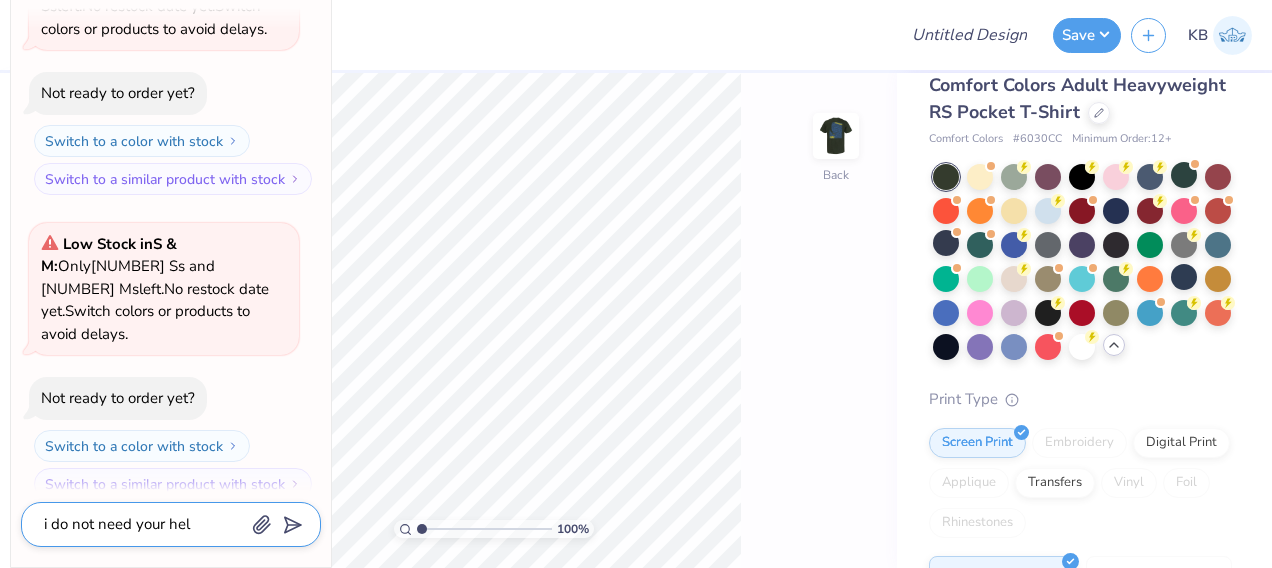 type on "x" 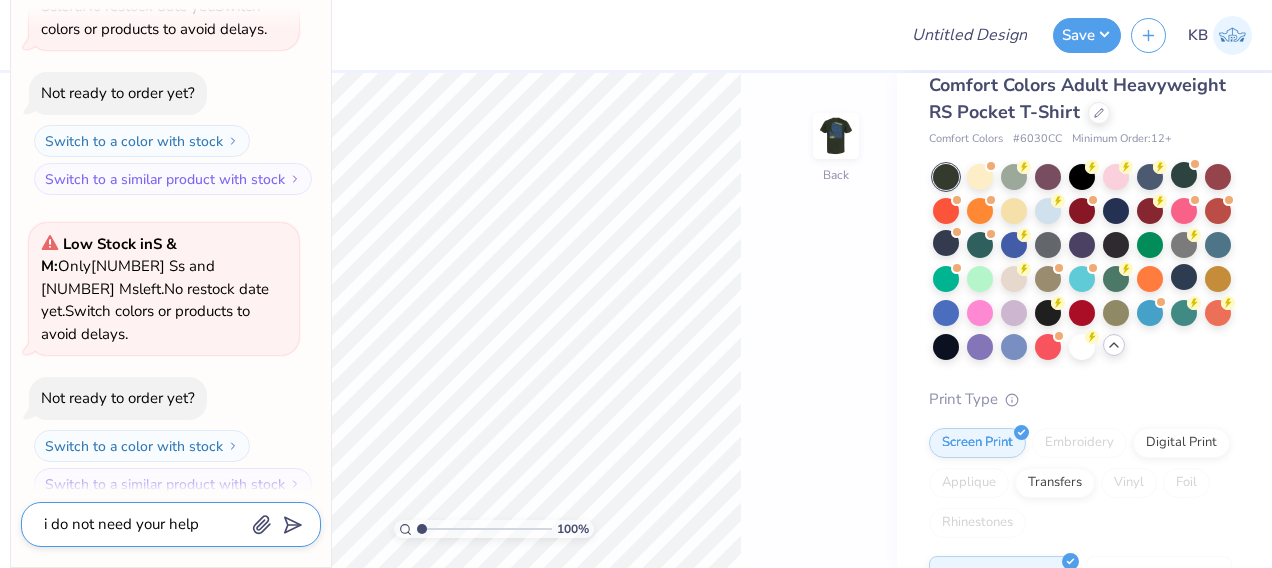 type on "i do not need your help" 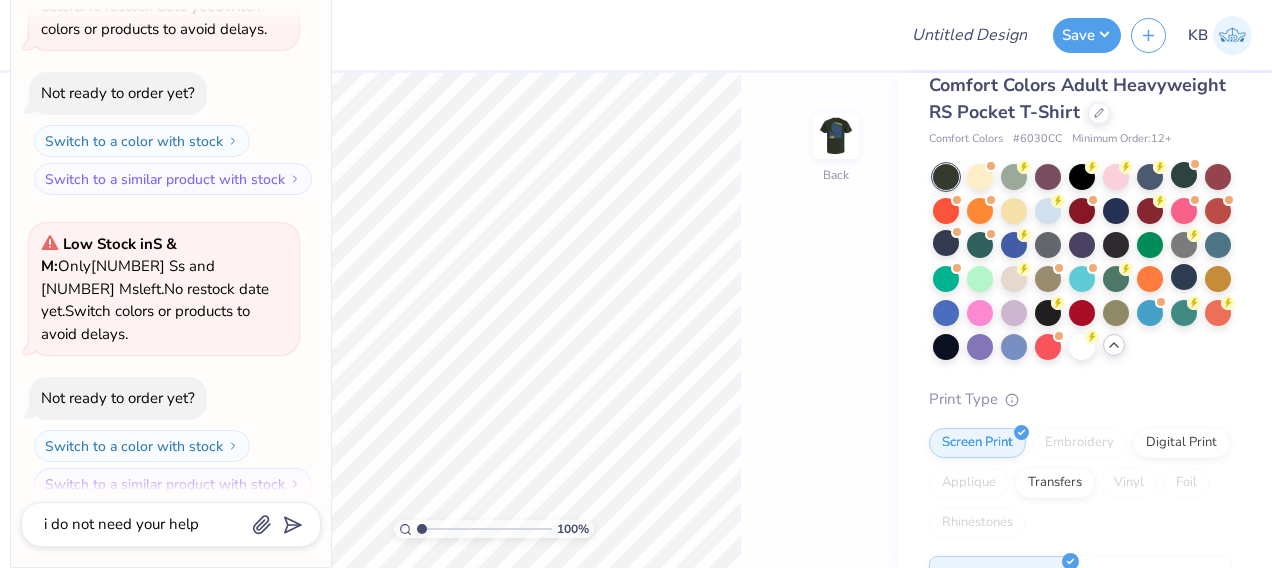 scroll, scrollTop: 446, scrollLeft: 0, axis: vertical 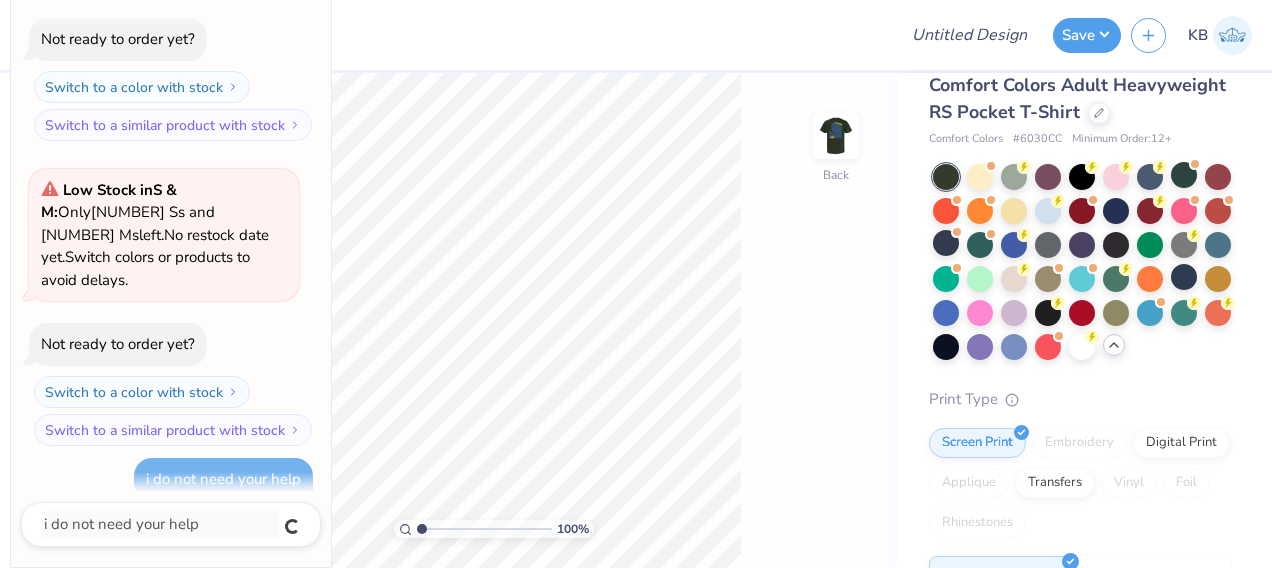 type on "x" 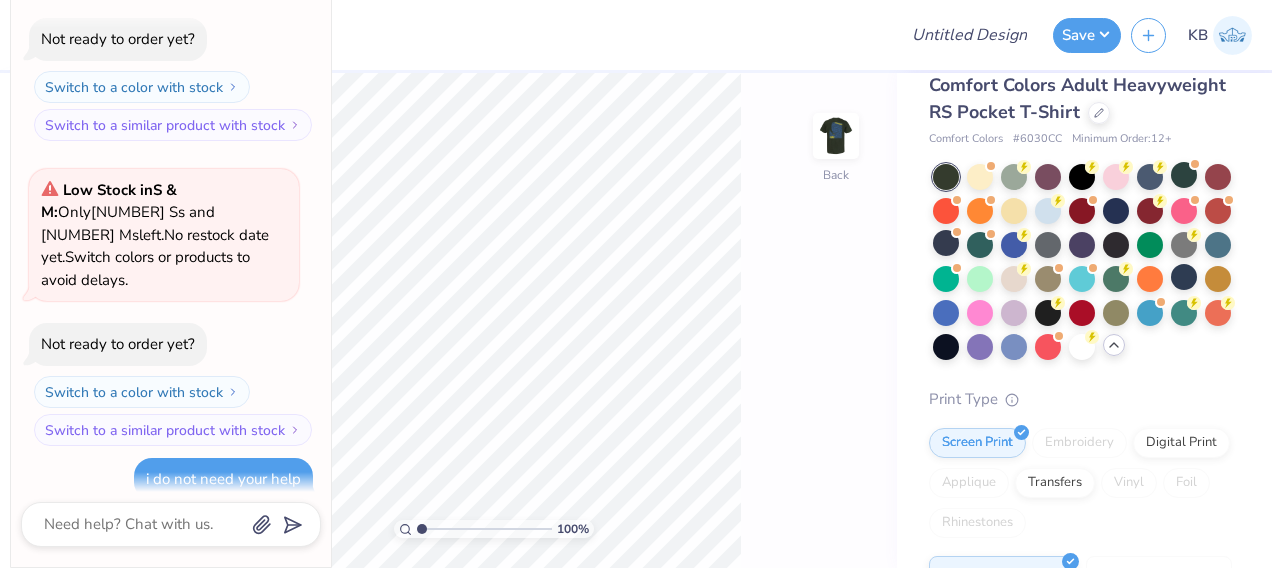 scroll, scrollTop: 0, scrollLeft: 0, axis: both 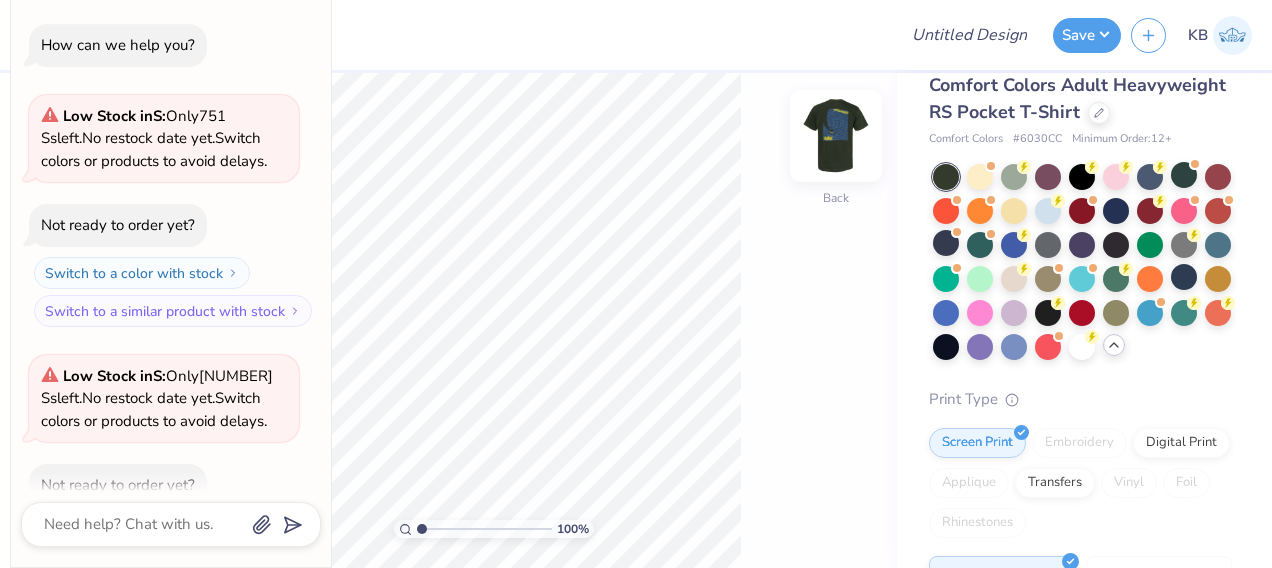 click at bounding box center (836, 136) 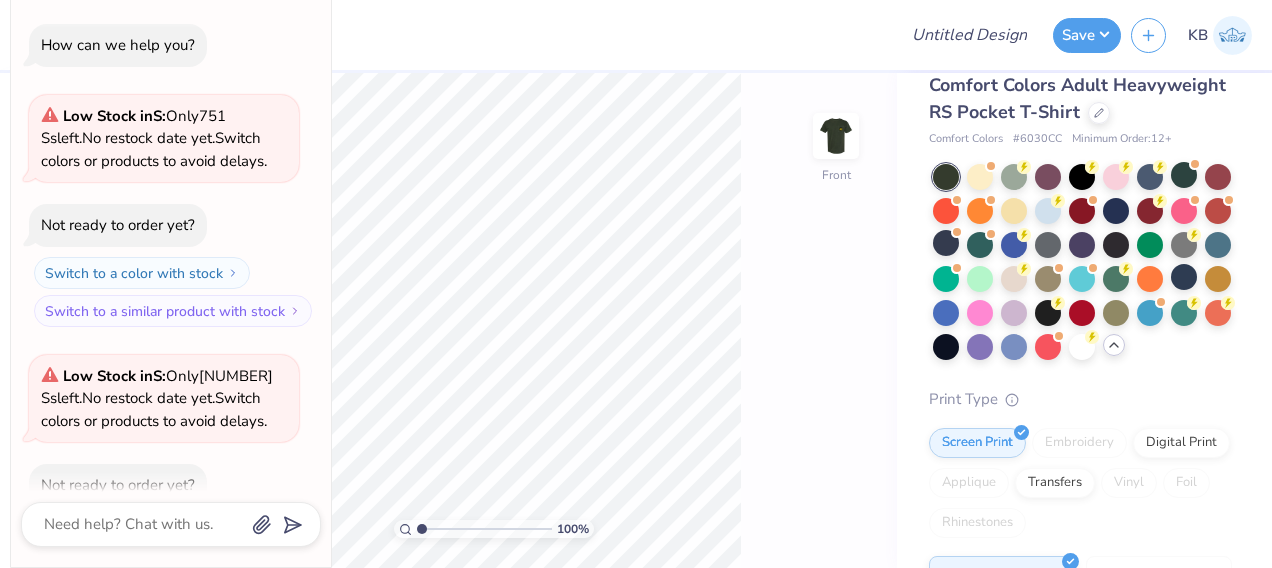 click at bounding box center [836, 136] 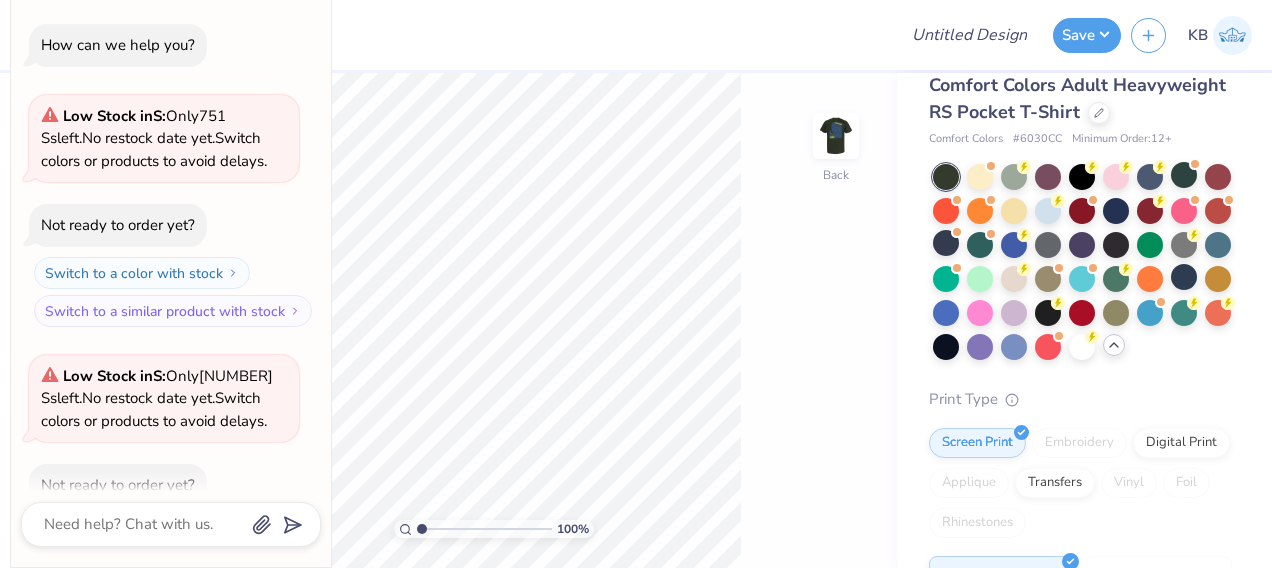 type on "x" 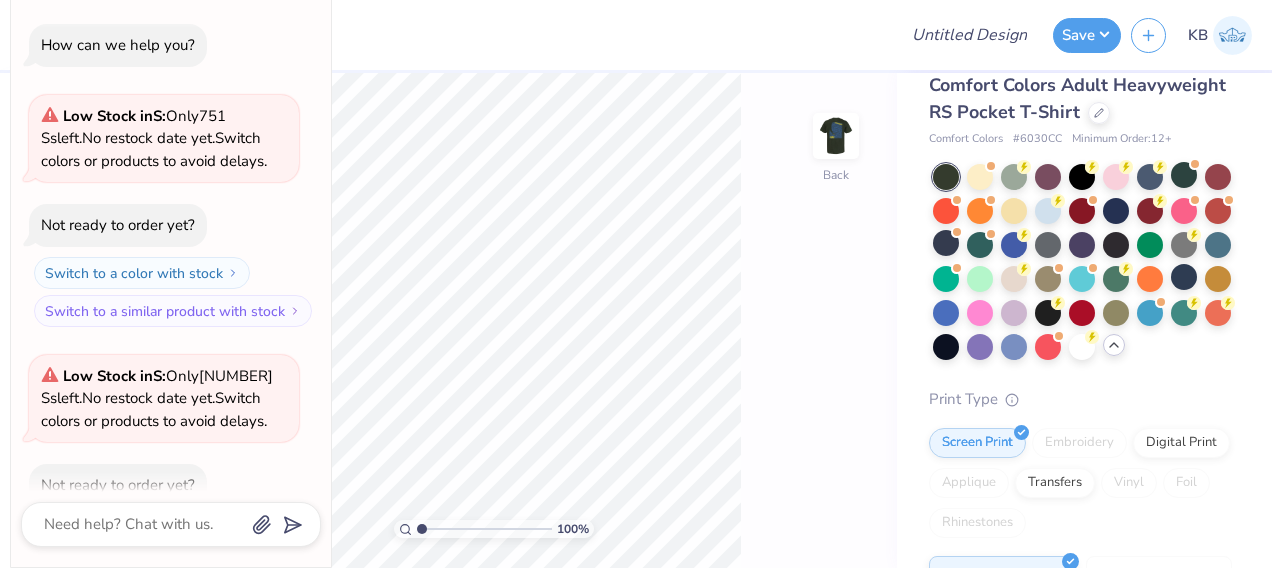 type on "1.00476684211216" 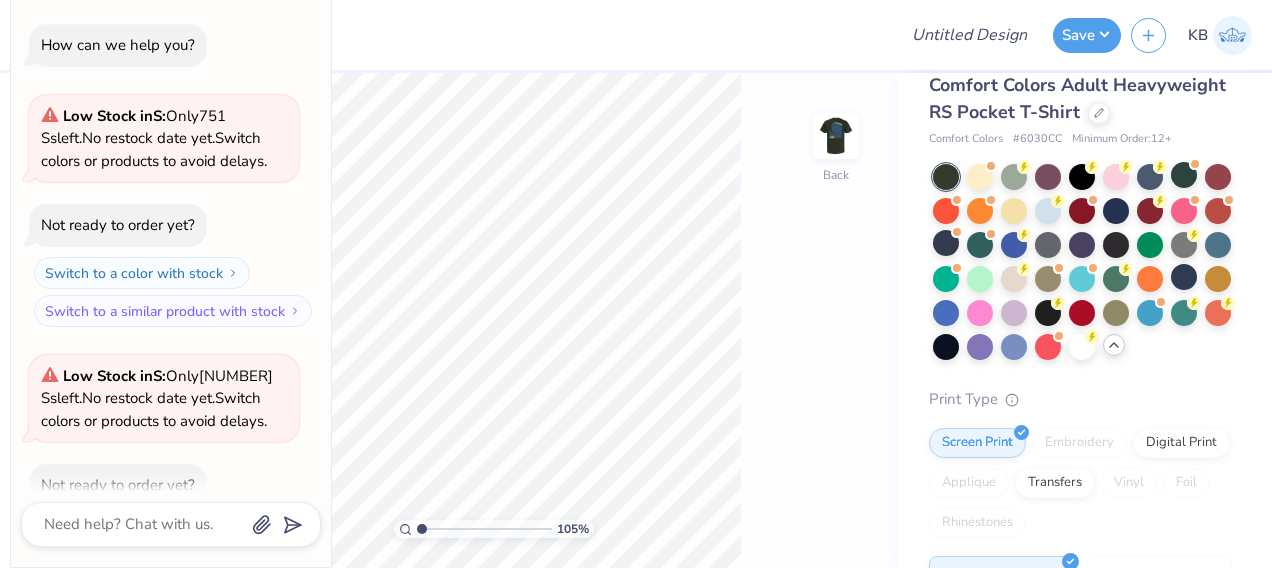 scroll, scrollTop: 568, scrollLeft: 0, axis: vertical 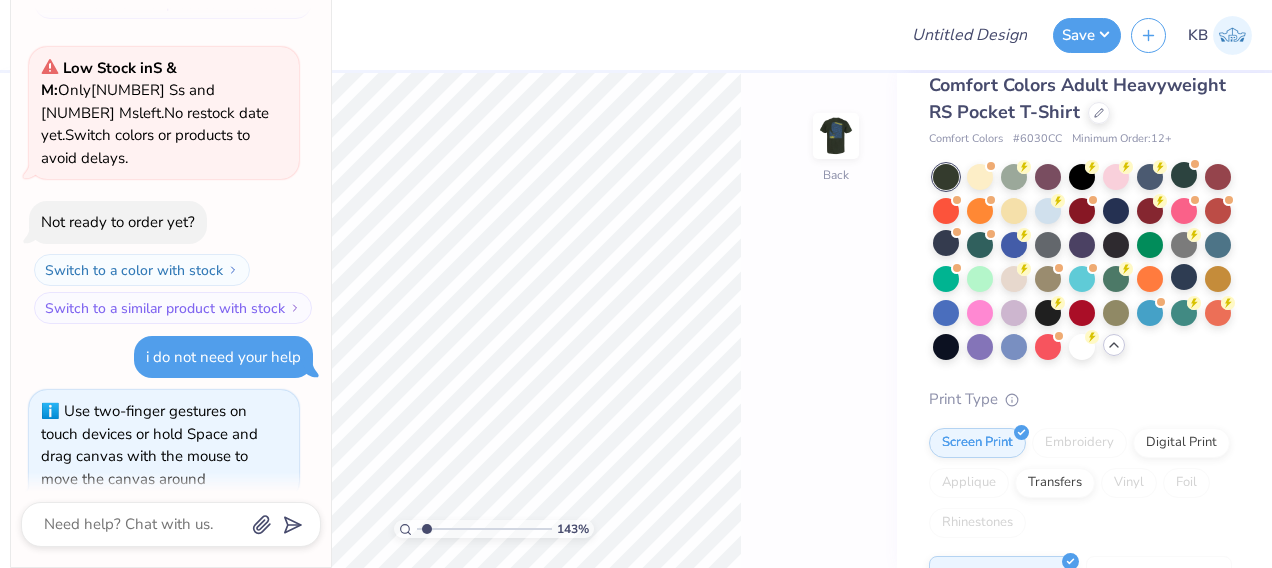 type on "1.43020667383947" 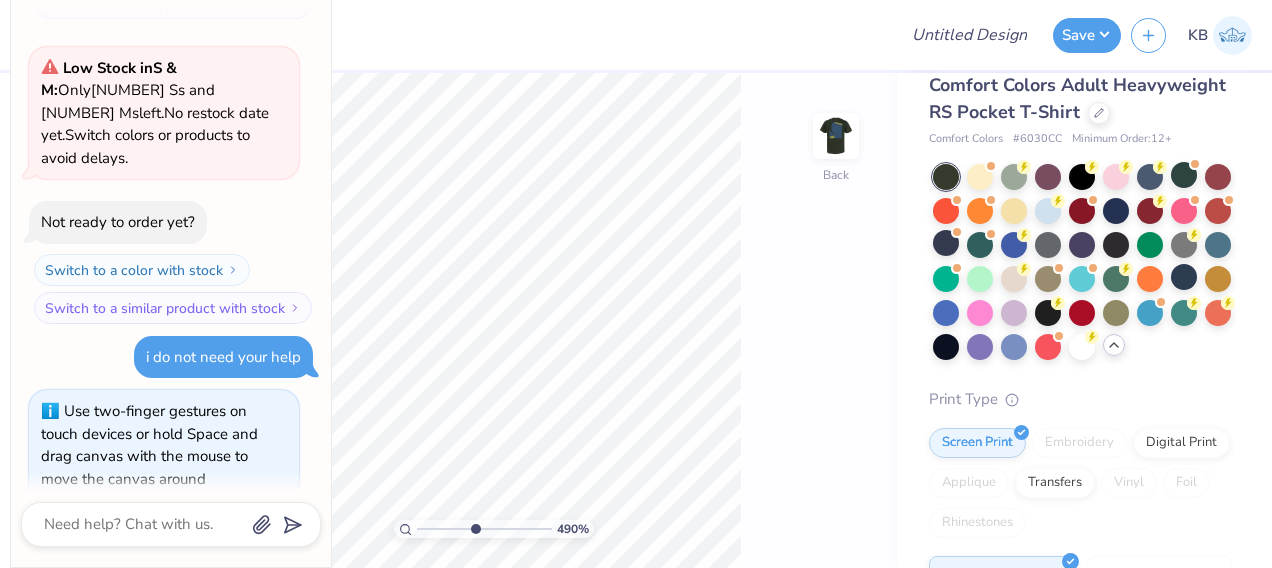 type on "5.09094559620263" 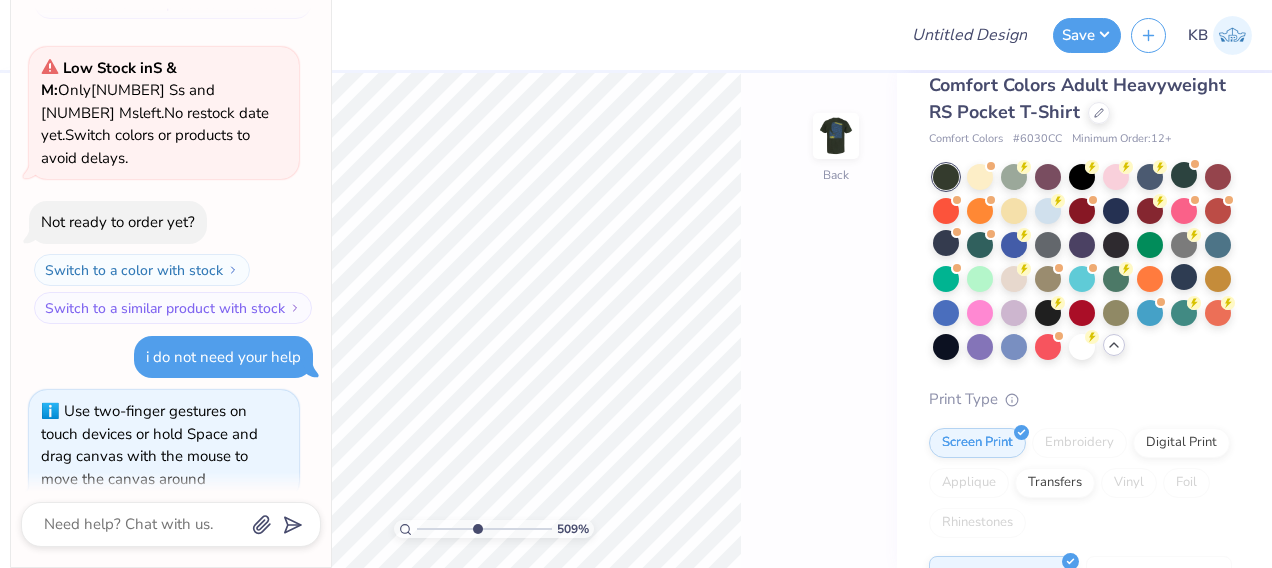 type on "x" 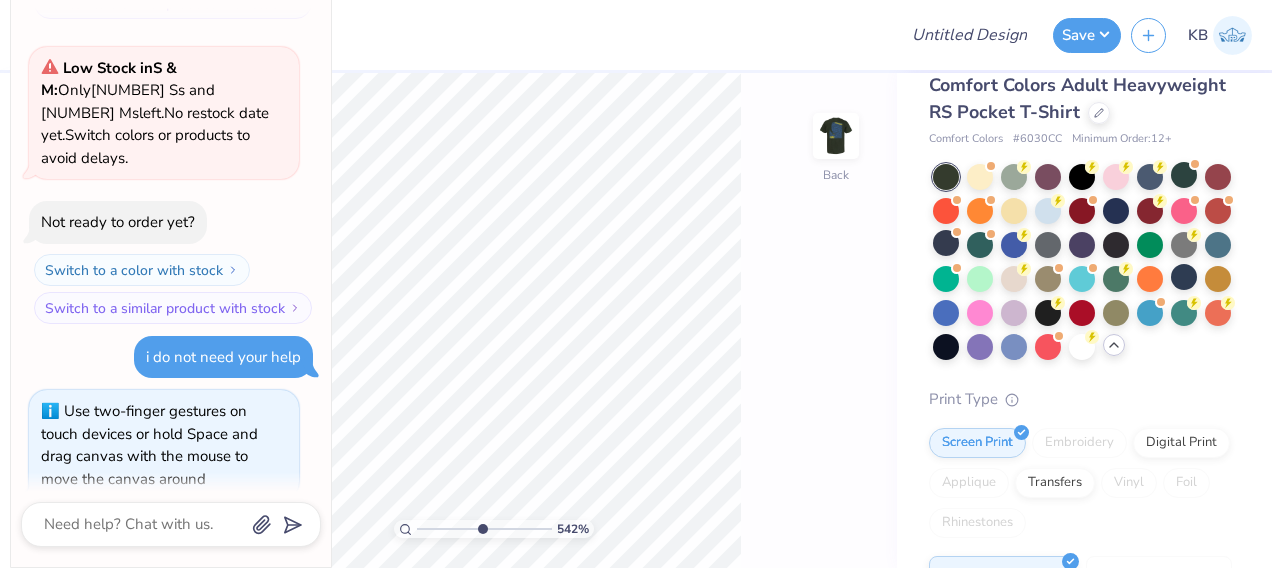 type on "5.45263719319453" 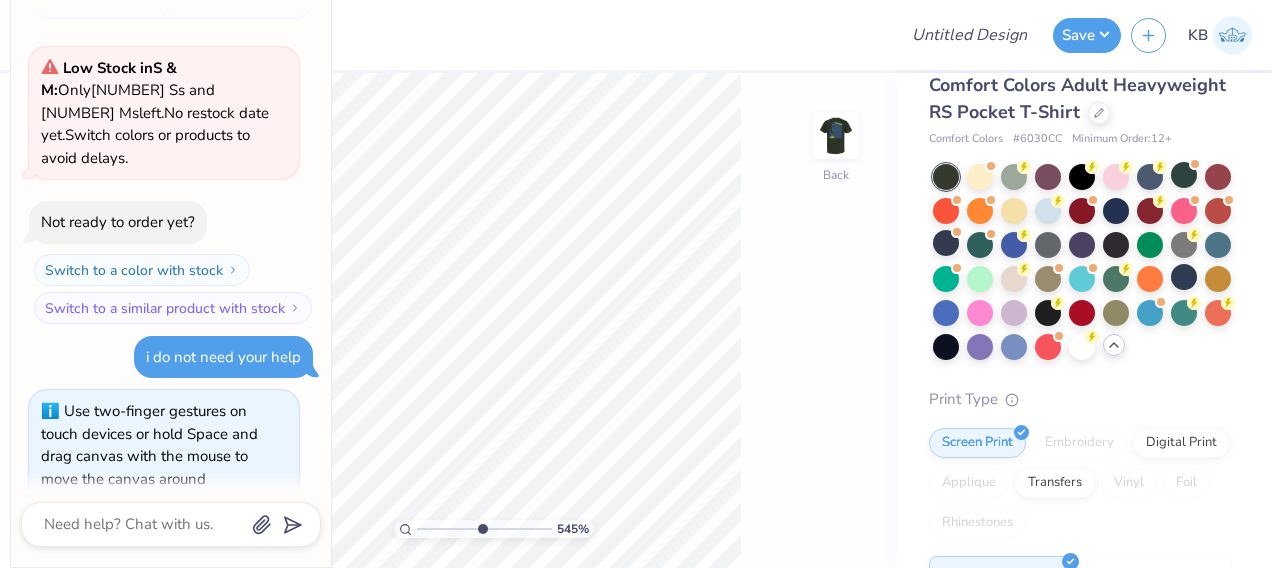 scroll, scrollTop: 0, scrollLeft: 0, axis: both 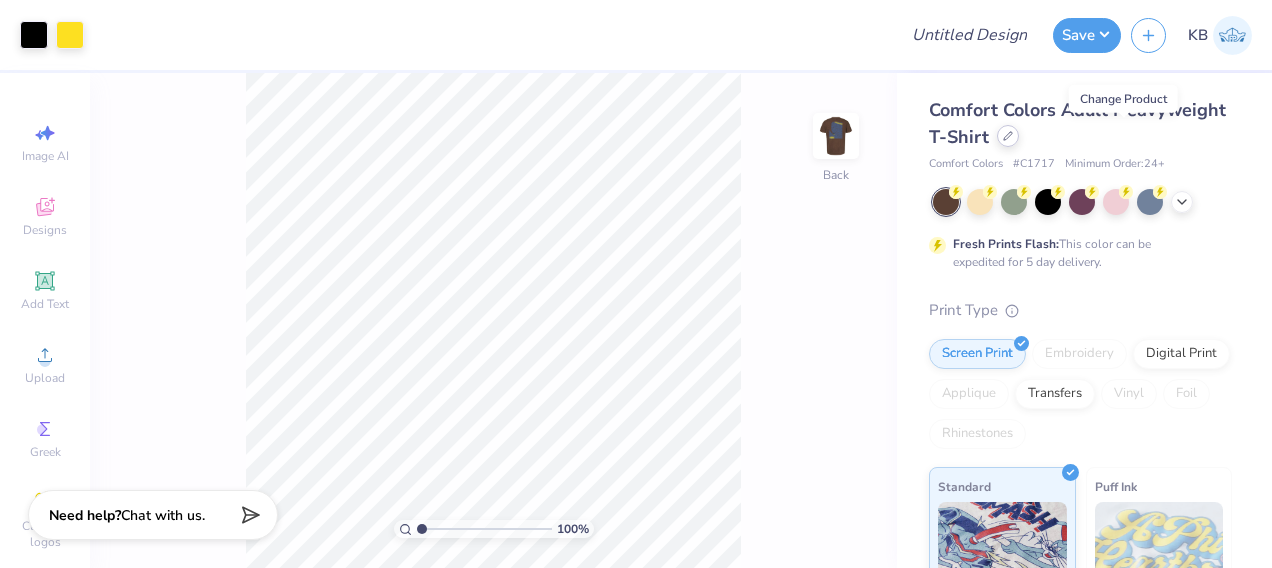 click at bounding box center [1008, 136] 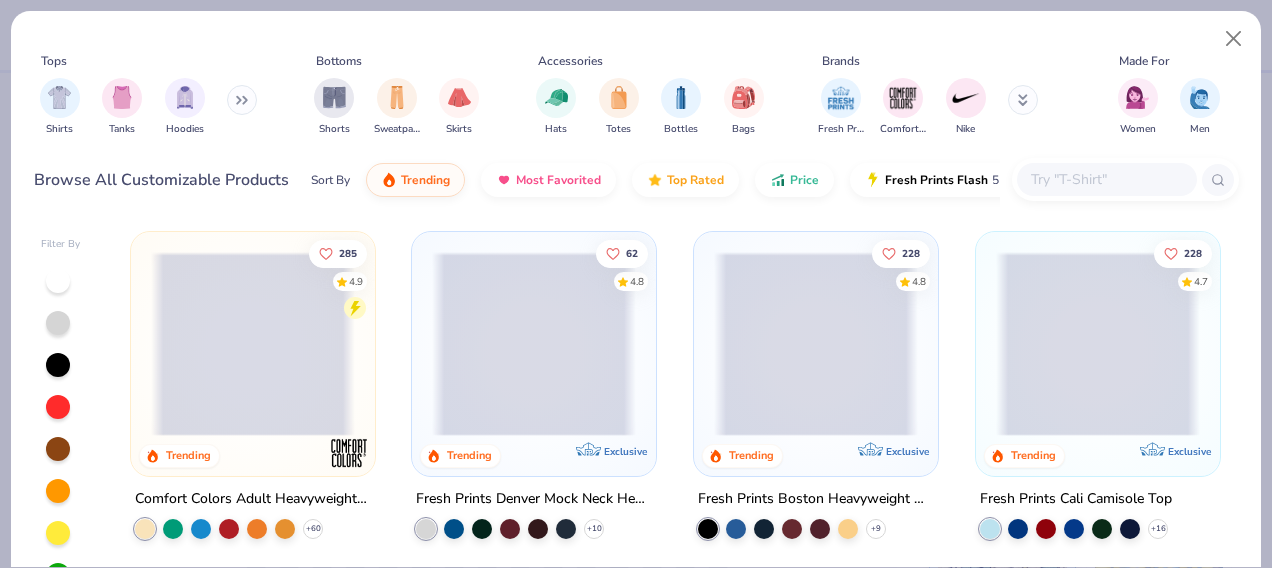 click at bounding box center (1106, 179) 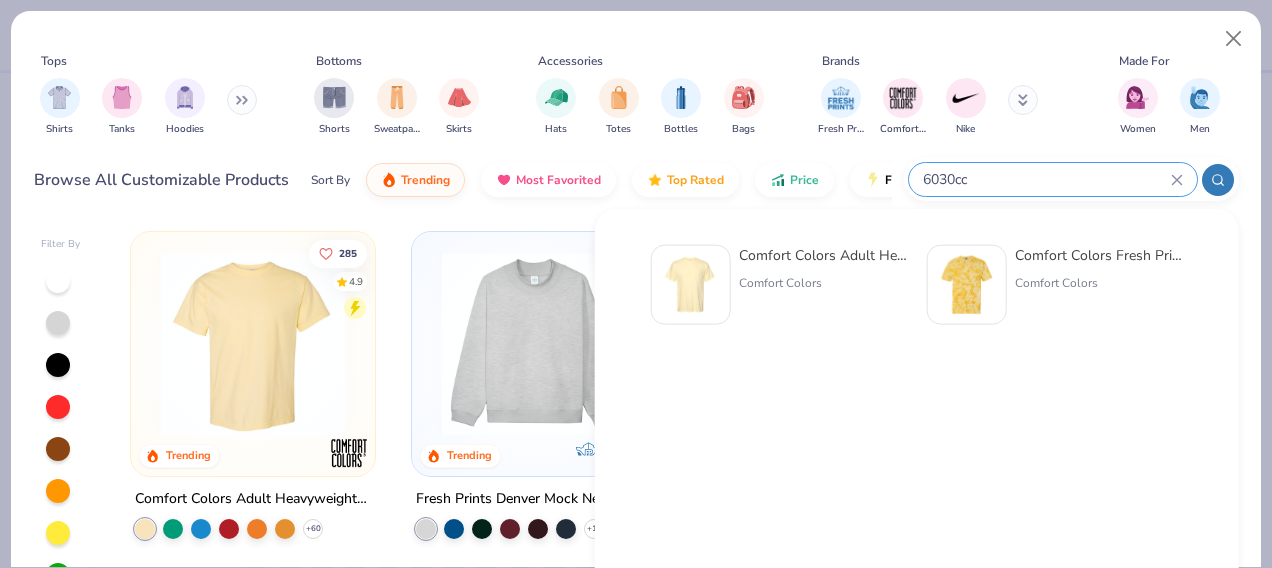 type on "6030cc" 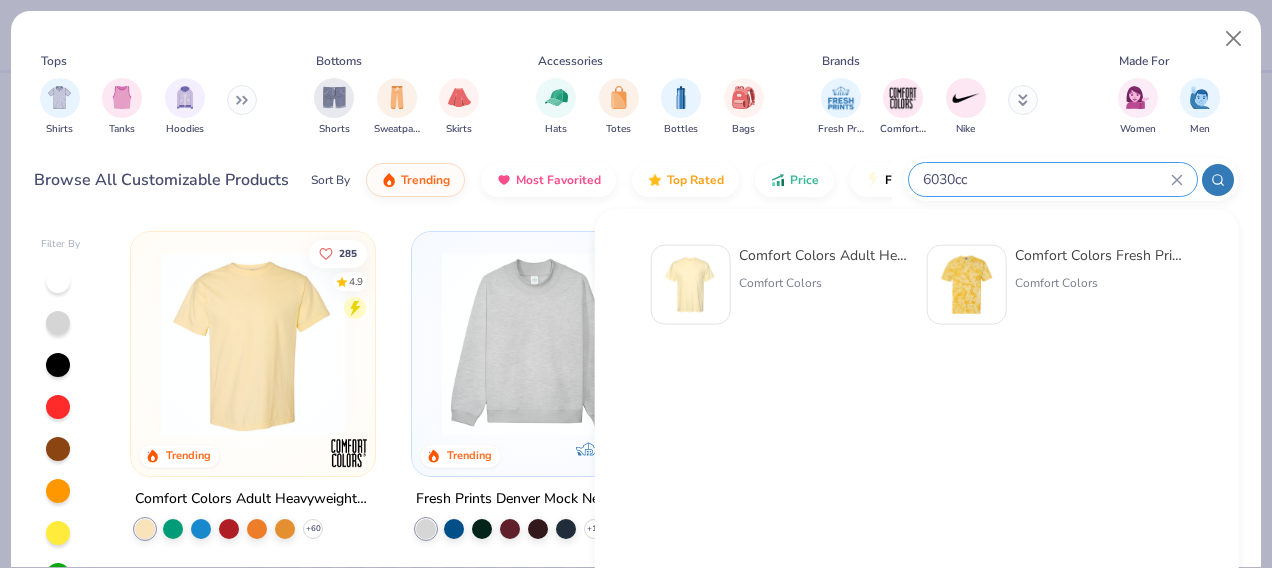 click on "Comfort Colors" at bounding box center (823, 283) 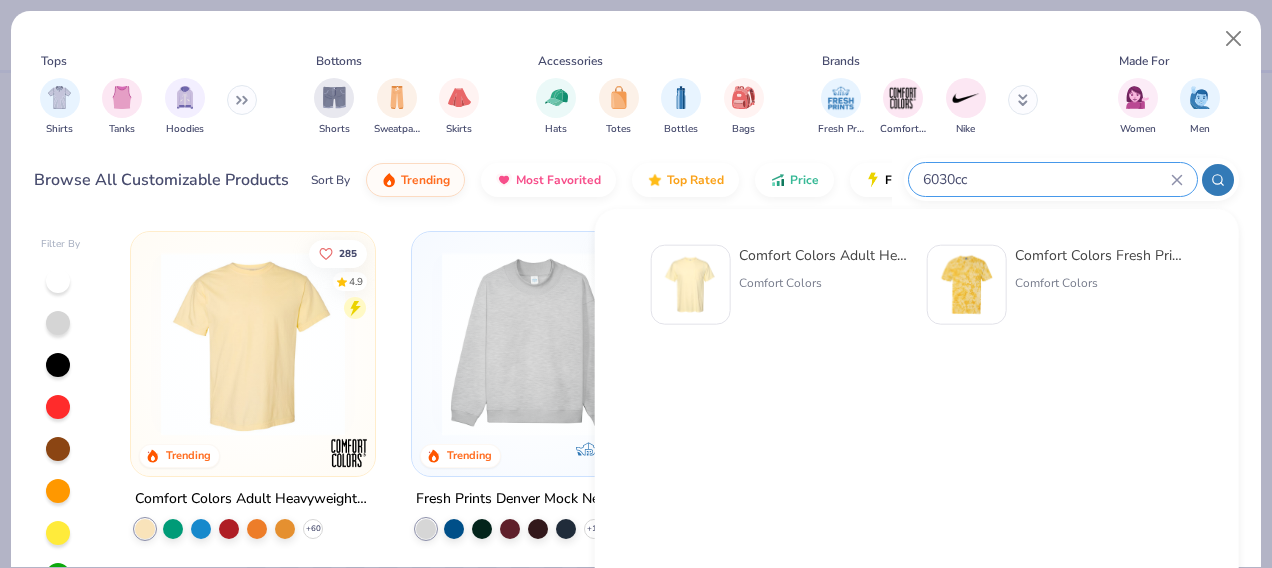 type 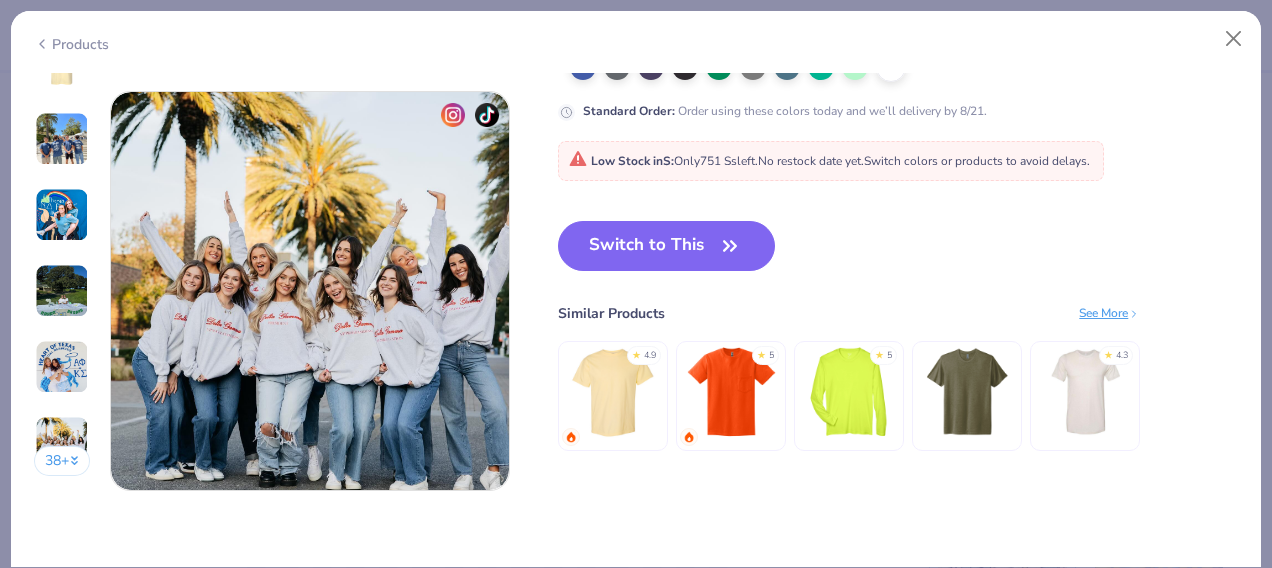 scroll, scrollTop: 2668, scrollLeft: 0, axis: vertical 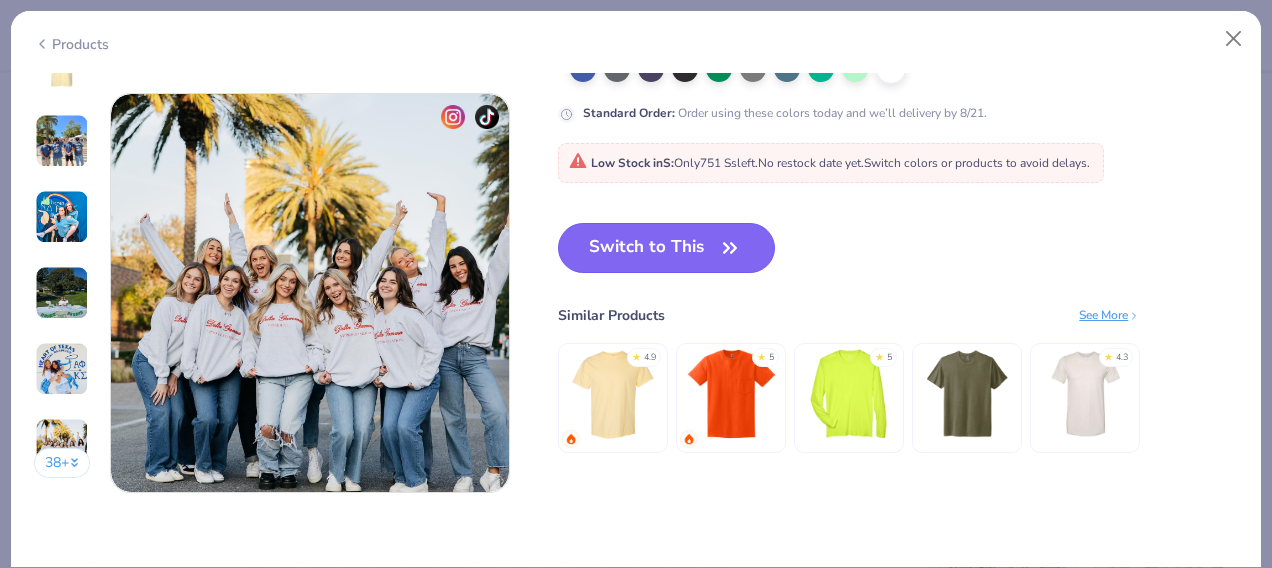 click on "Switch to This" at bounding box center [666, 248] 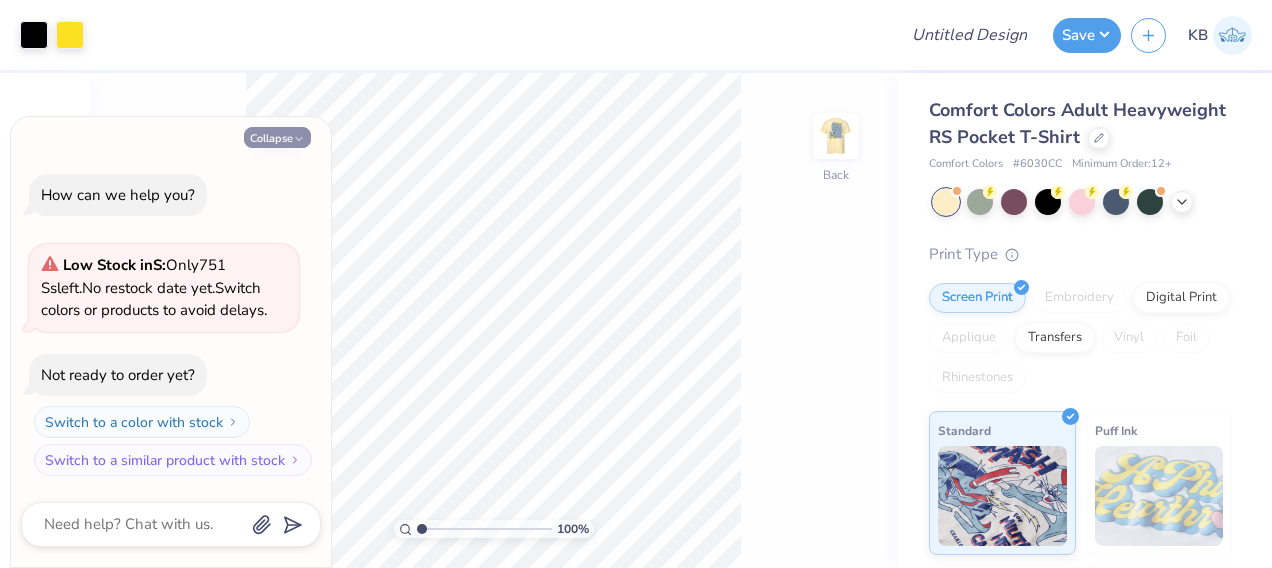click on "Collapse" at bounding box center [277, 137] 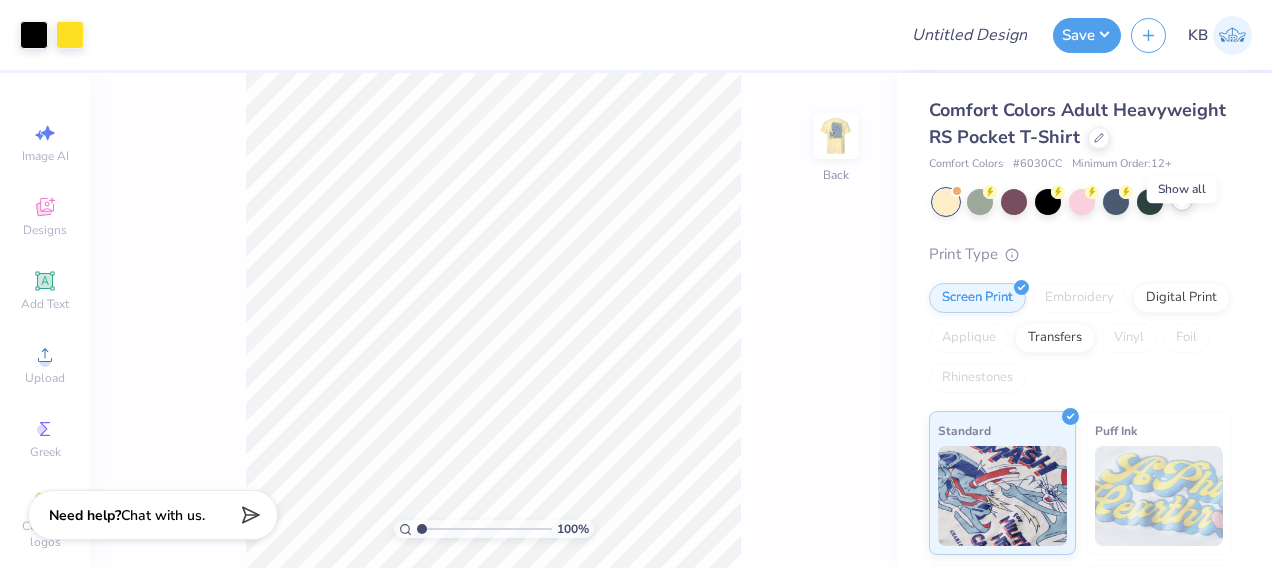 click 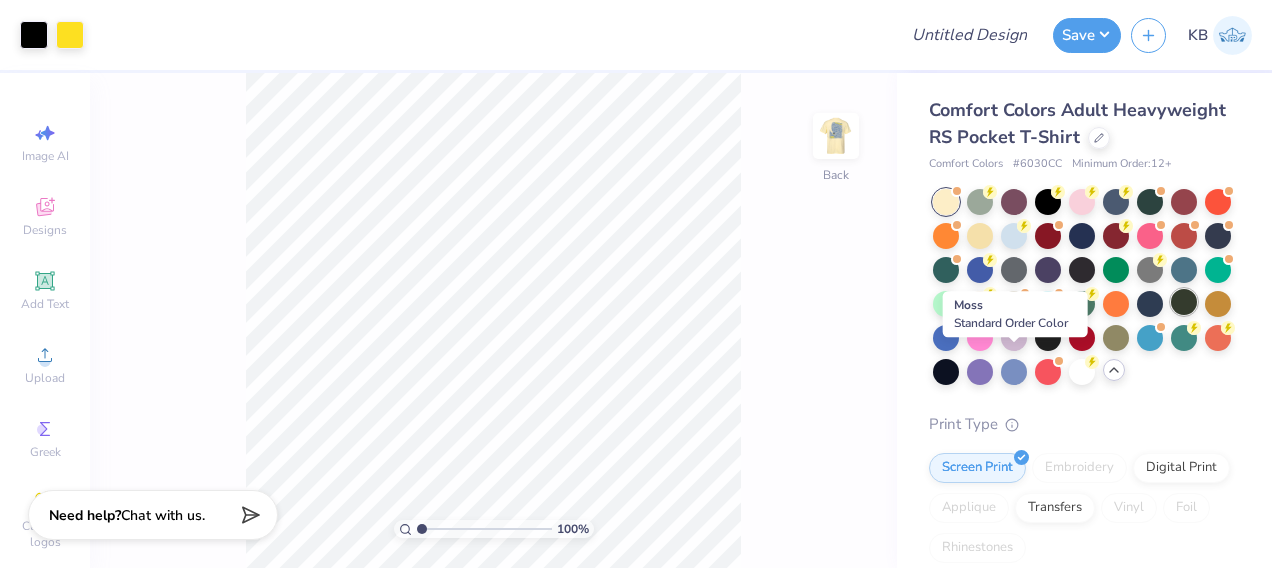 click at bounding box center [1184, 302] 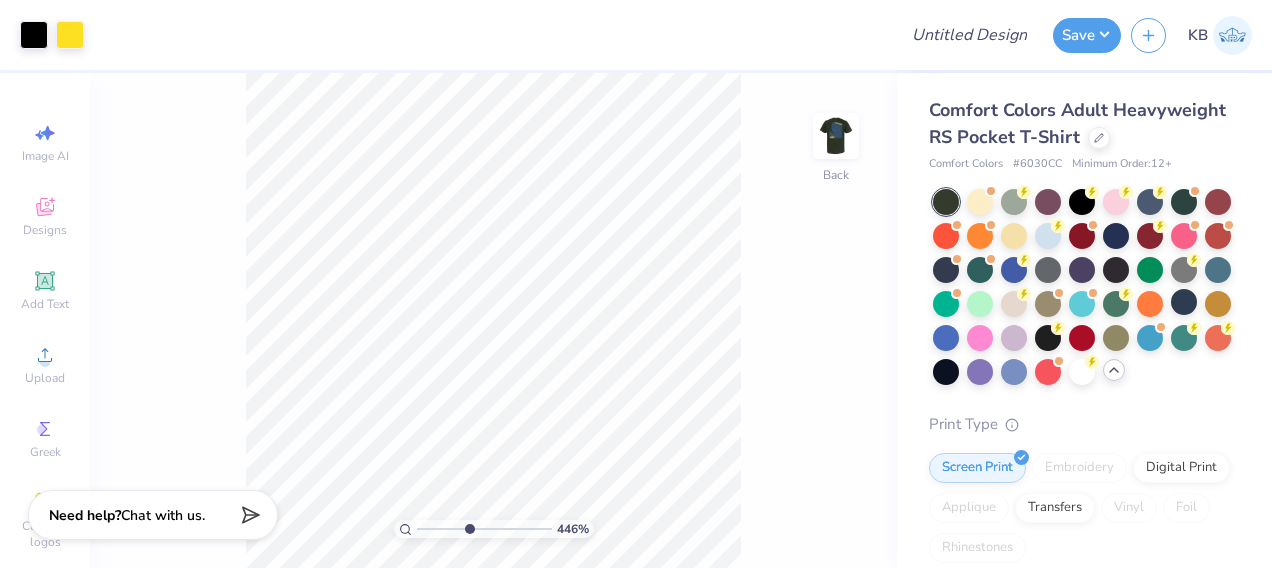 drag, startPoint x: 420, startPoint y: 524, endPoint x: 468, endPoint y: 524, distance: 48 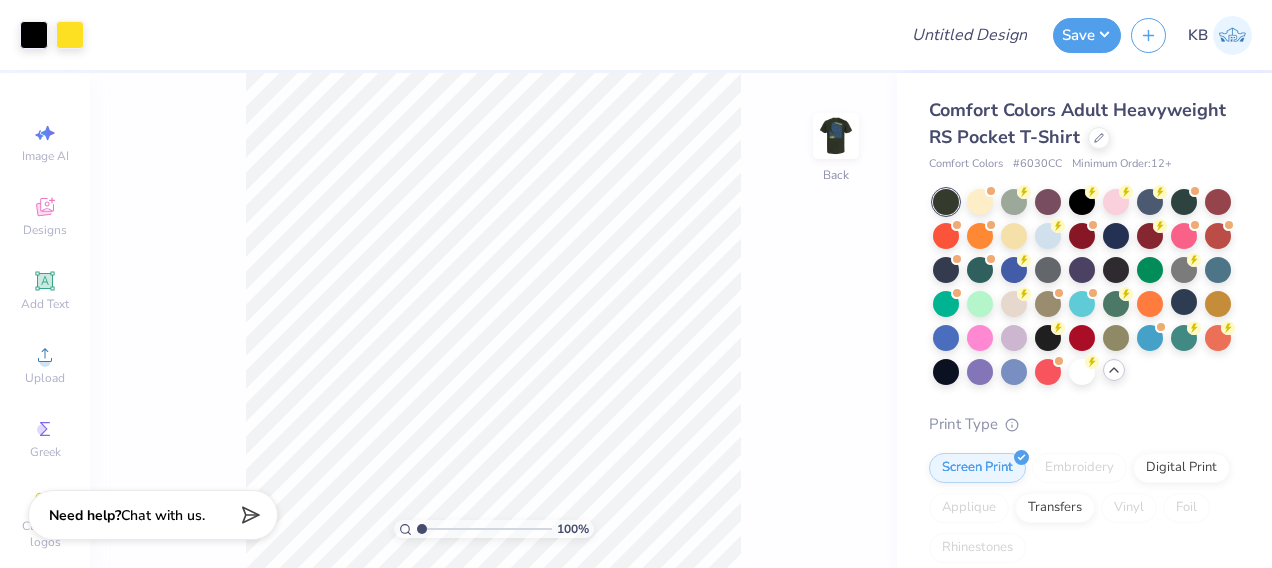 drag, startPoint x: 466, startPoint y: 527, endPoint x: 378, endPoint y: 582, distance: 103.773796 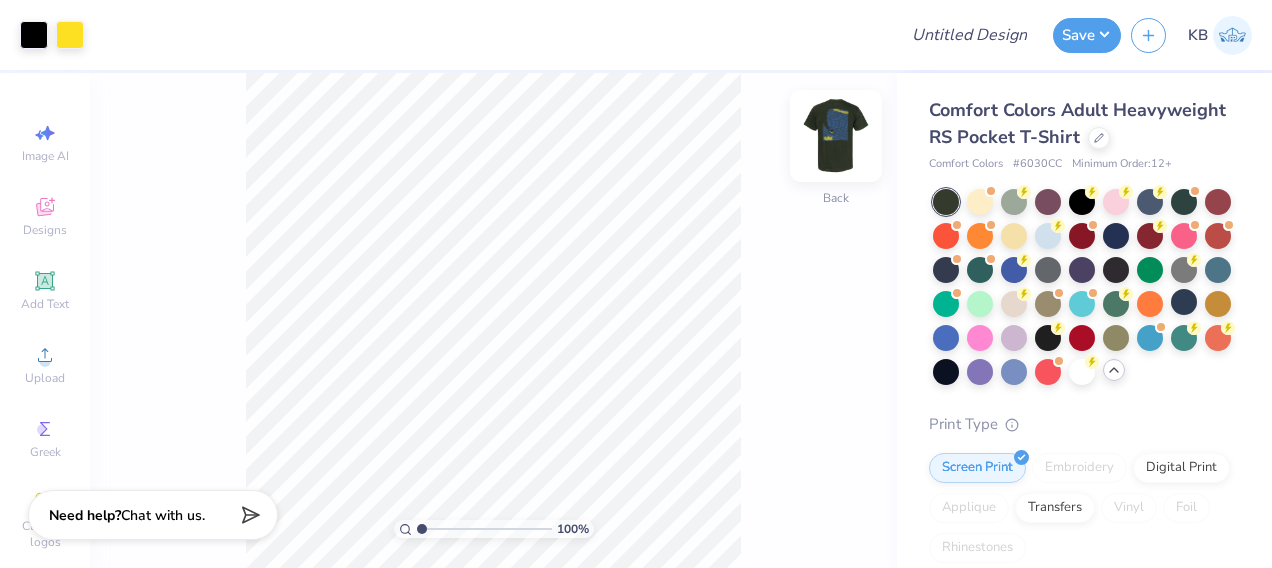 click at bounding box center (836, 136) 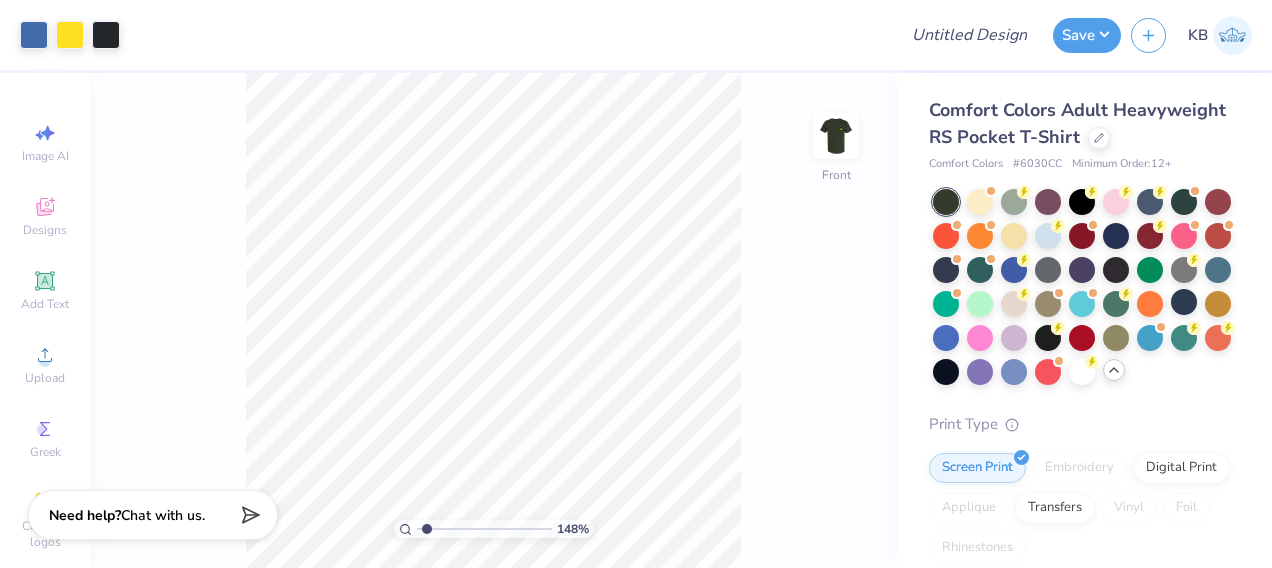 click at bounding box center [484, 529] 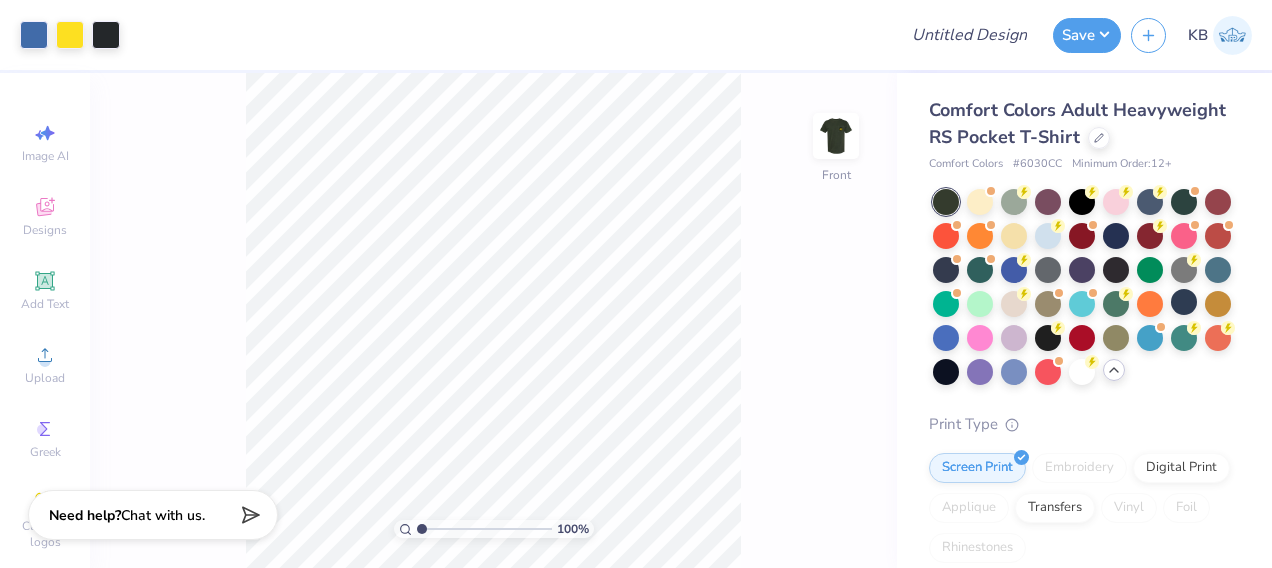 drag, startPoint x: 426, startPoint y: 526, endPoint x: 408, endPoint y: 534, distance: 19.697716 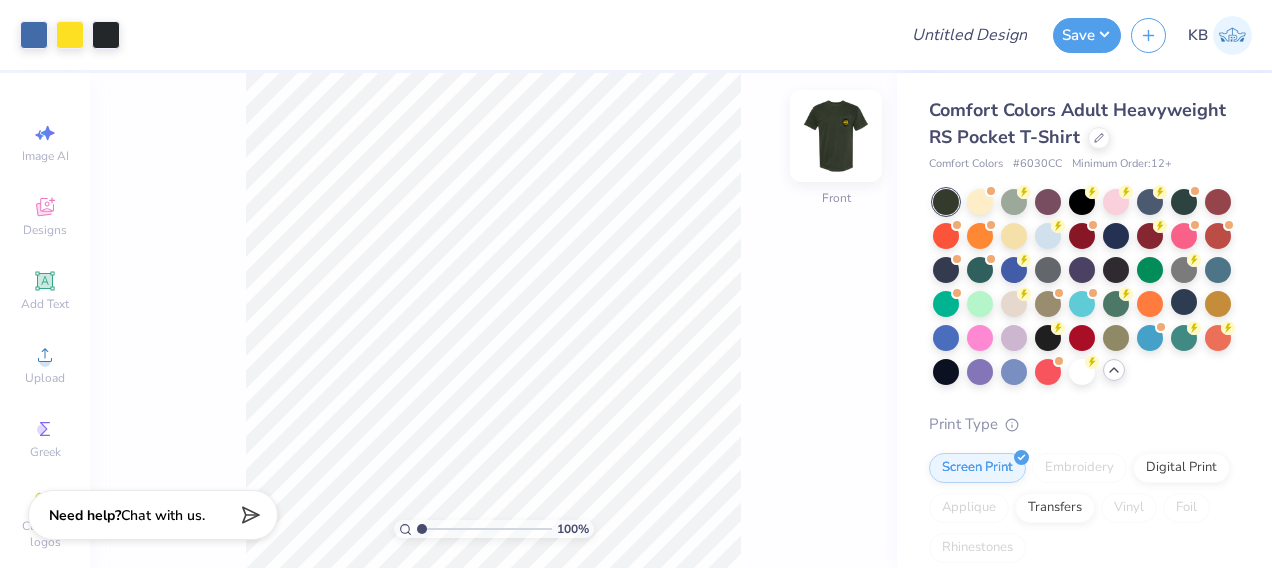 click at bounding box center [836, 136] 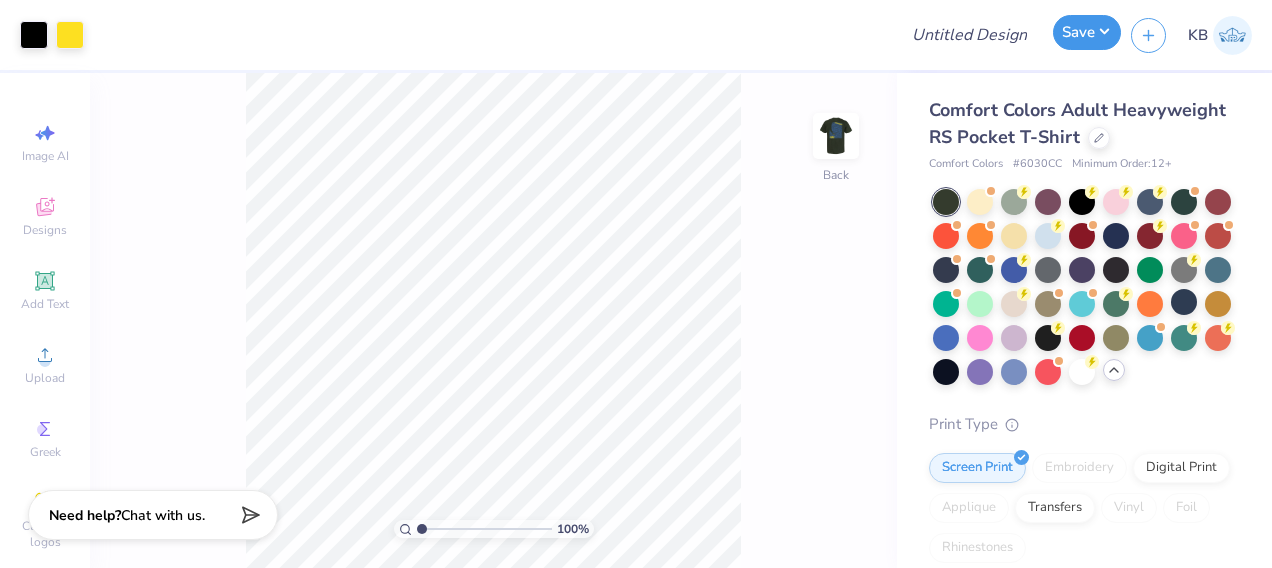 click on "Save" at bounding box center (1087, 32) 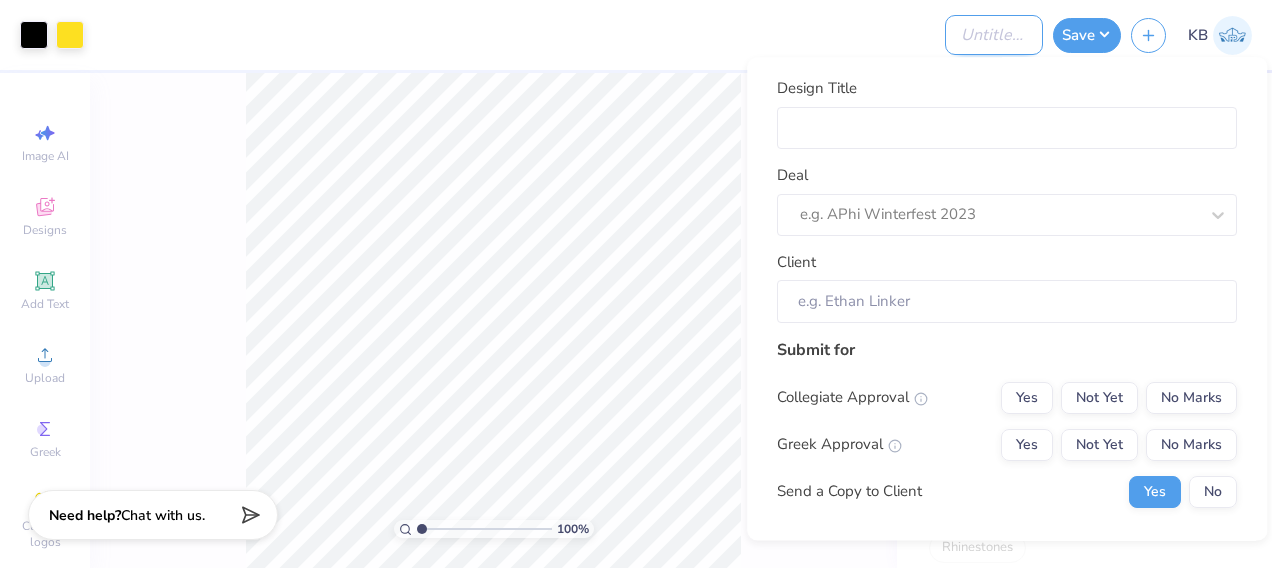 click on "Design Title" at bounding box center (994, 35) 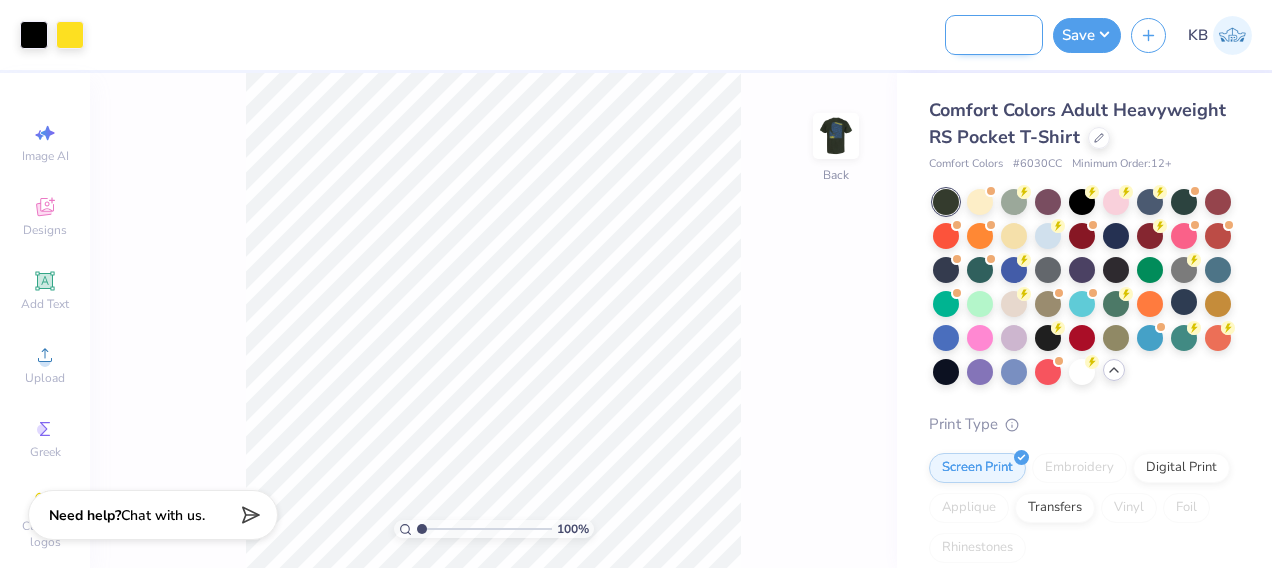 scroll, scrollTop: 0, scrollLeft: 73, axis: horizontal 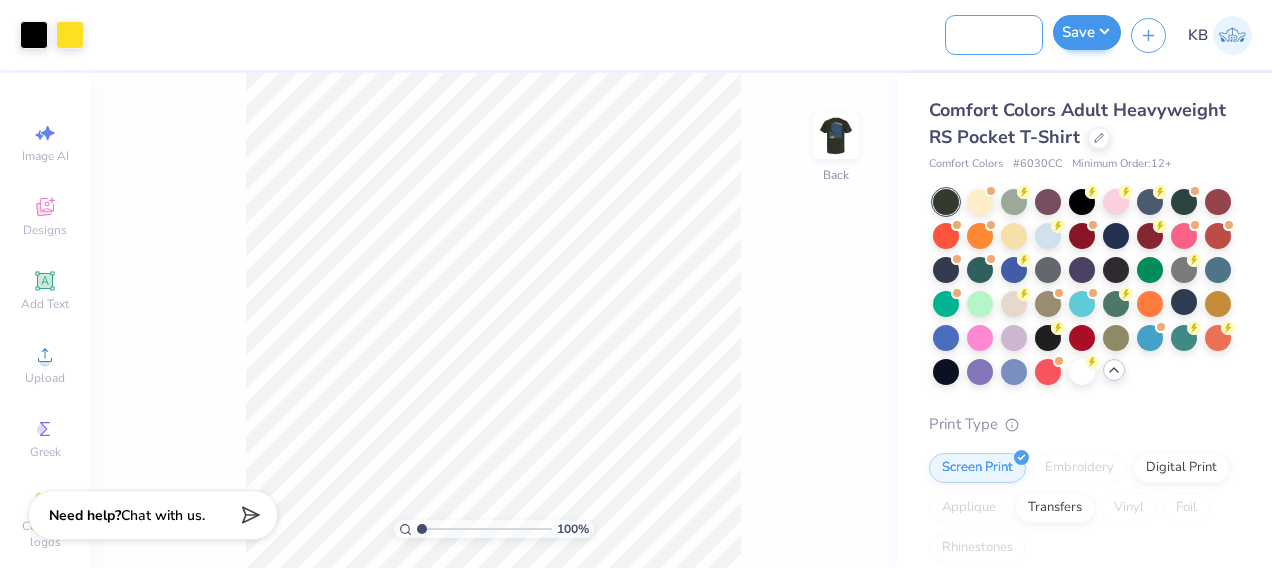 type on "[GREEK] fall rush [YEAR]" 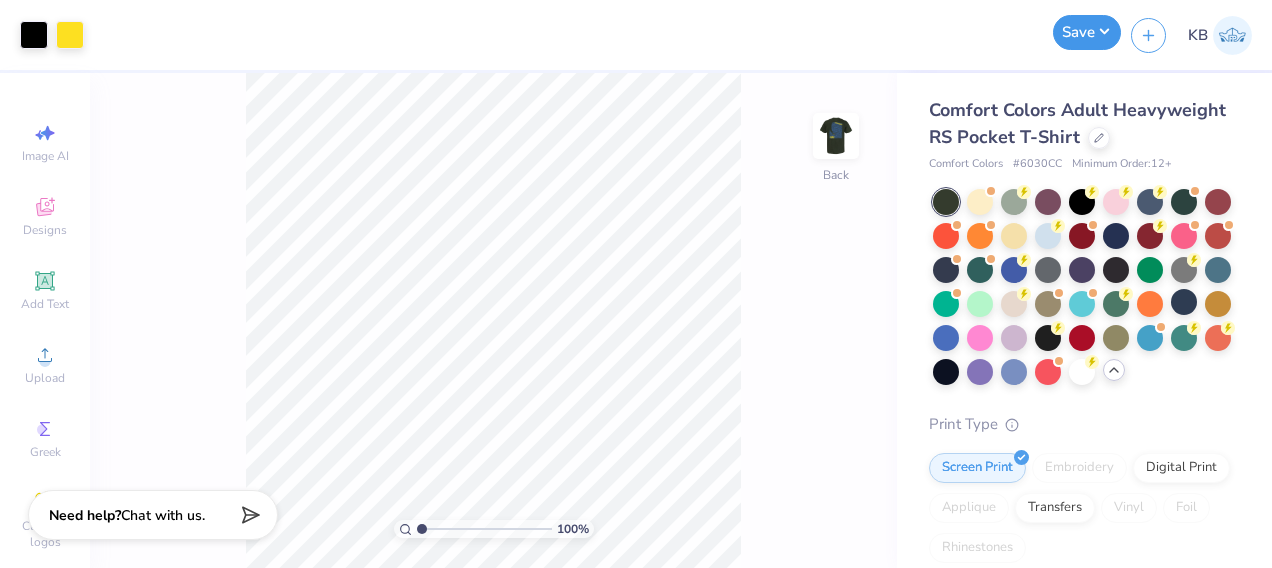 click on "Save" at bounding box center (1087, 32) 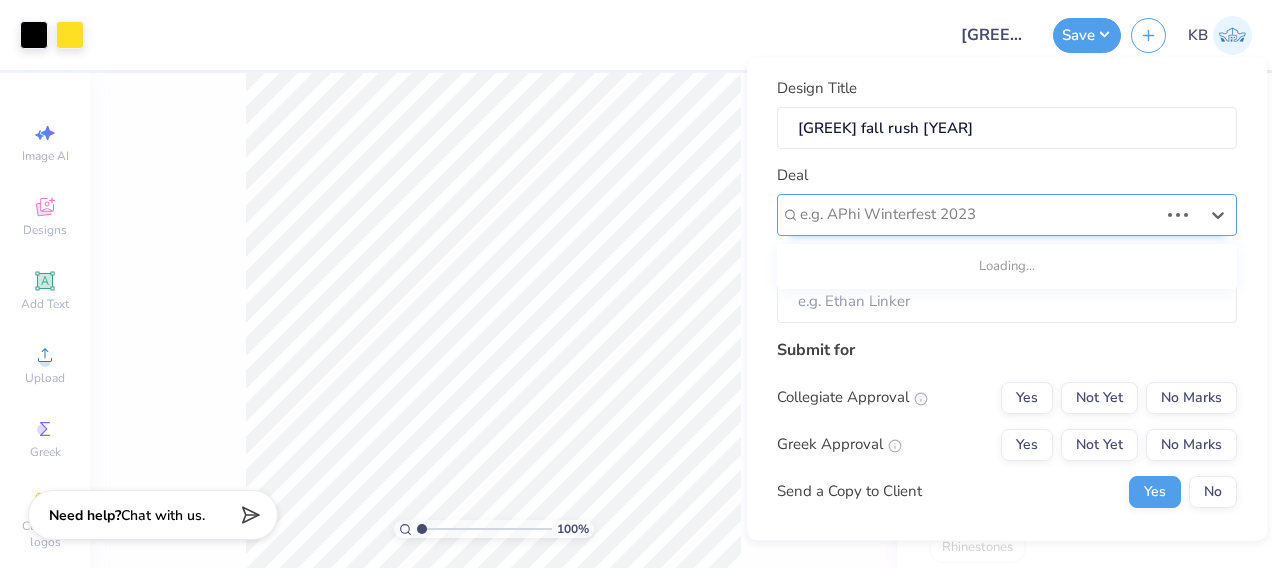 click on "e.g. APhi Winterfest 2023" at bounding box center [1007, 215] 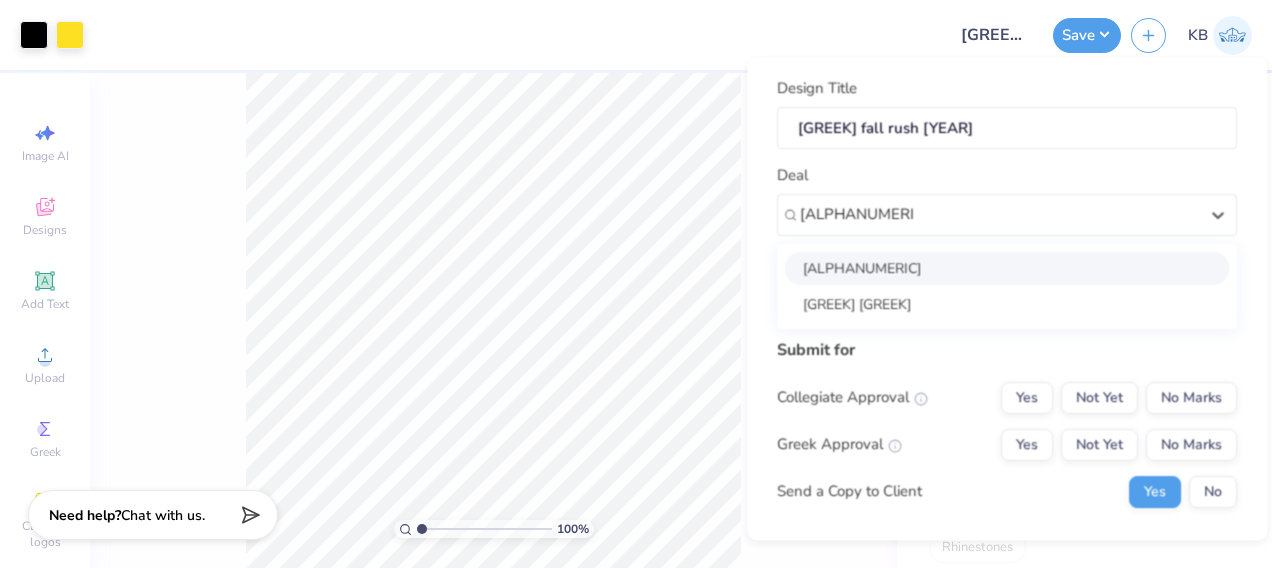 click on "[ALPHANUMERIC]" at bounding box center [1007, 268] 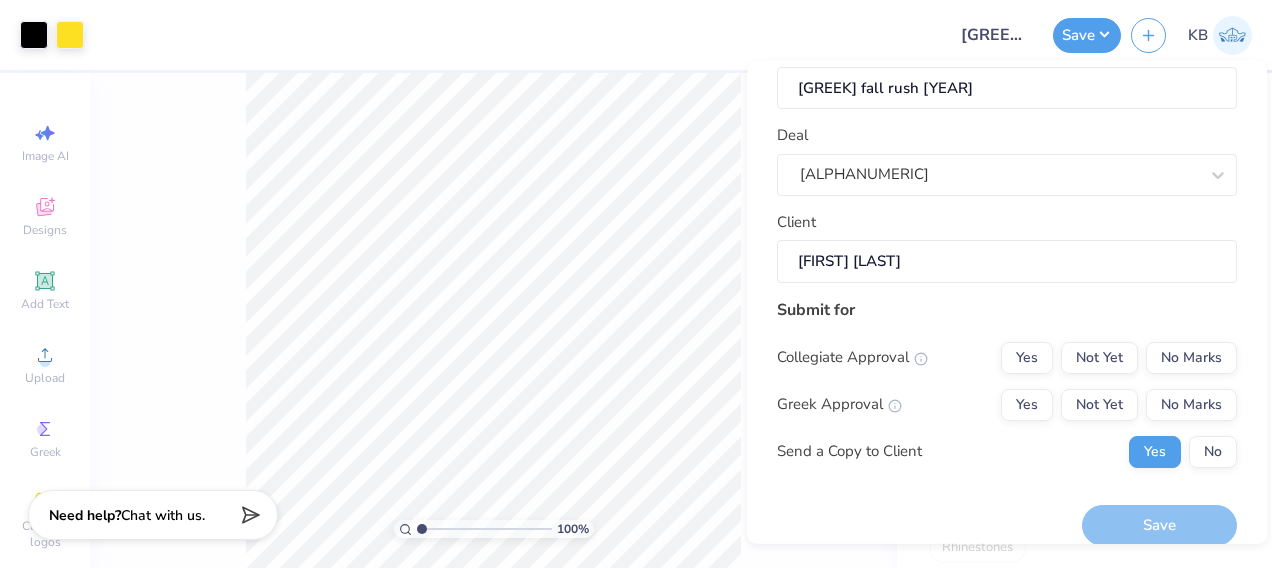 scroll, scrollTop: 64, scrollLeft: 0, axis: vertical 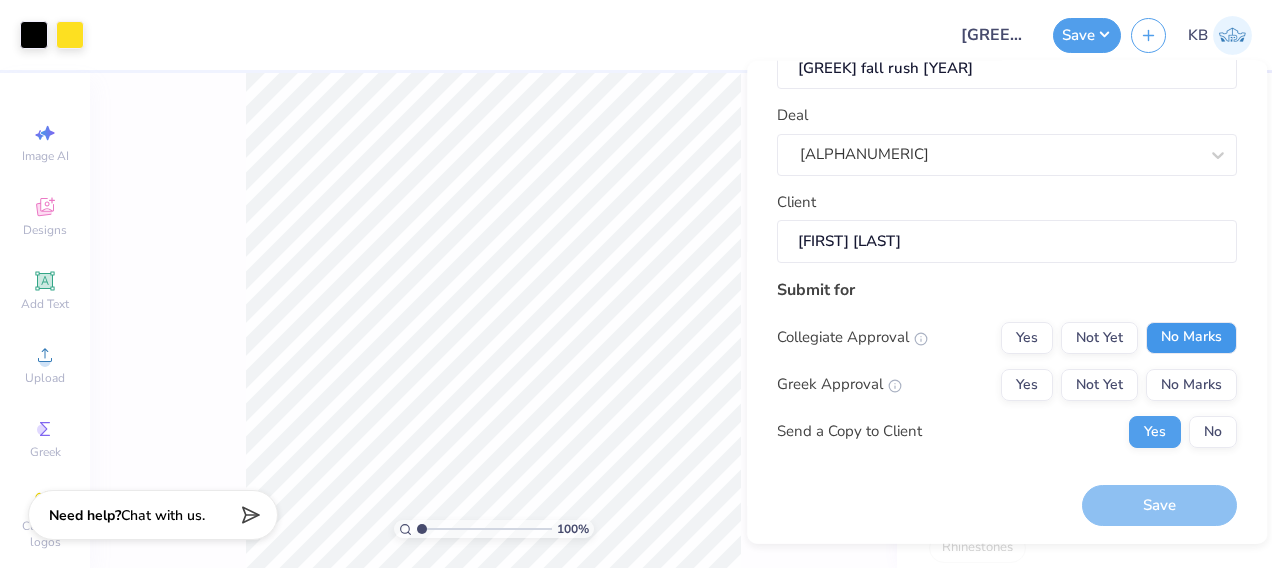 click on "No Marks" at bounding box center [1191, 337] 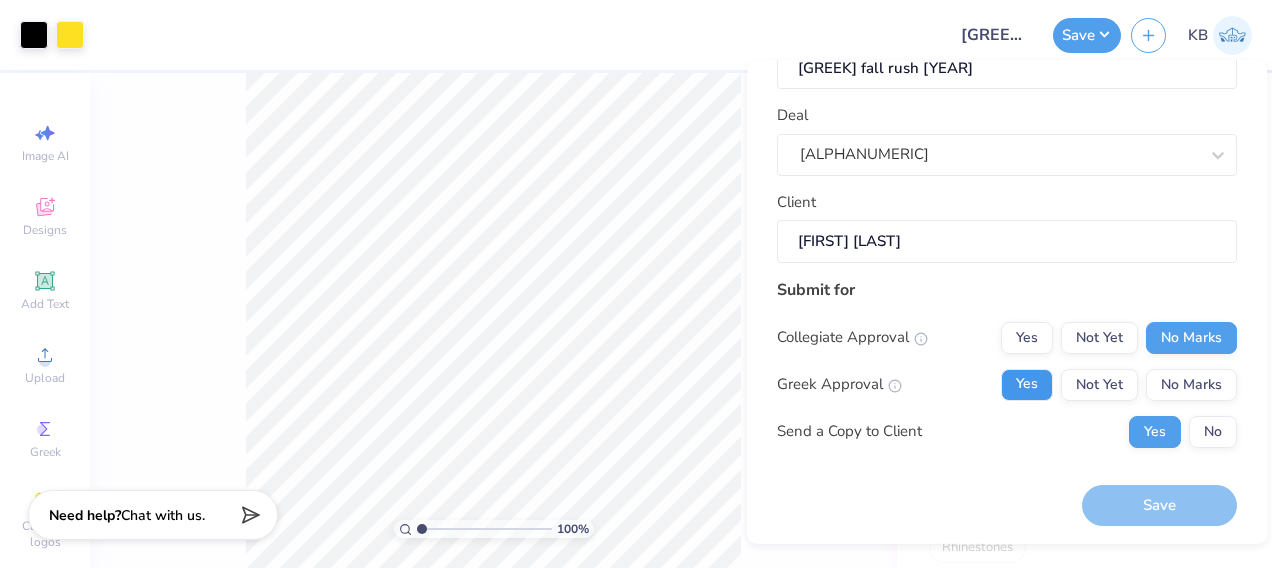 click on "Yes" at bounding box center [1027, 384] 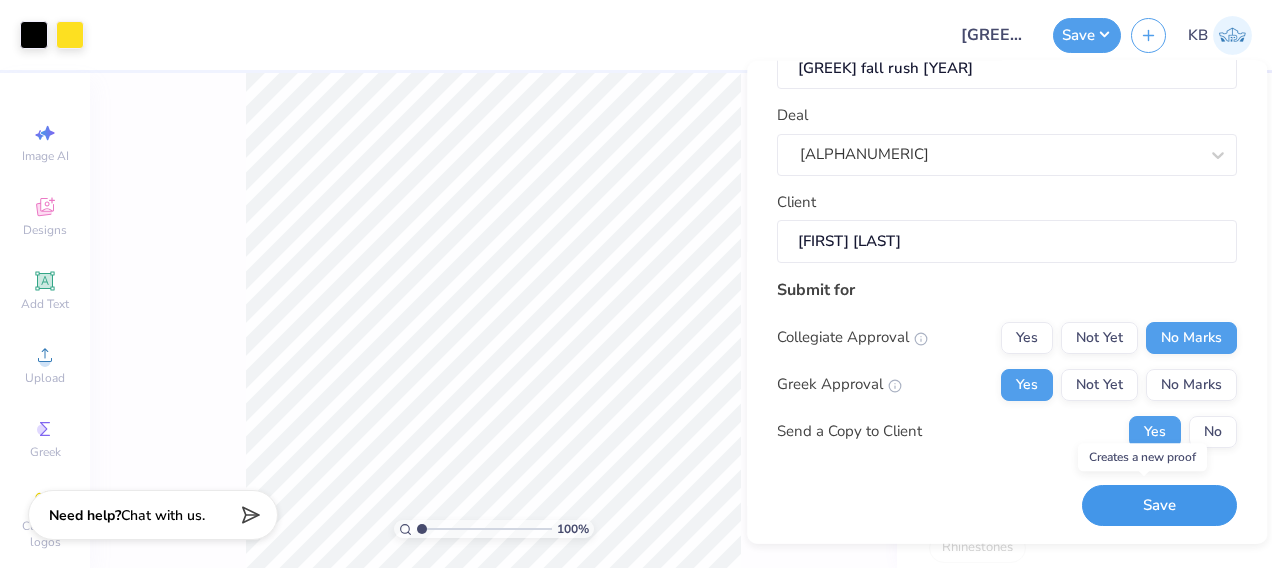 click on "Save" at bounding box center [1159, 505] 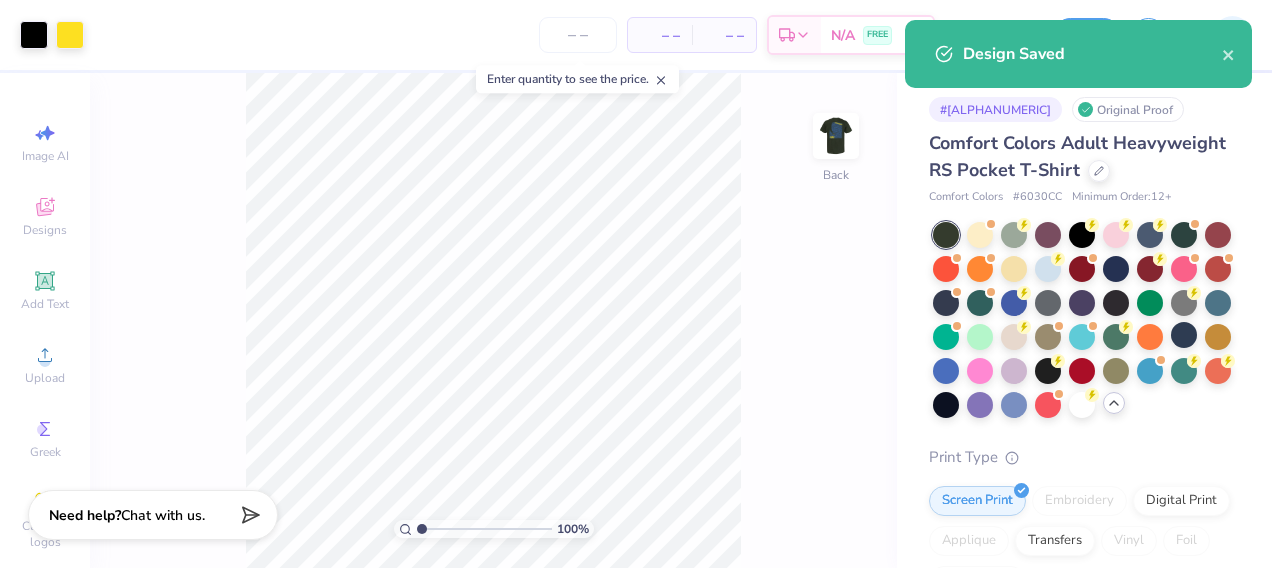 scroll, scrollTop: 0, scrollLeft: 0, axis: both 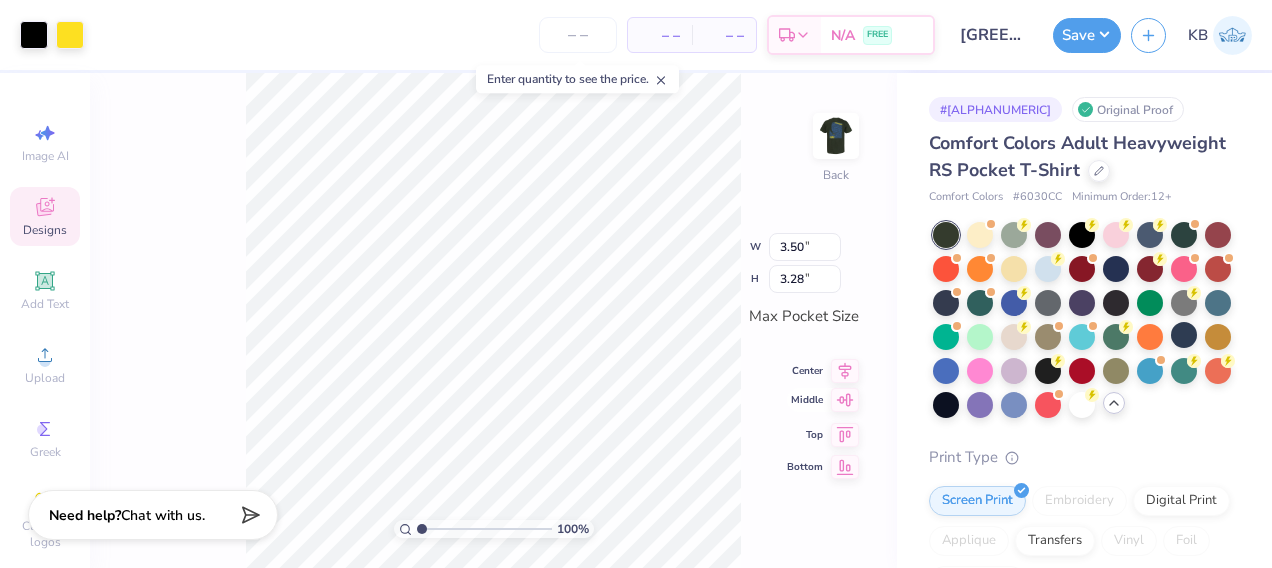 click 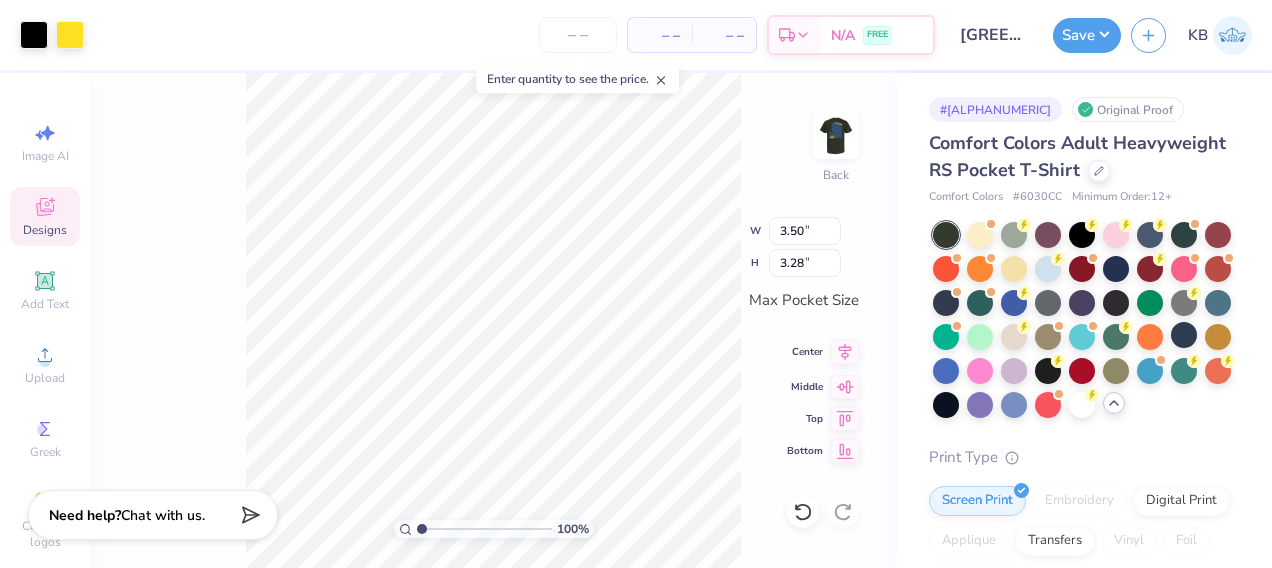 click 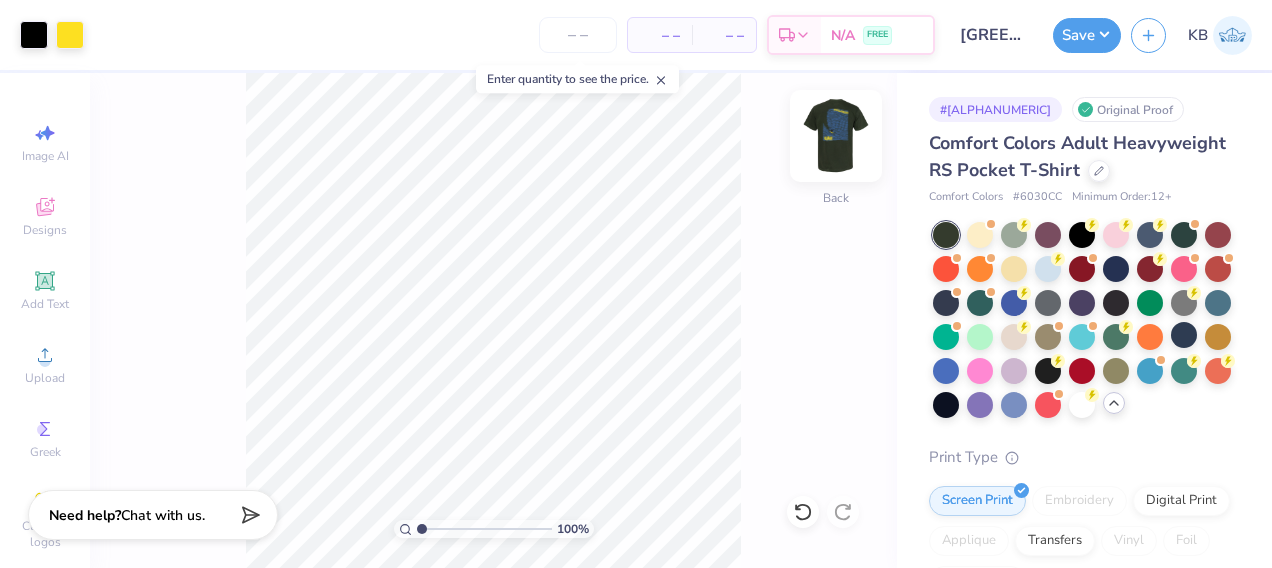 click at bounding box center (836, 136) 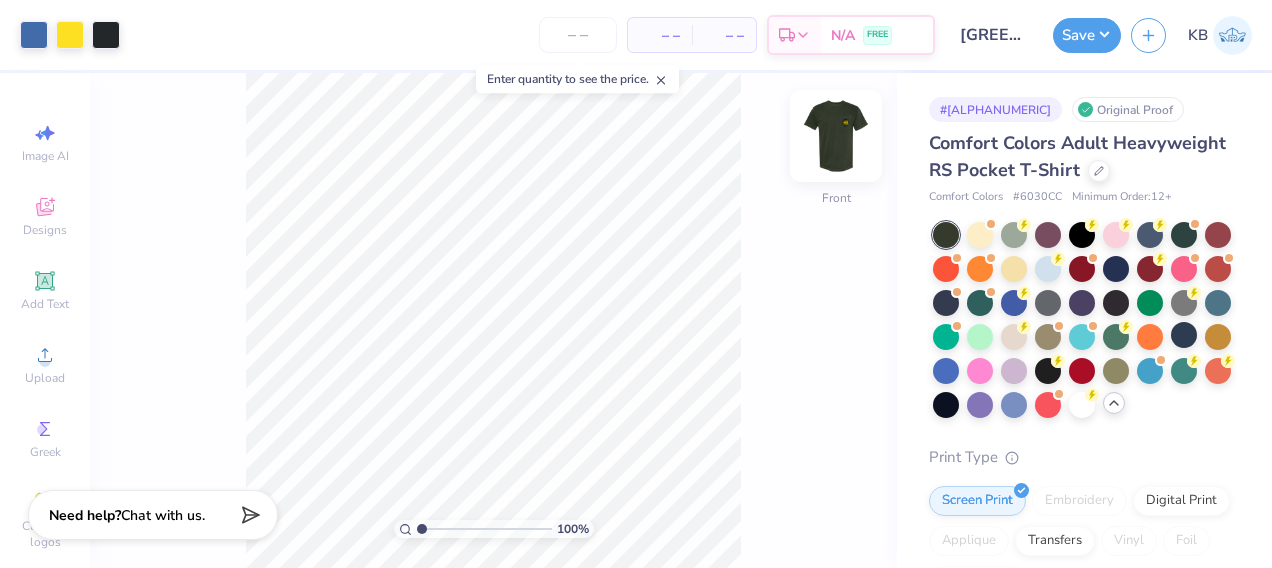 click at bounding box center [836, 136] 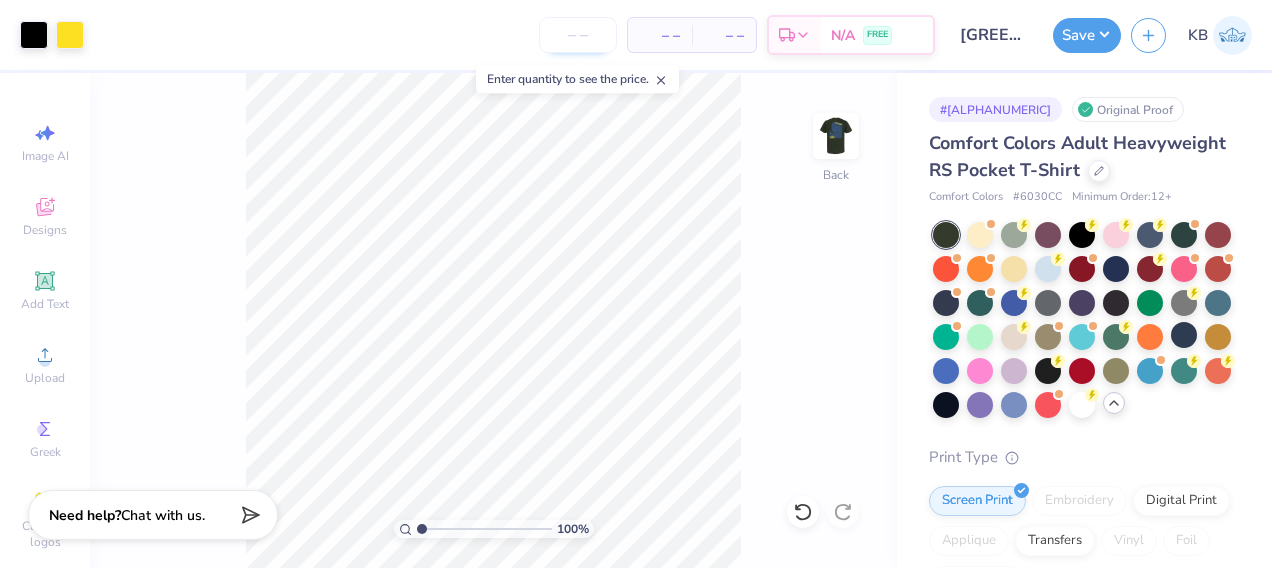 click at bounding box center [578, 35] 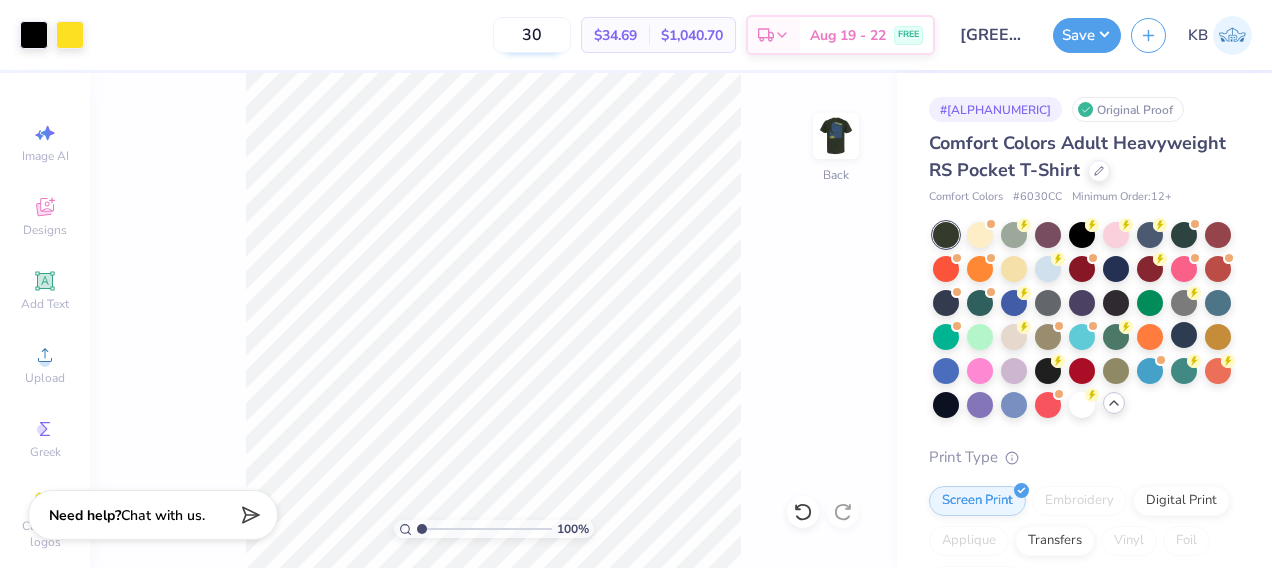 type on "3" 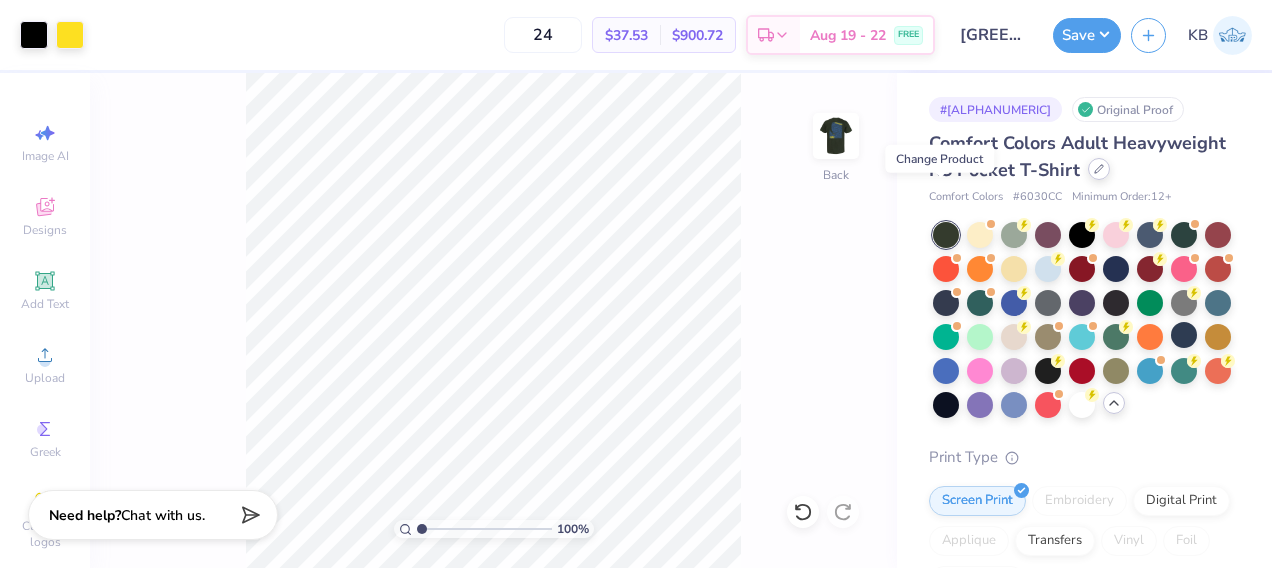 type on "24" 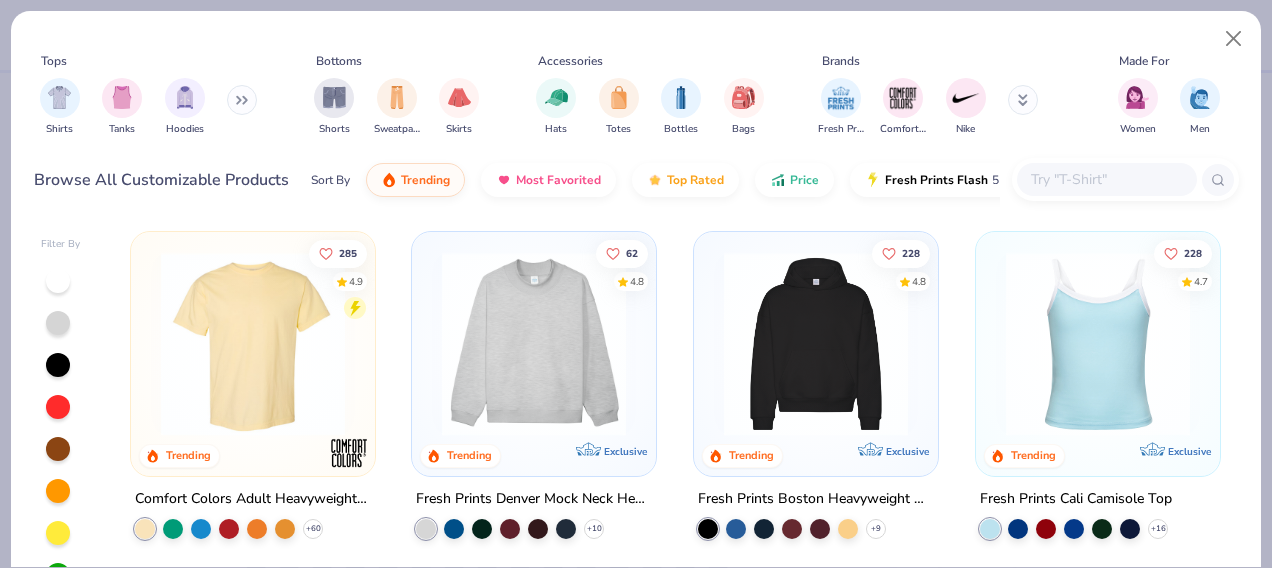 click at bounding box center (1125, 179) 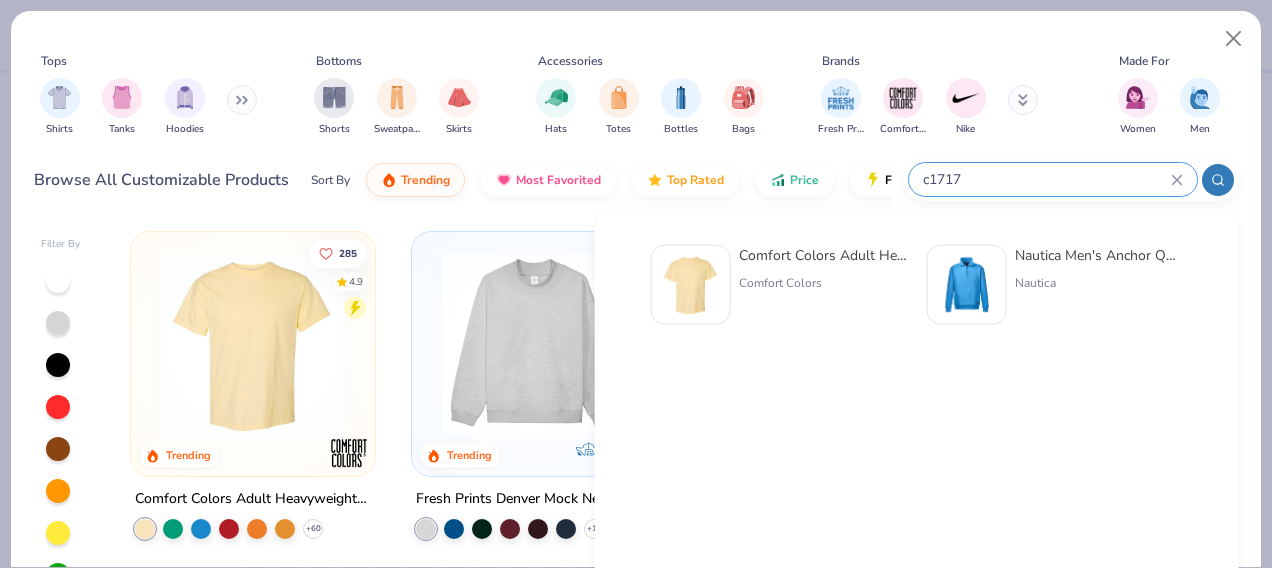 type on "c1717" 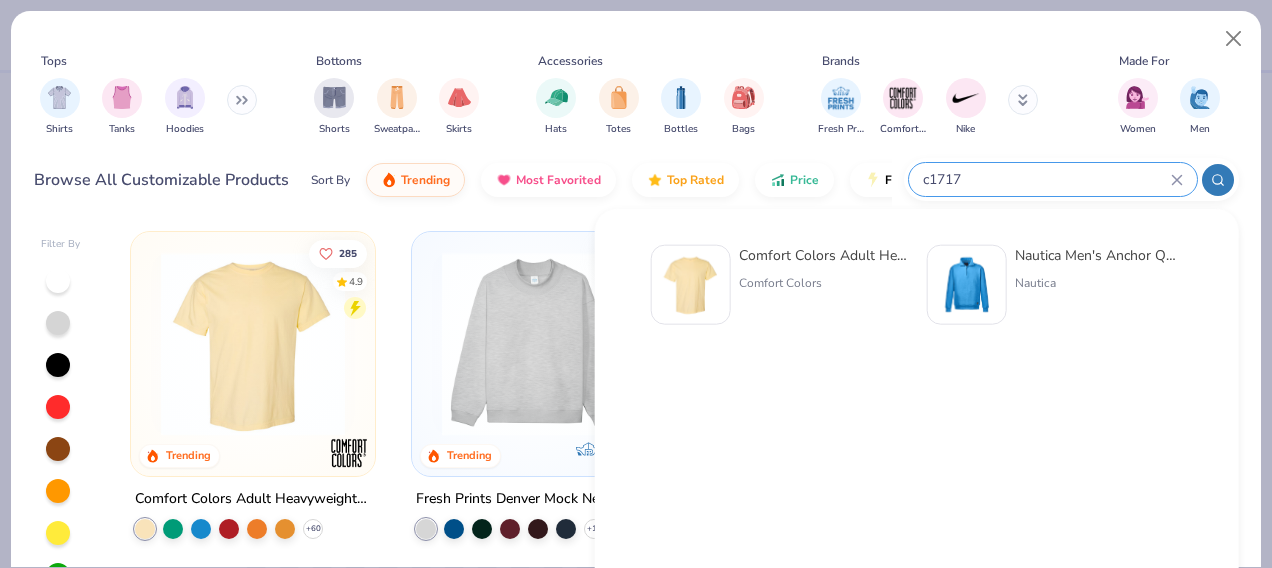 click on "Comfort Colors Adult Heavyweight T-Shirt" at bounding box center [823, 255] 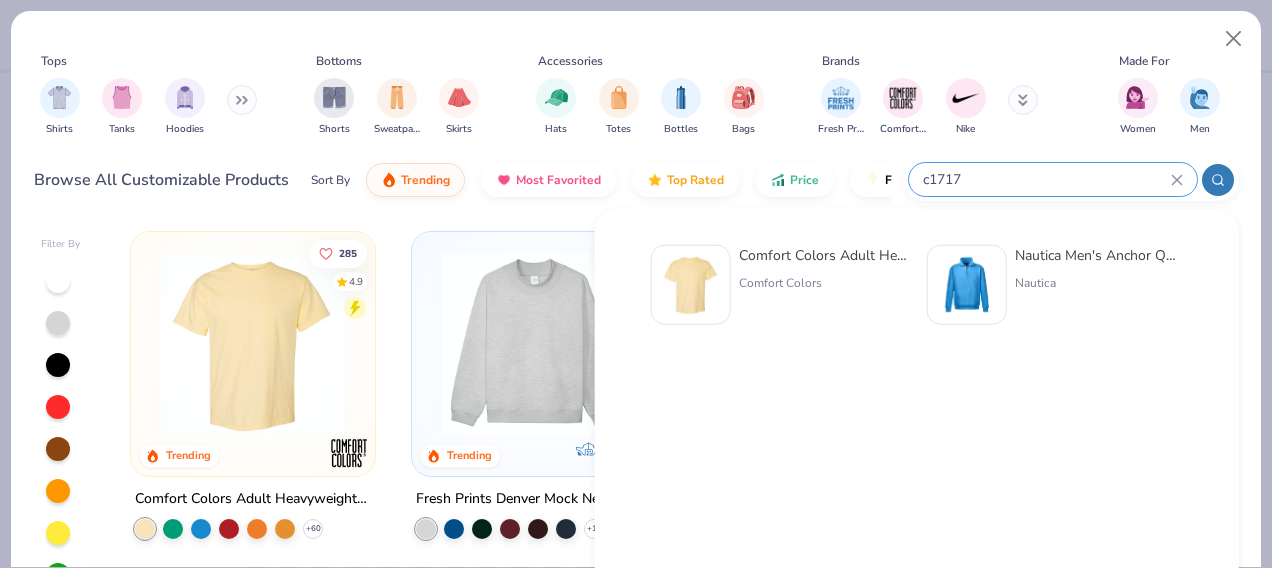 type 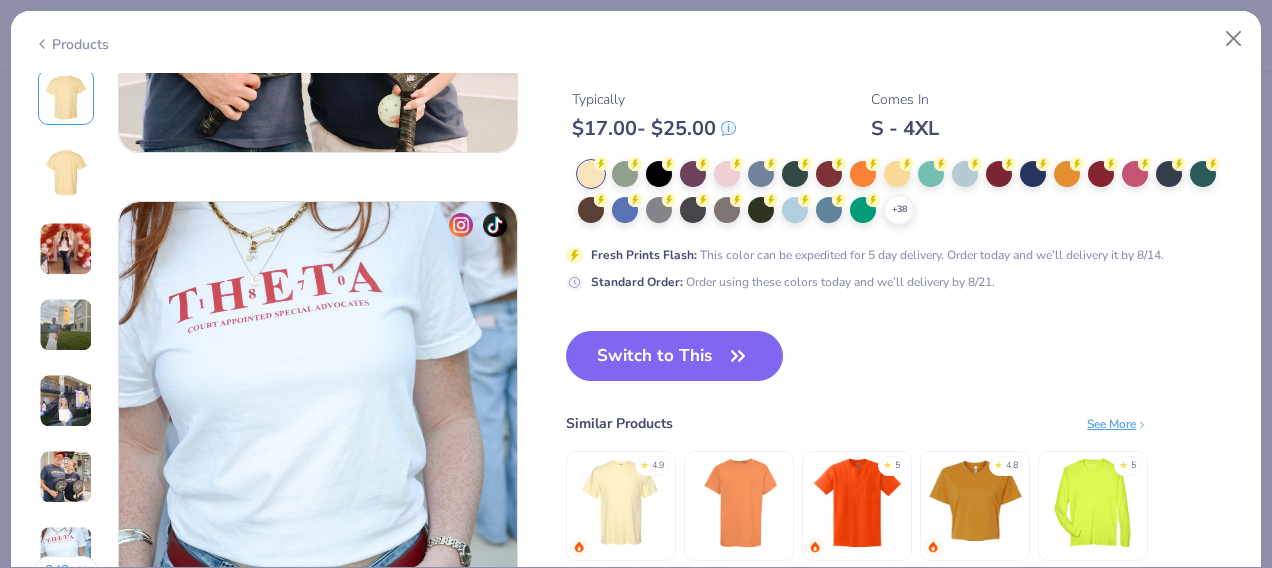 scroll, scrollTop: 2473, scrollLeft: 0, axis: vertical 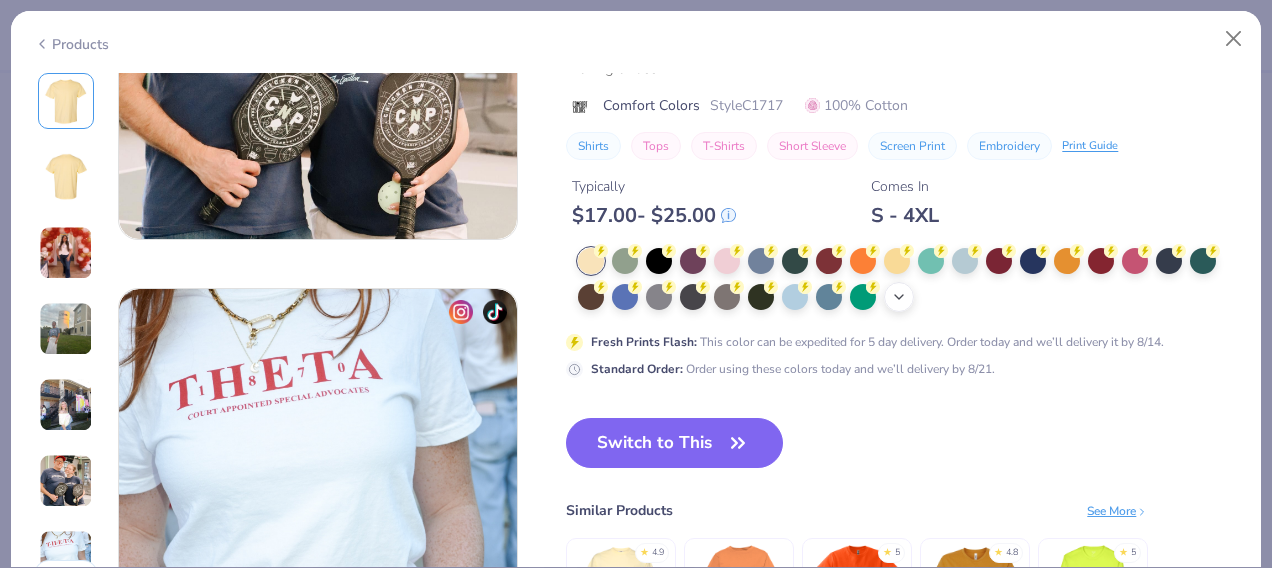 click on "+ 38" at bounding box center (899, 297) 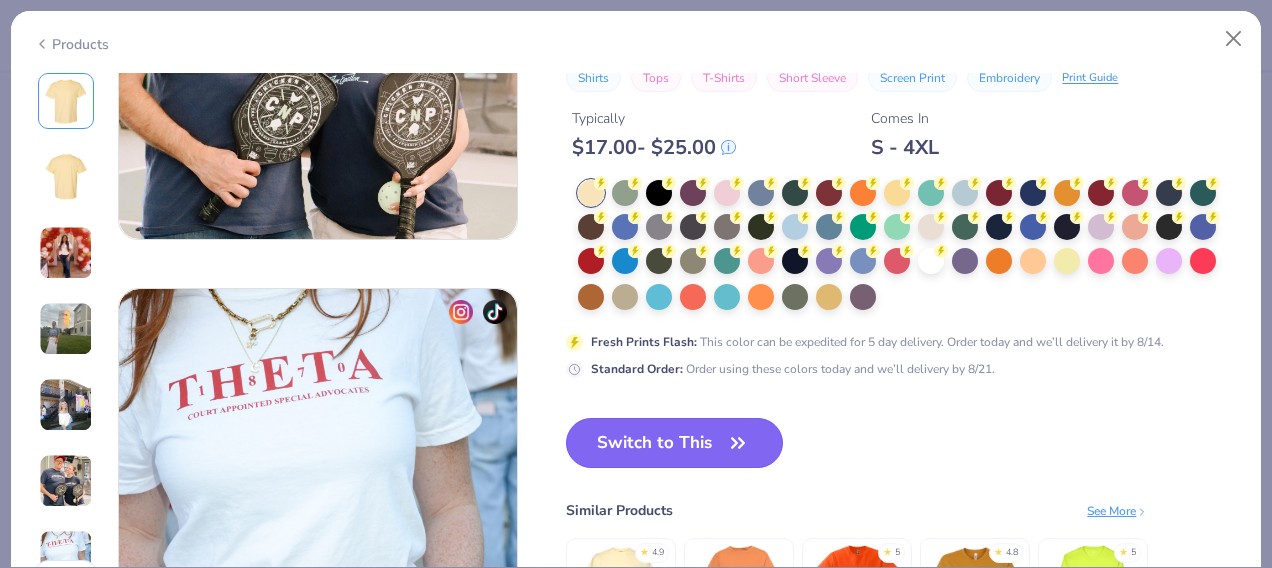 click on "Switch to This" at bounding box center (674, 443) 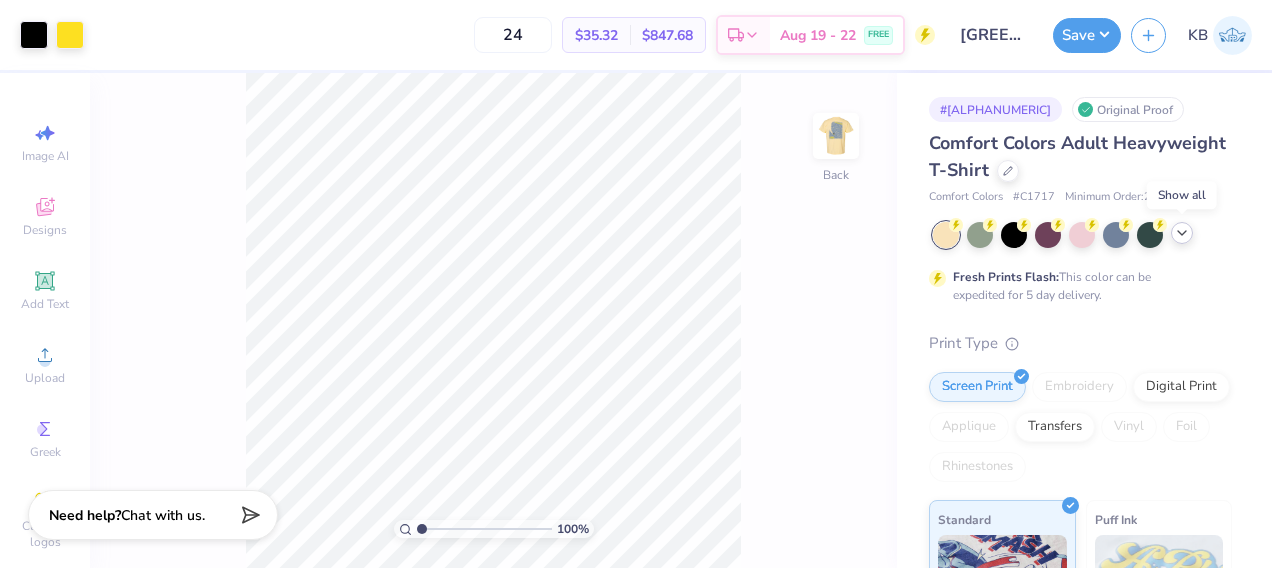 click 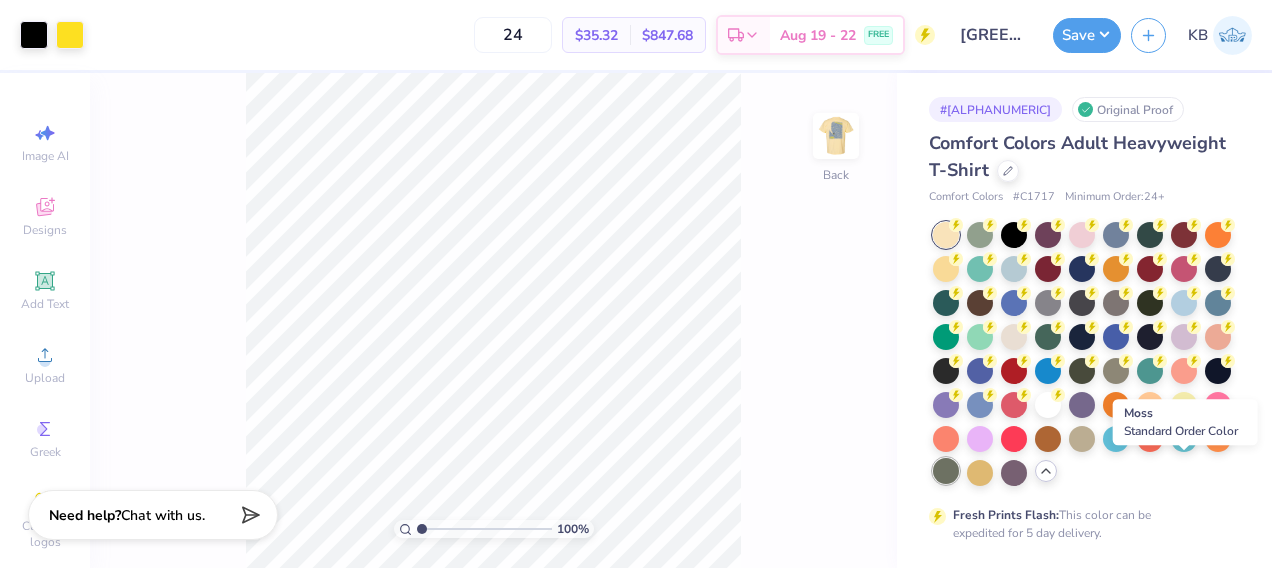 click at bounding box center (946, 471) 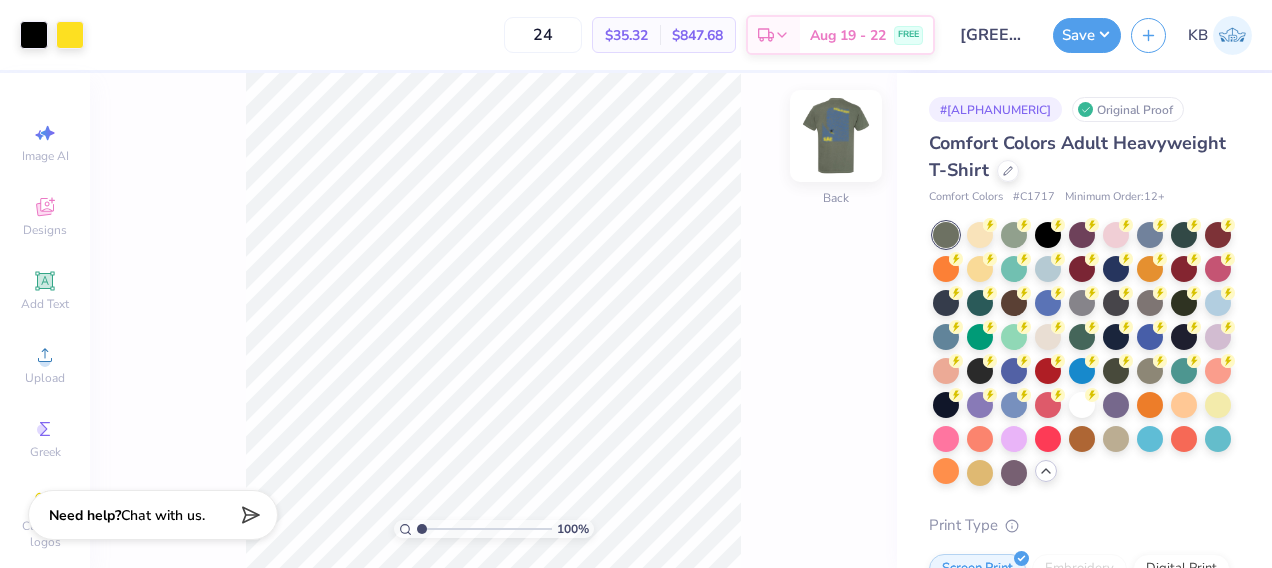 click at bounding box center [836, 136] 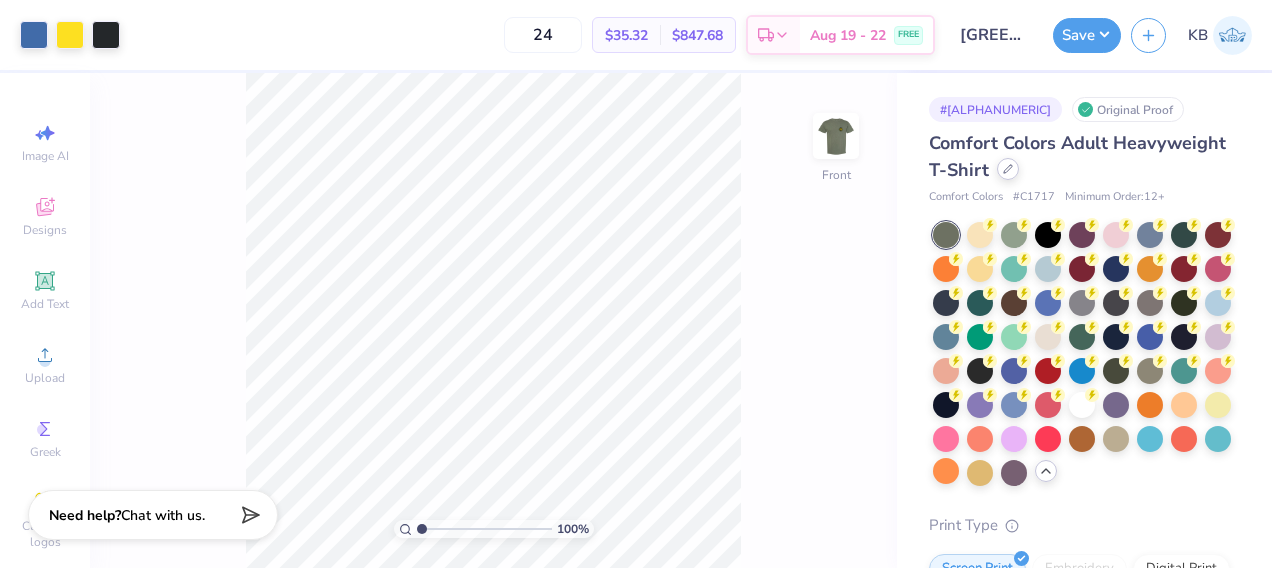 click at bounding box center (1008, 169) 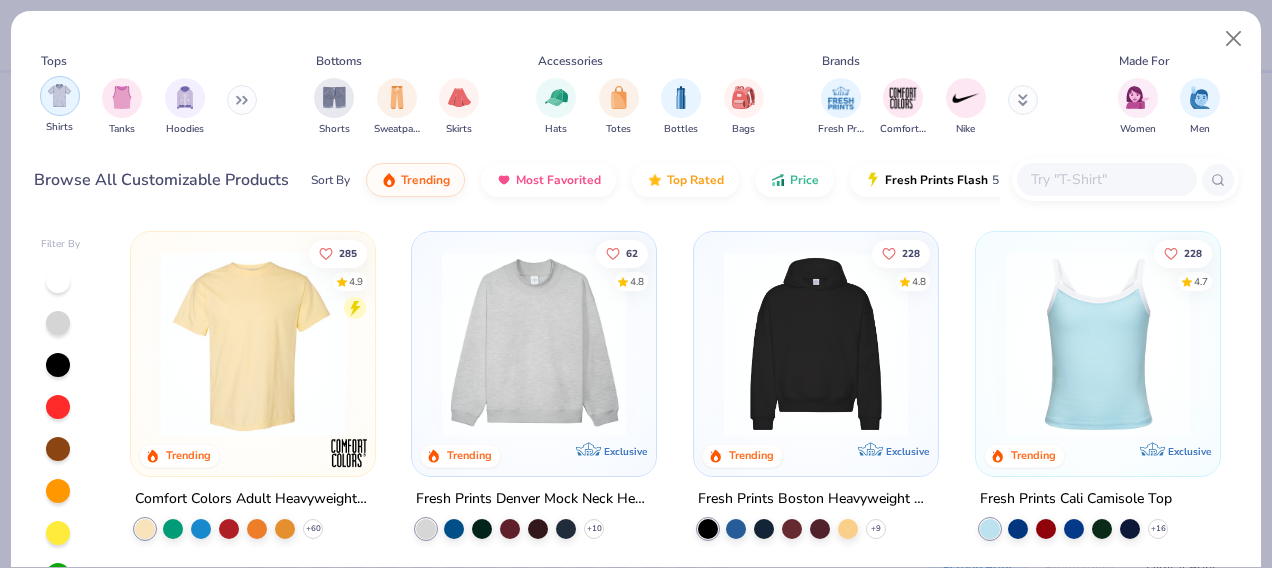 click at bounding box center [59, 95] 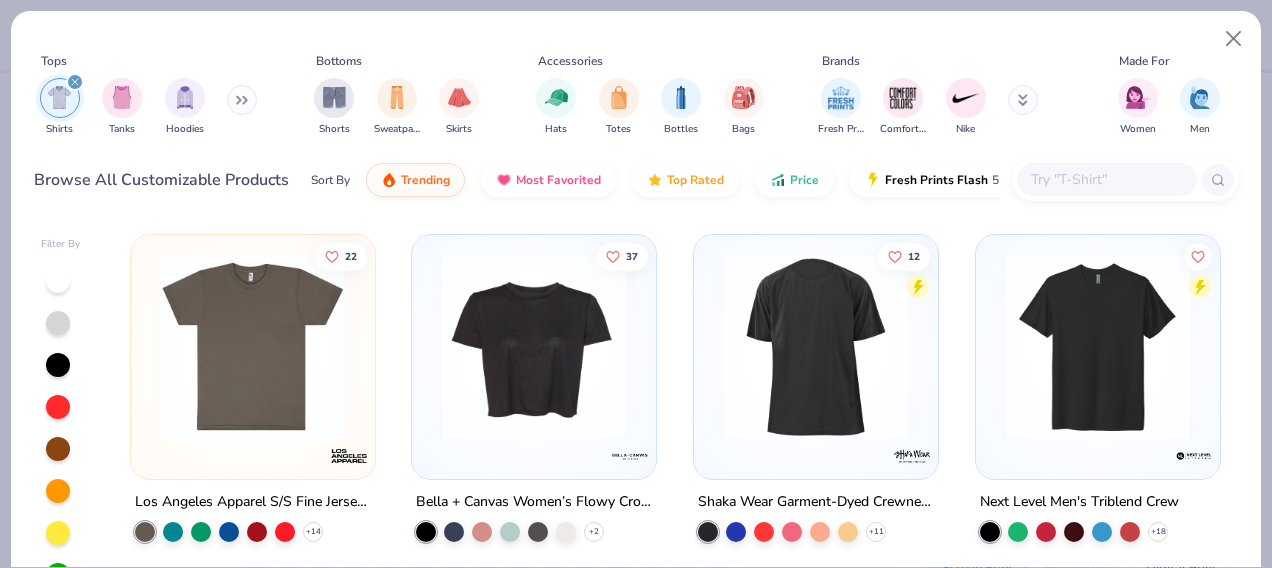 scroll, scrollTop: 2055, scrollLeft: 0, axis: vertical 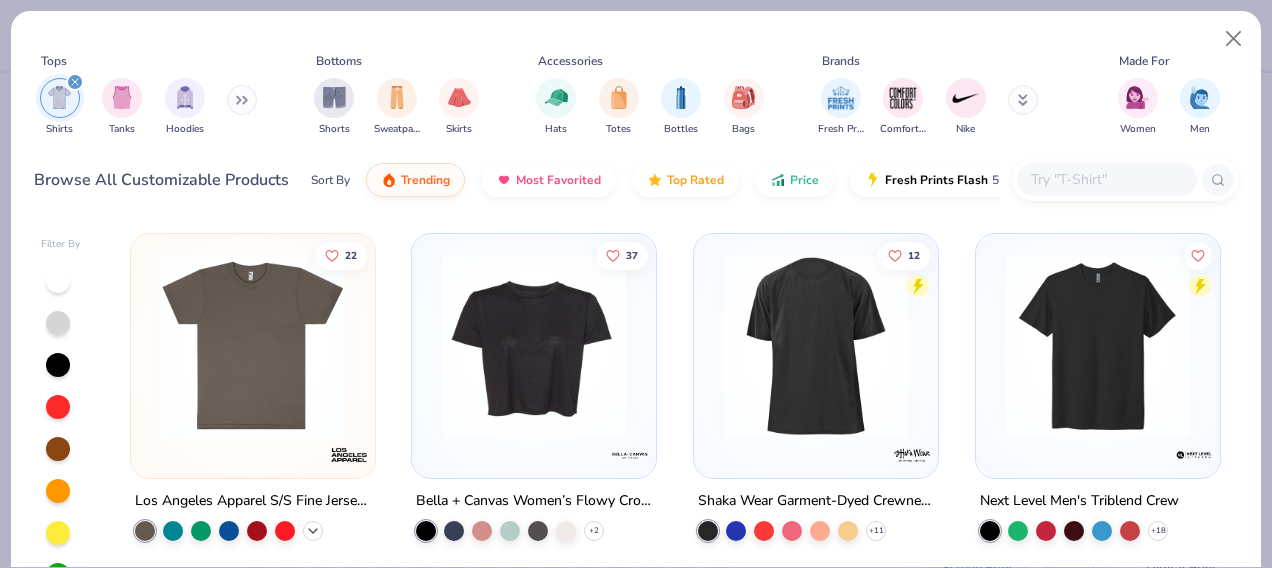 click 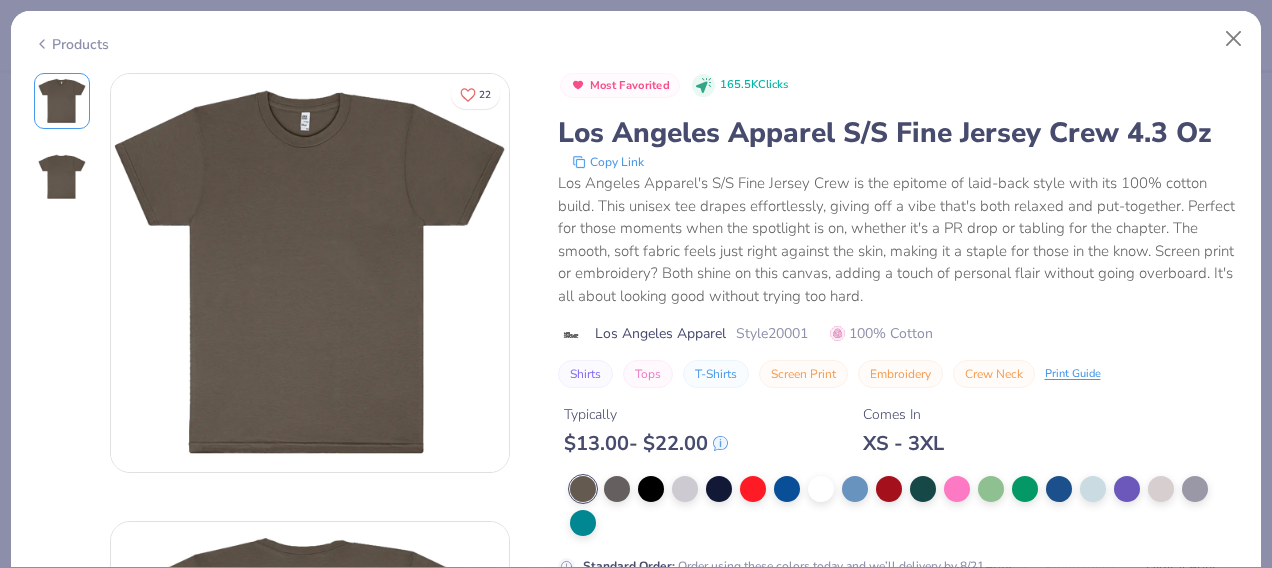 scroll, scrollTop: 42, scrollLeft: 0, axis: vertical 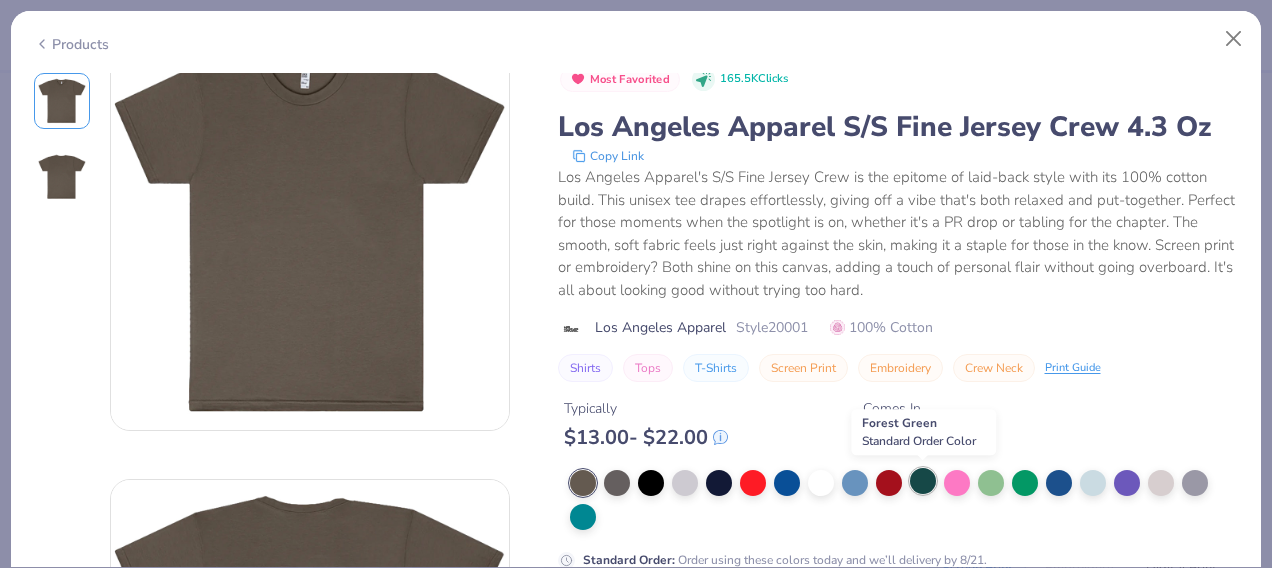 click at bounding box center [923, 481] 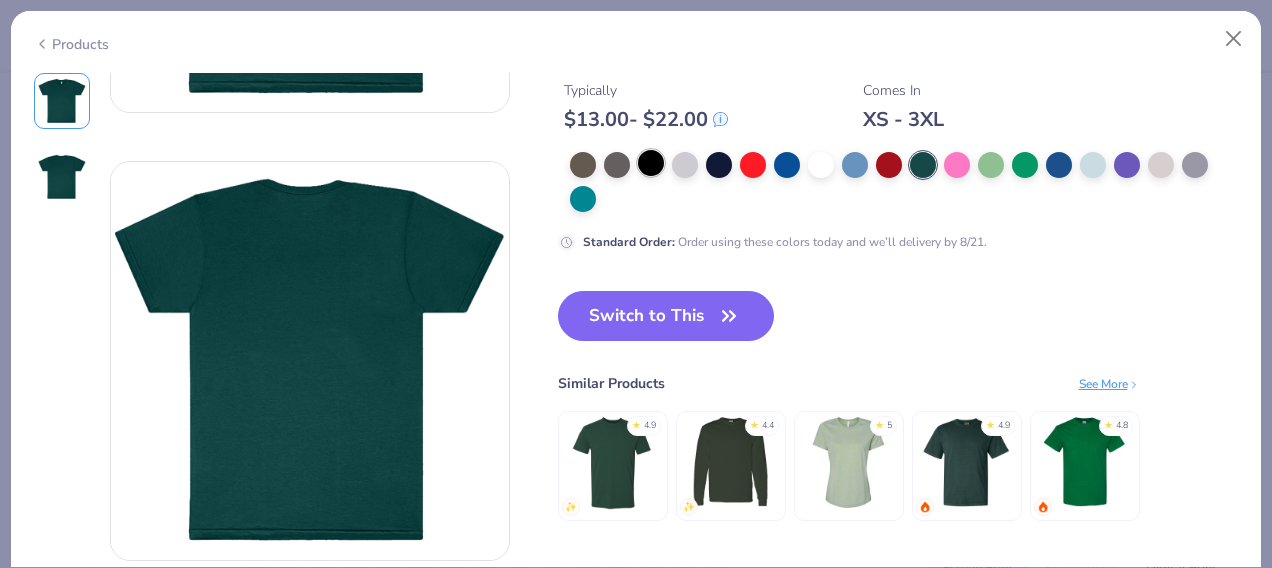 scroll, scrollTop: 408, scrollLeft: 0, axis: vertical 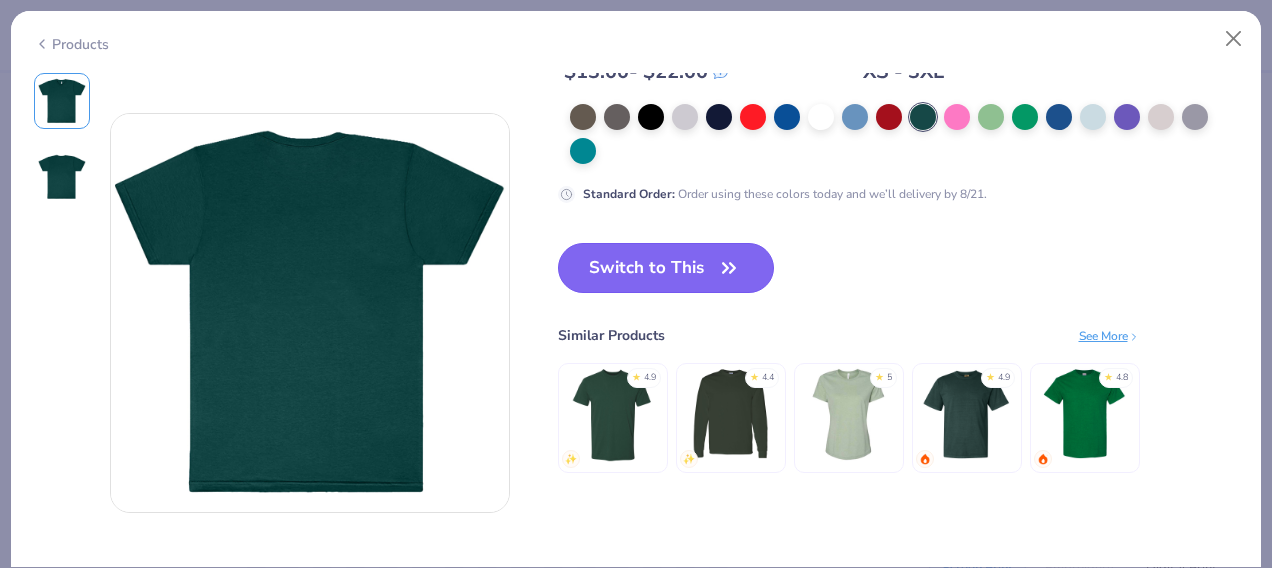 click on "Switch to This" at bounding box center [666, 268] 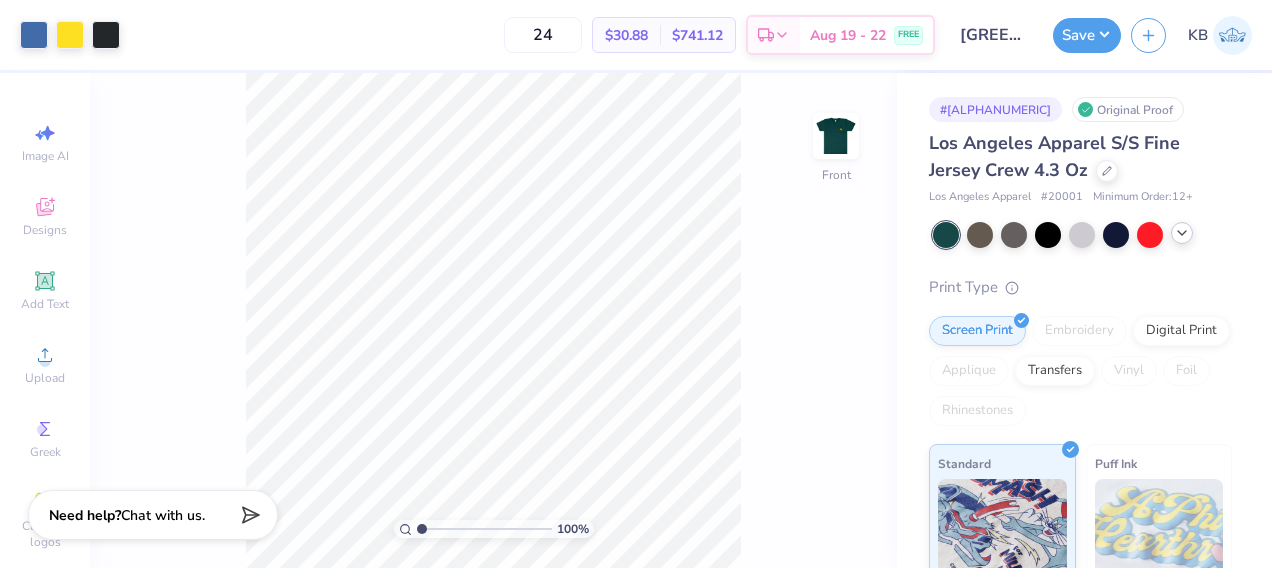 click 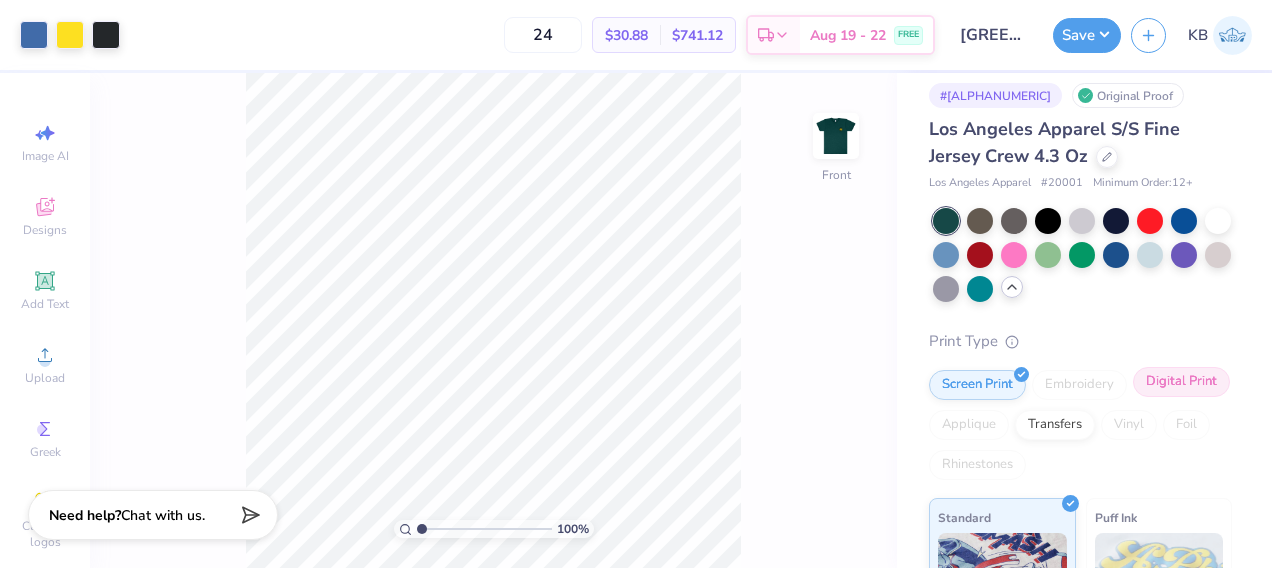 scroll, scrollTop: 0, scrollLeft: 0, axis: both 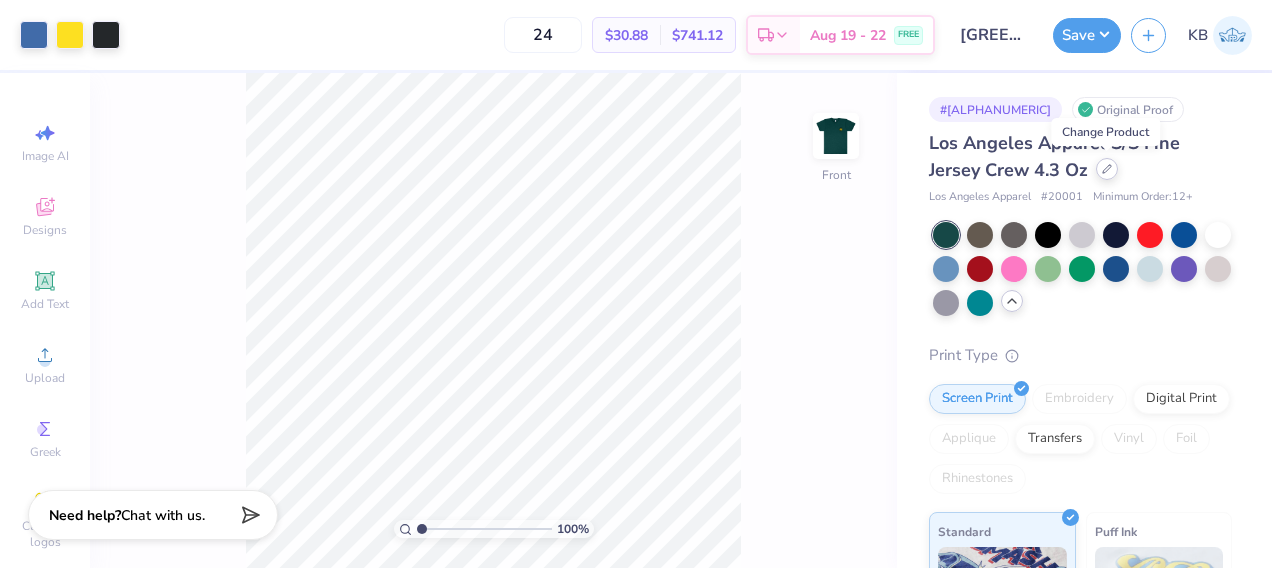 click at bounding box center [1107, 169] 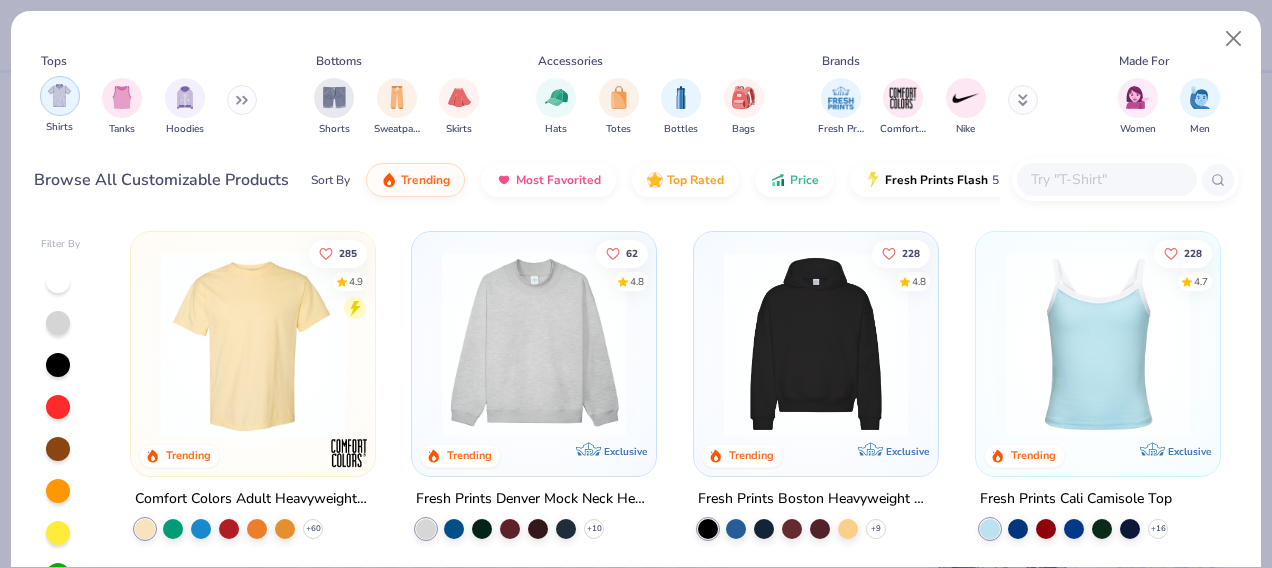 click at bounding box center [59, 95] 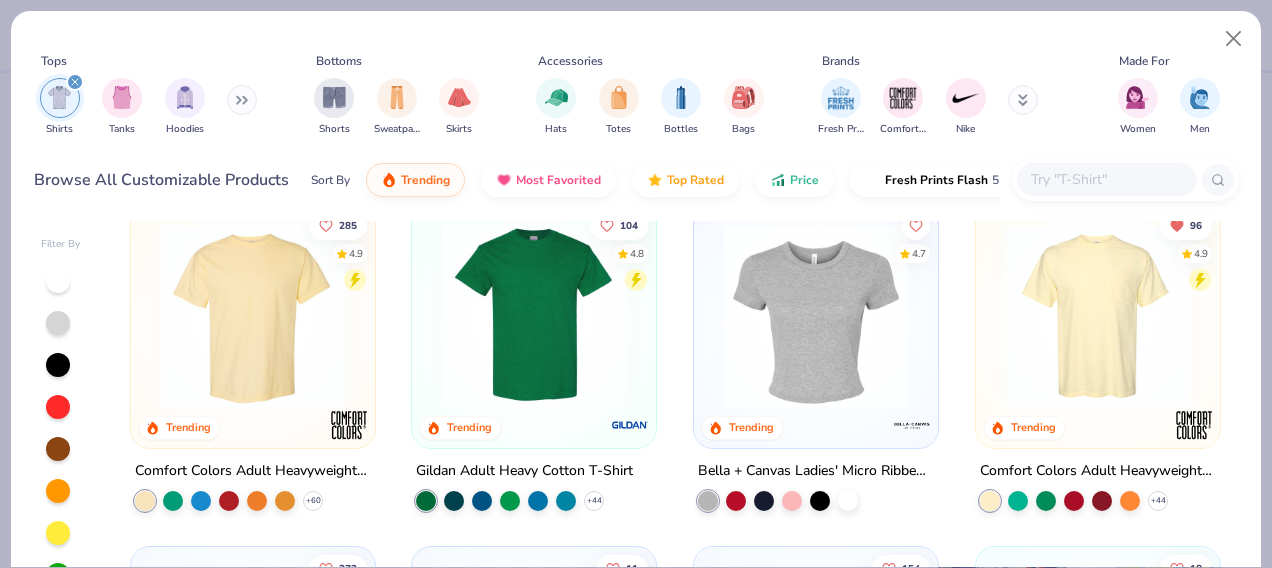 scroll, scrollTop: 45, scrollLeft: 0, axis: vertical 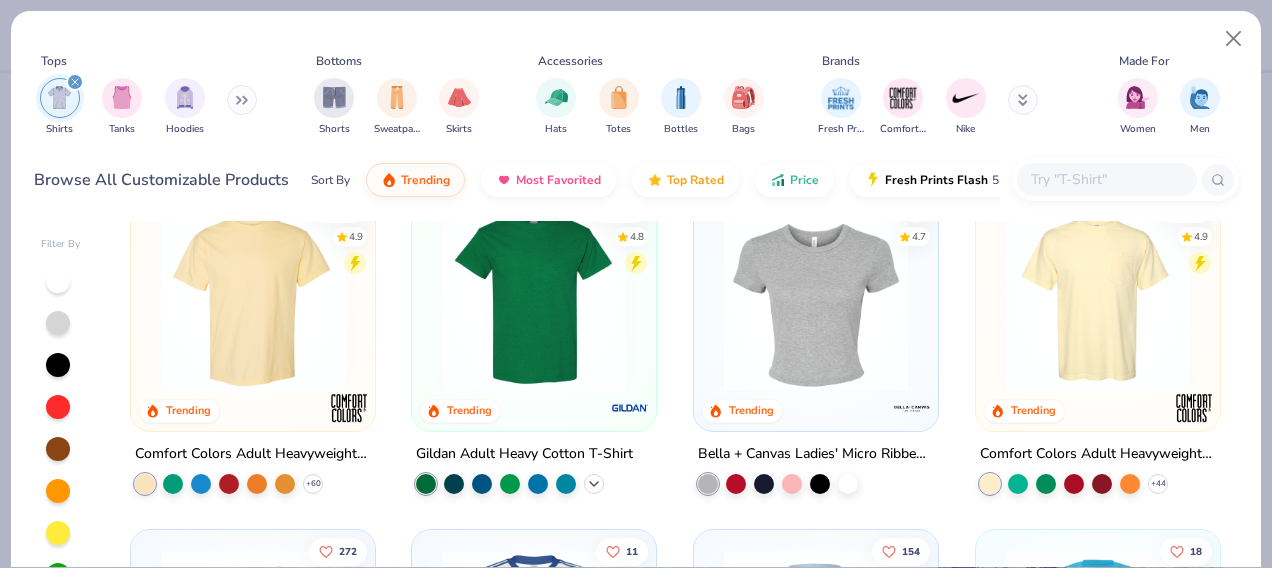 click 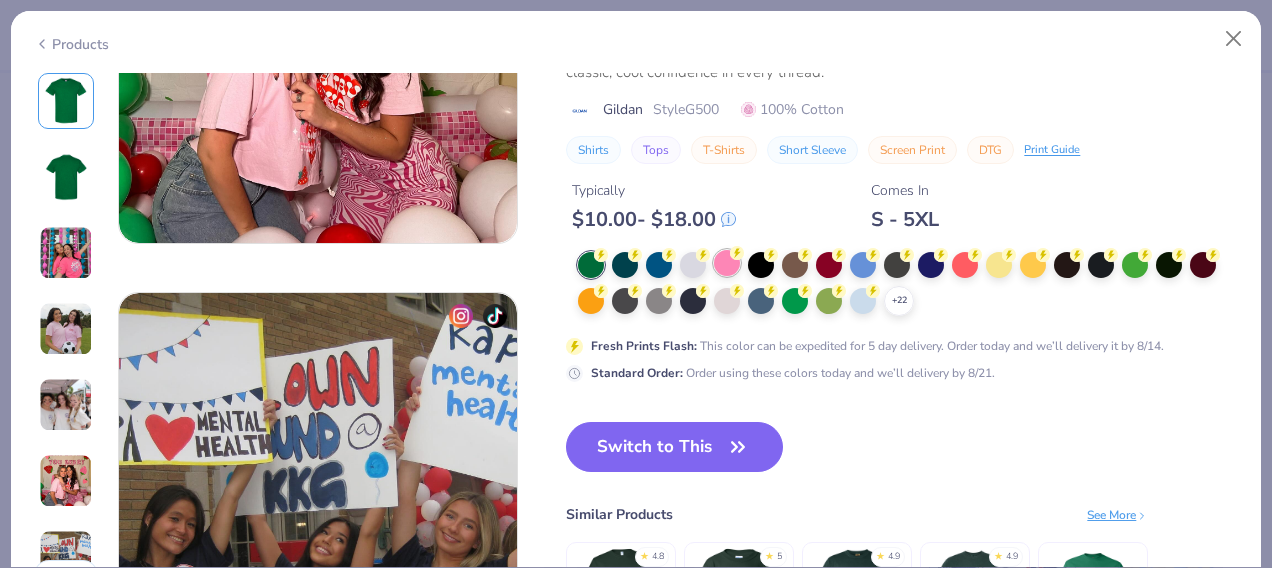 scroll, scrollTop: 2458, scrollLeft: 0, axis: vertical 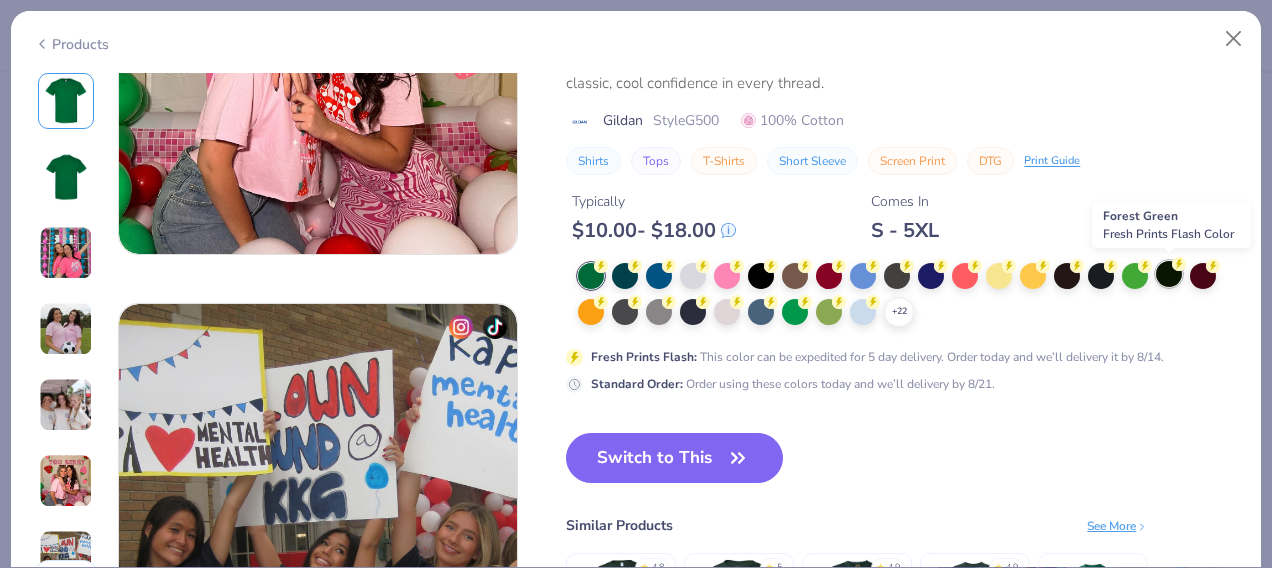 click at bounding box center (1169, 274) 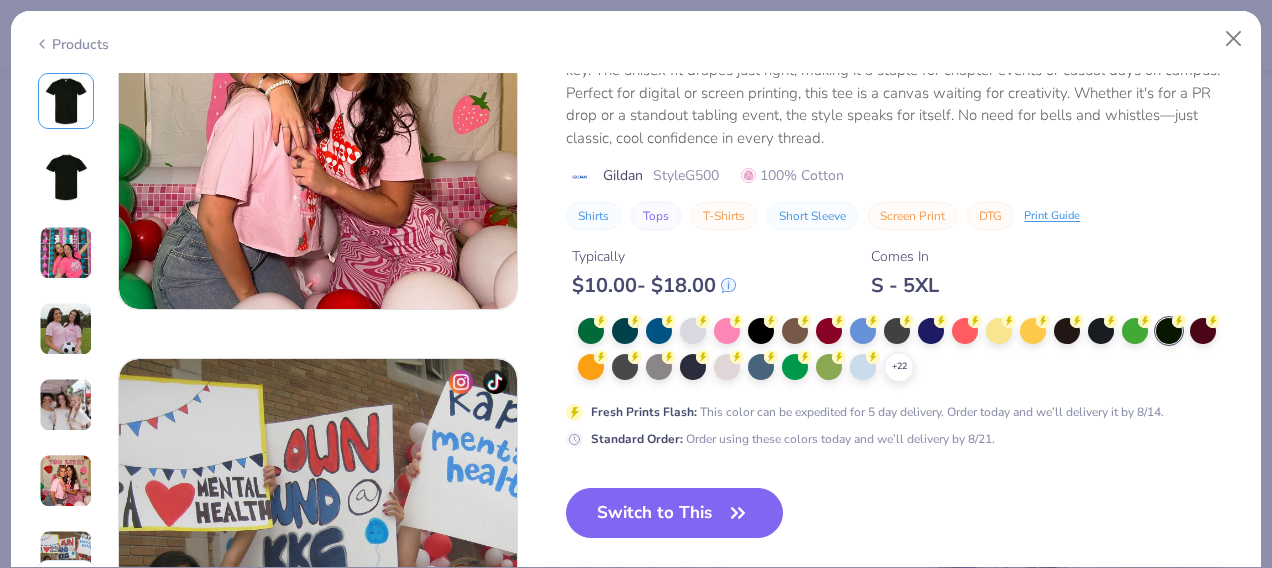 scroll, scrollTop: 2402, scrollLeft: 0, axis: vertical 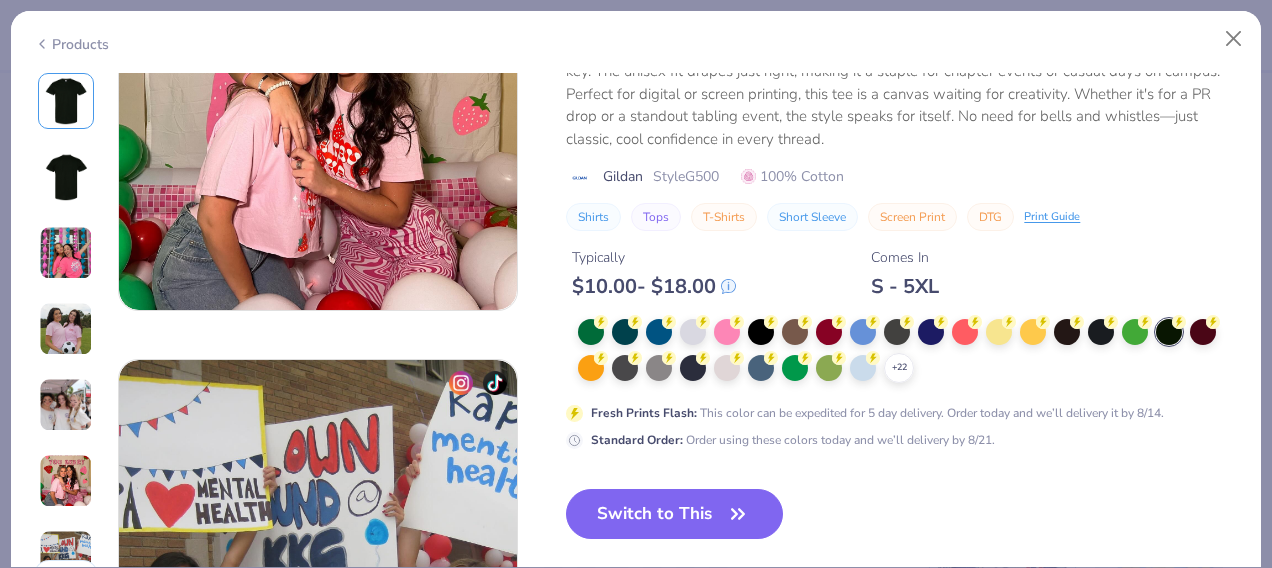 click at bounding box center [66, 101] 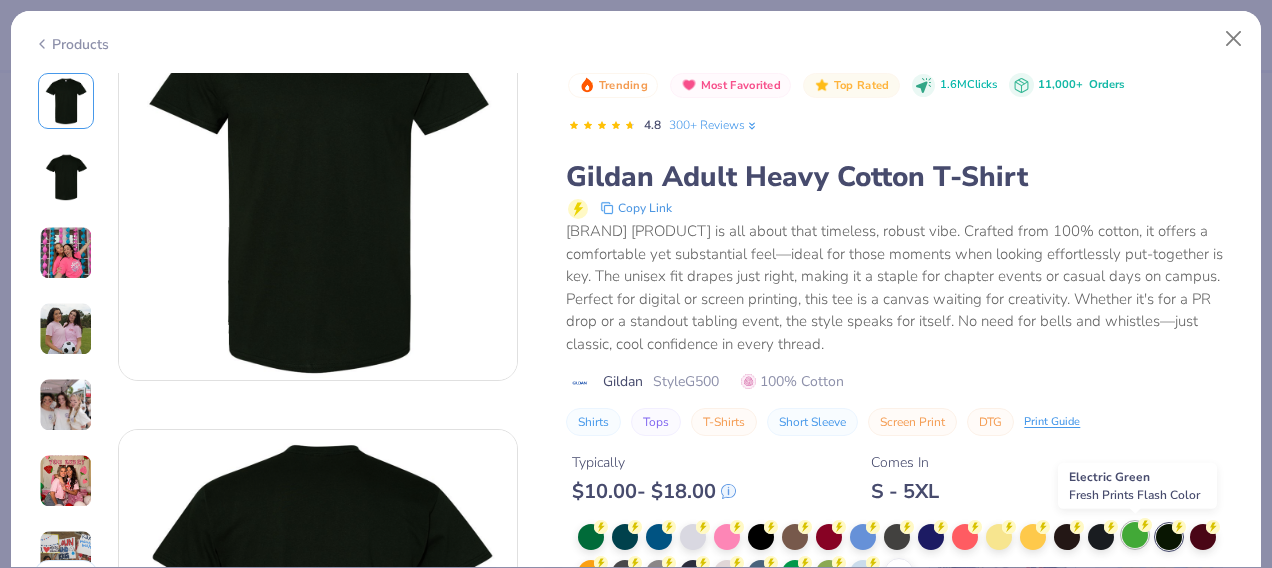 scroll, scrollTop: 94, scrollLeft: 0, axis: vertical 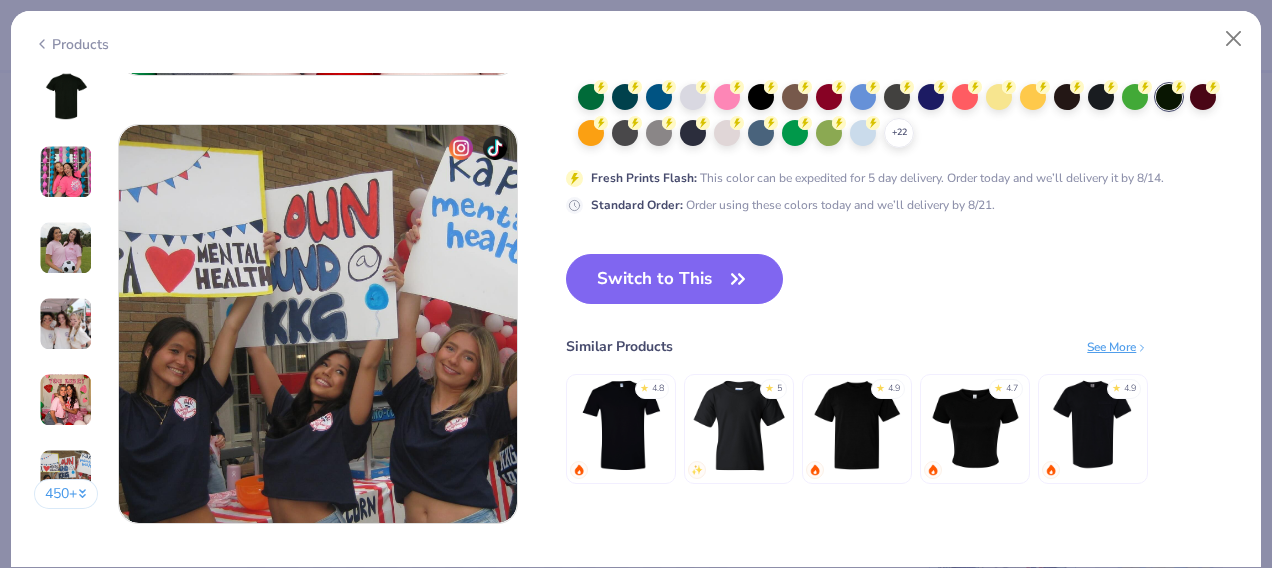 click at bounding box center [621, 424] 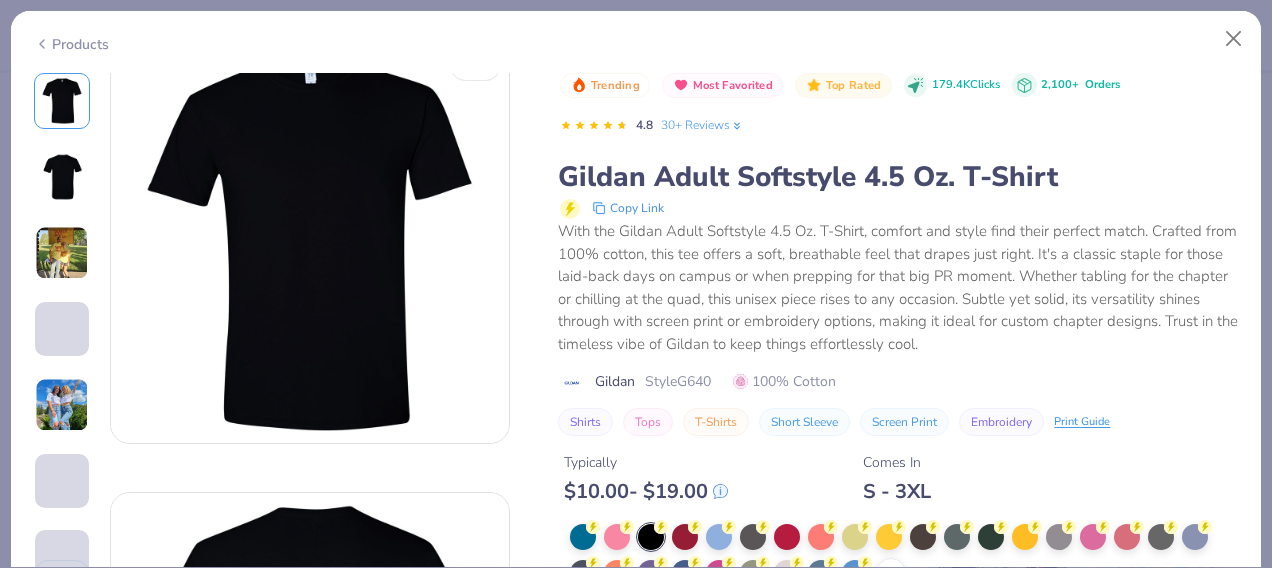 scroll, scrollTop: 0, scrollLeft: 0, axis: both 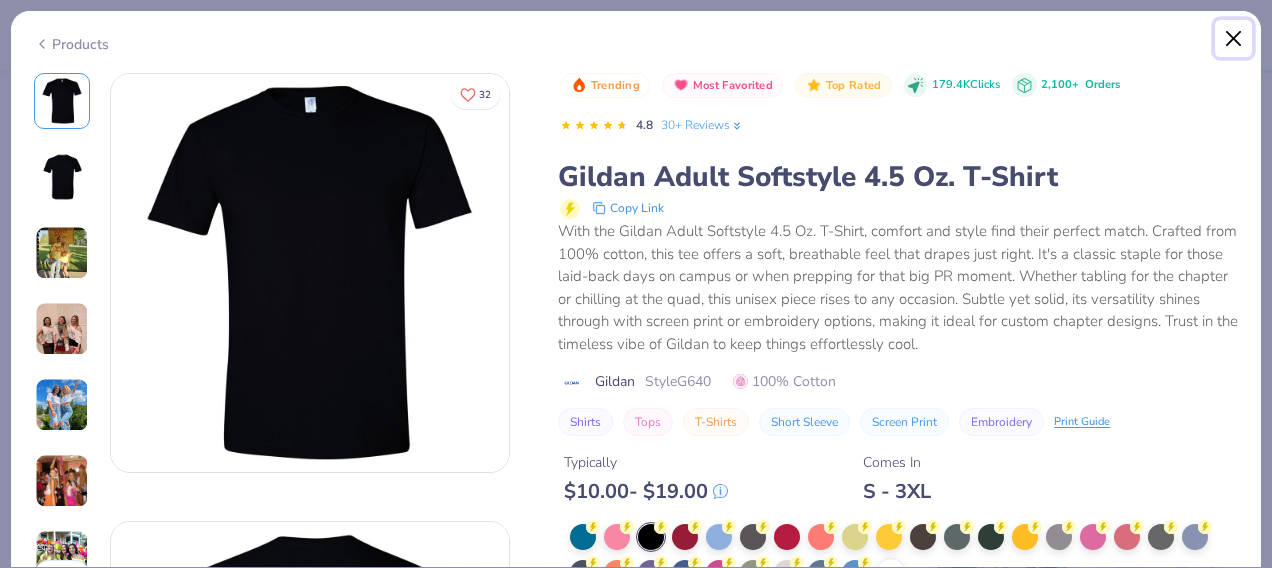 click at bounding box center [1234, 39] 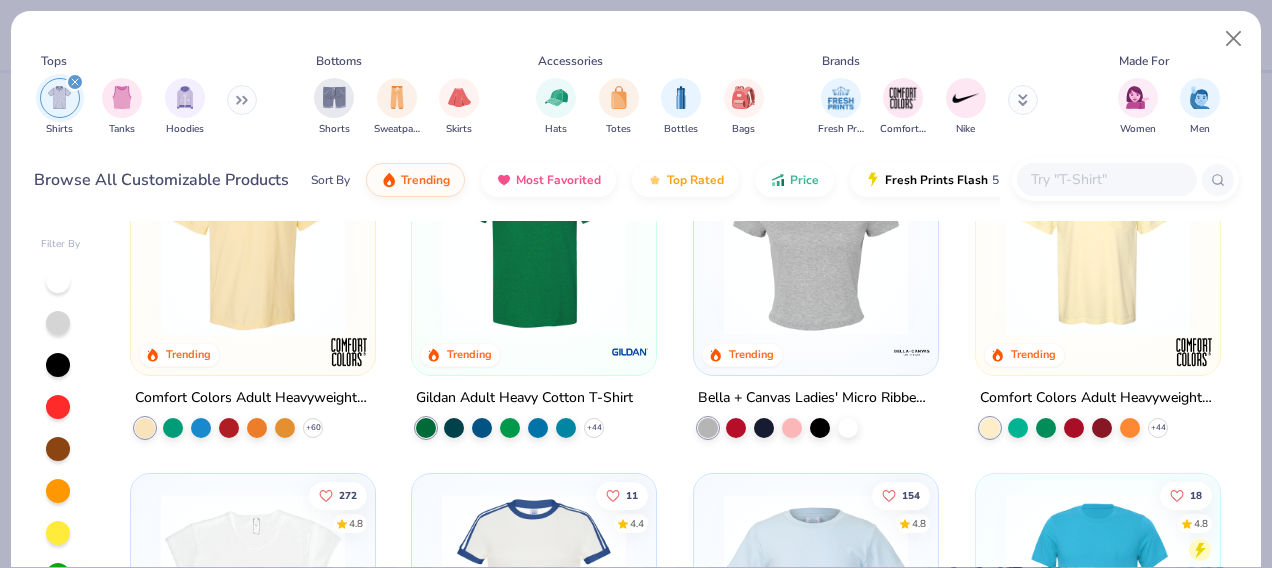 scroll, scrollTop: 102, scrollLeft: 0, axis: vertical 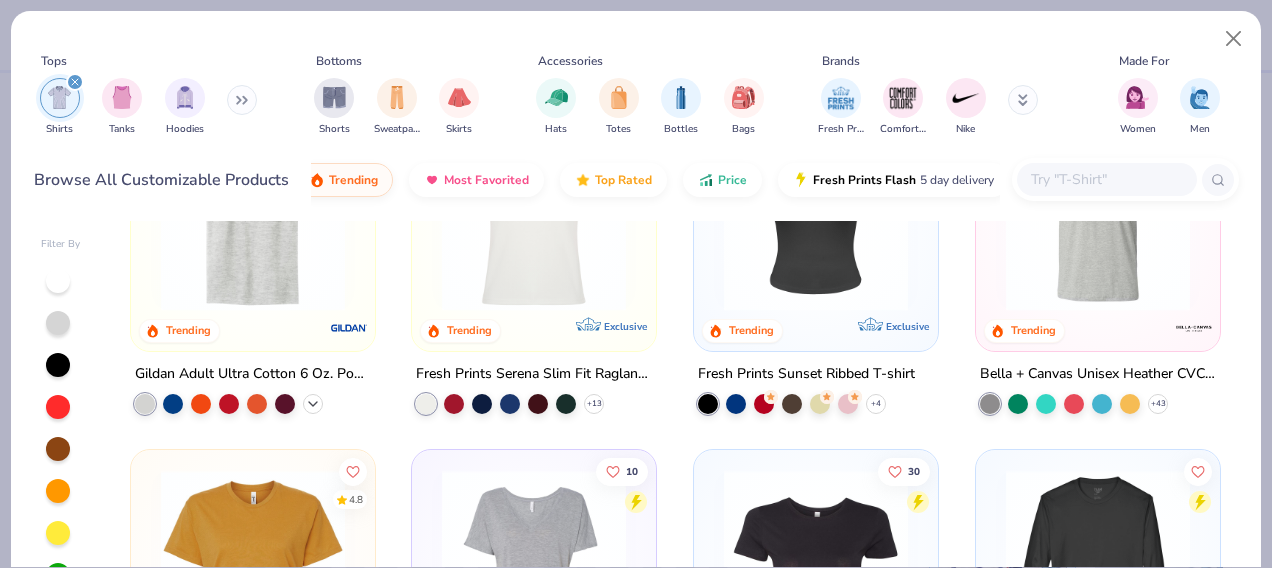 click 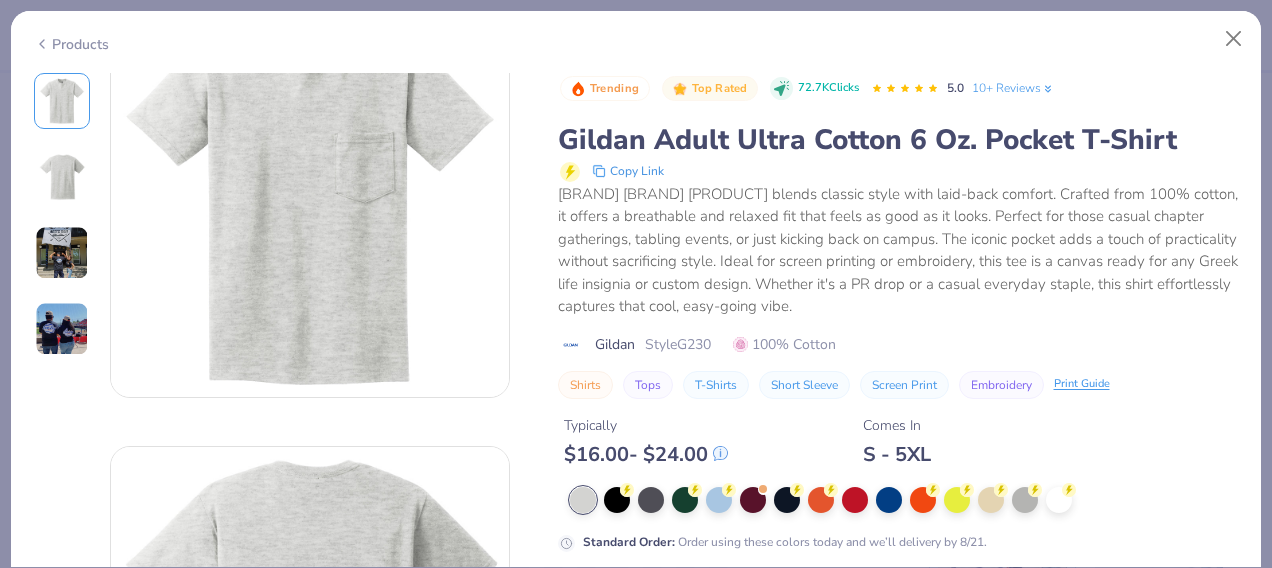 scroll, scrollTop: 76, scrollLeft: 0, axis: vertical 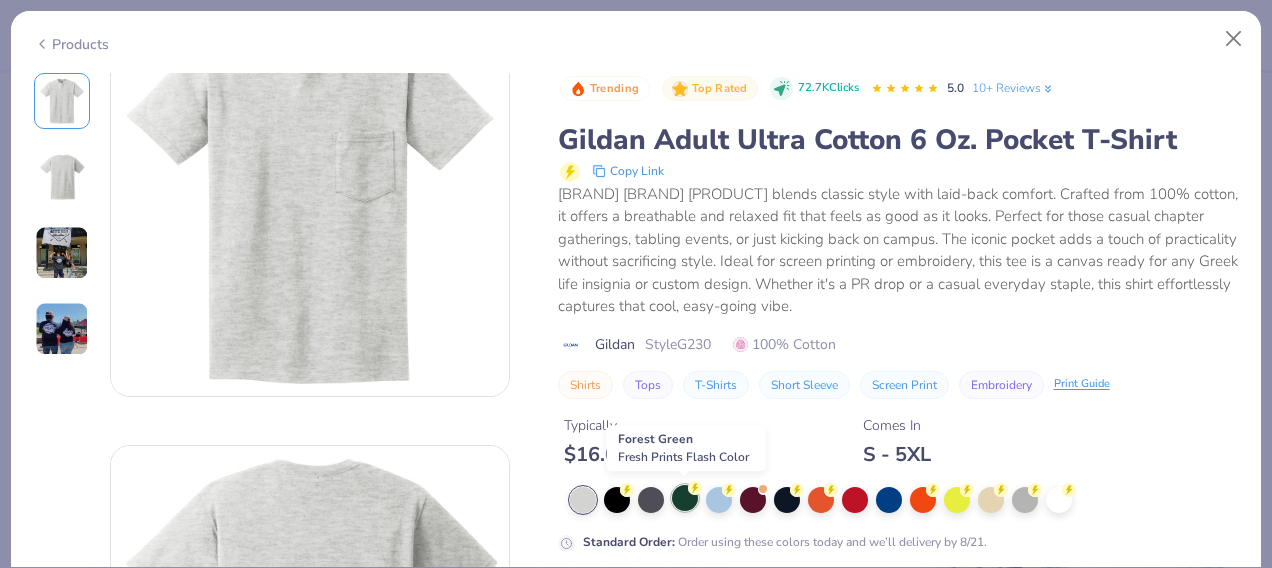 click at bounding box center (685, 498) 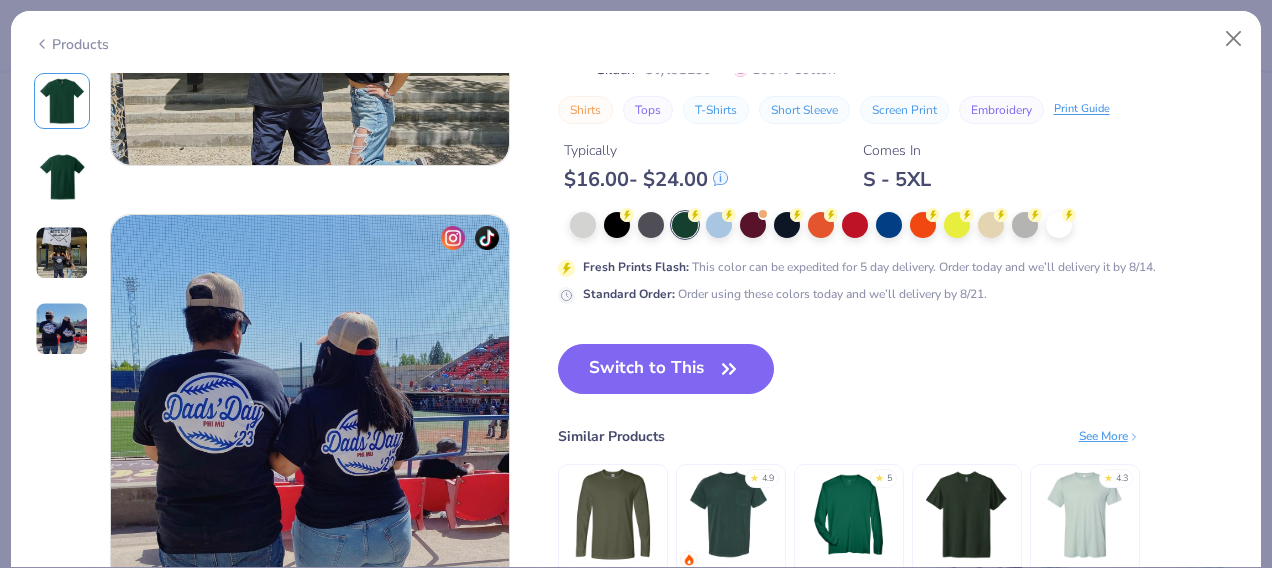 scroll, scrollTop: 1138, scrollLeft: 0, axis: vertical 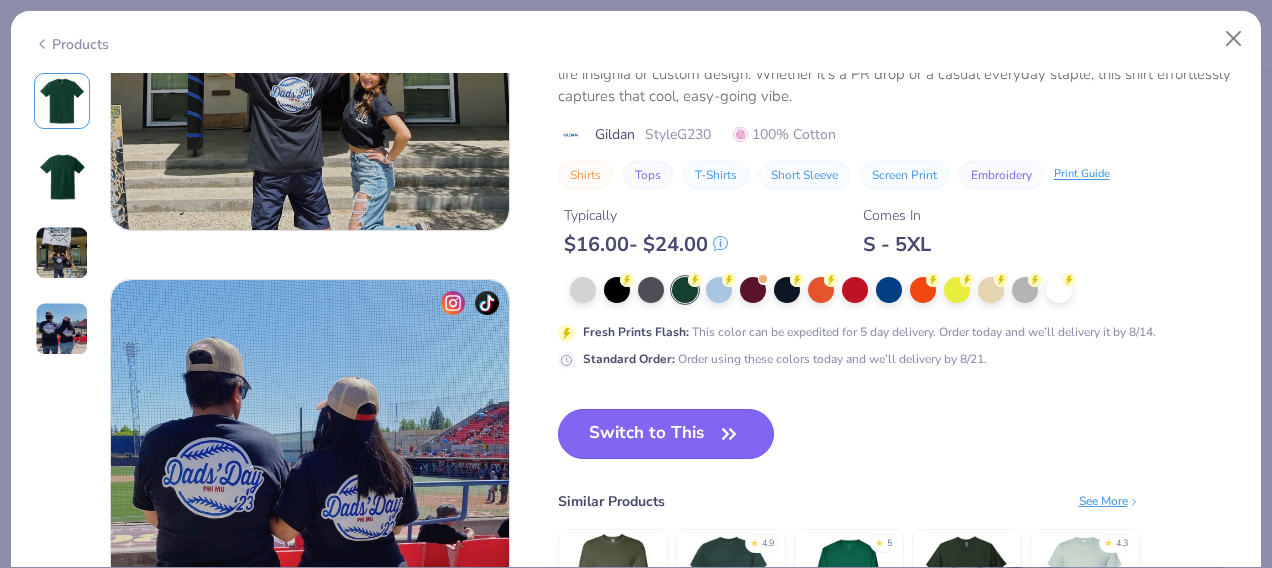 click on "Switch to This" at bounding box center [666, 434] 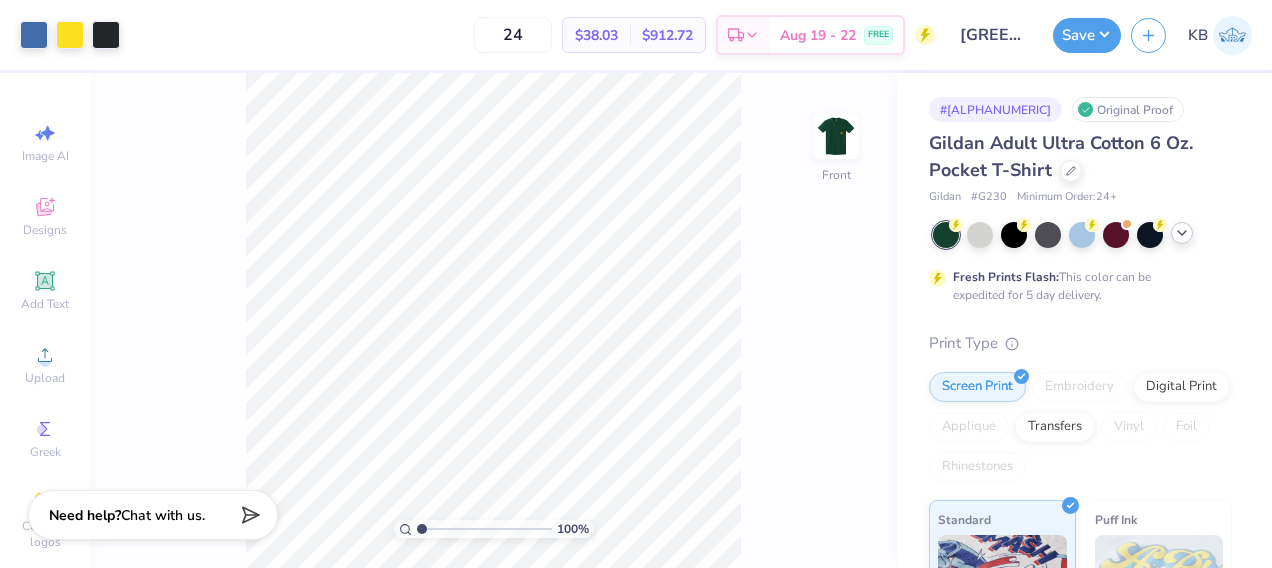 click at bounding box center [1182, 233] 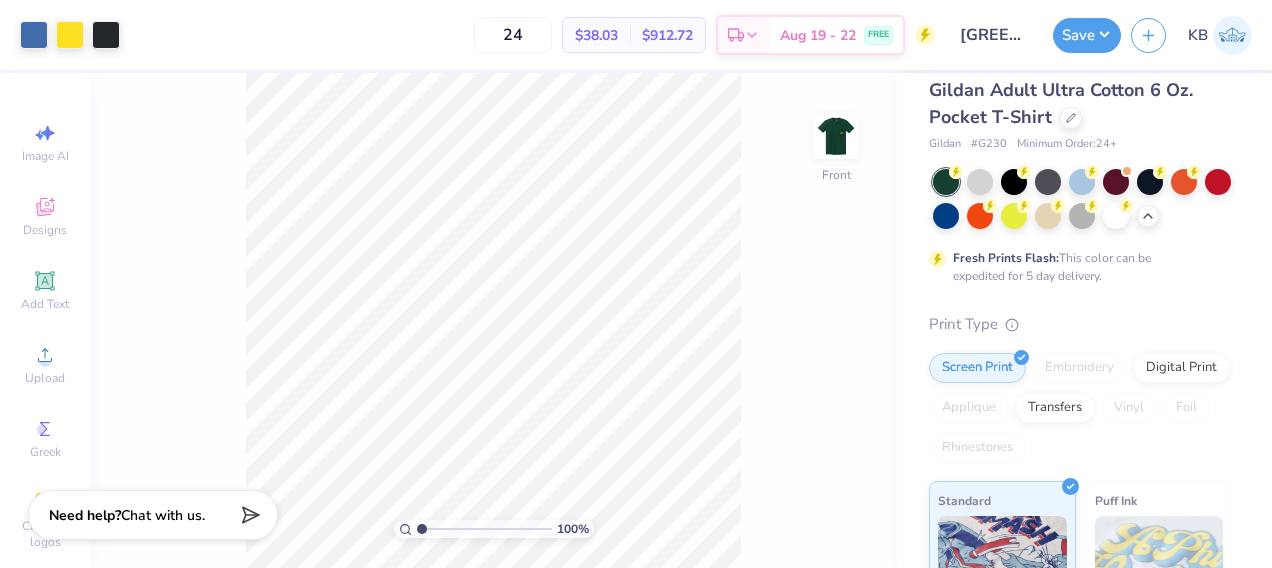 scroll, scrollTop: 22, scrollLeft: 0, axis: vertical 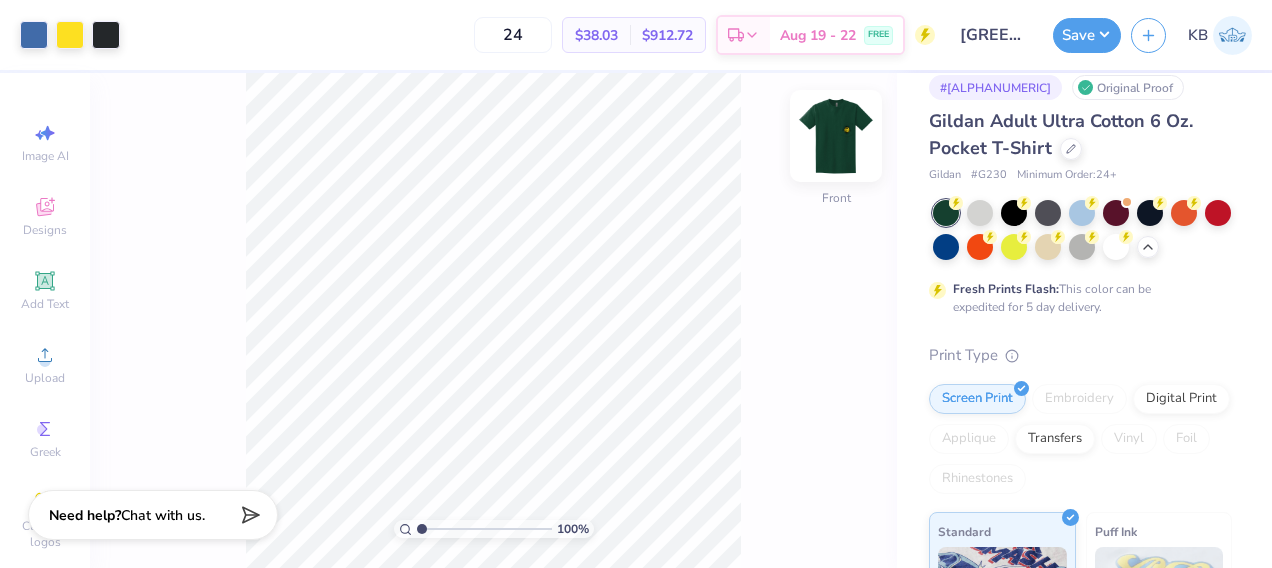 click at bounding box center [836, 136] 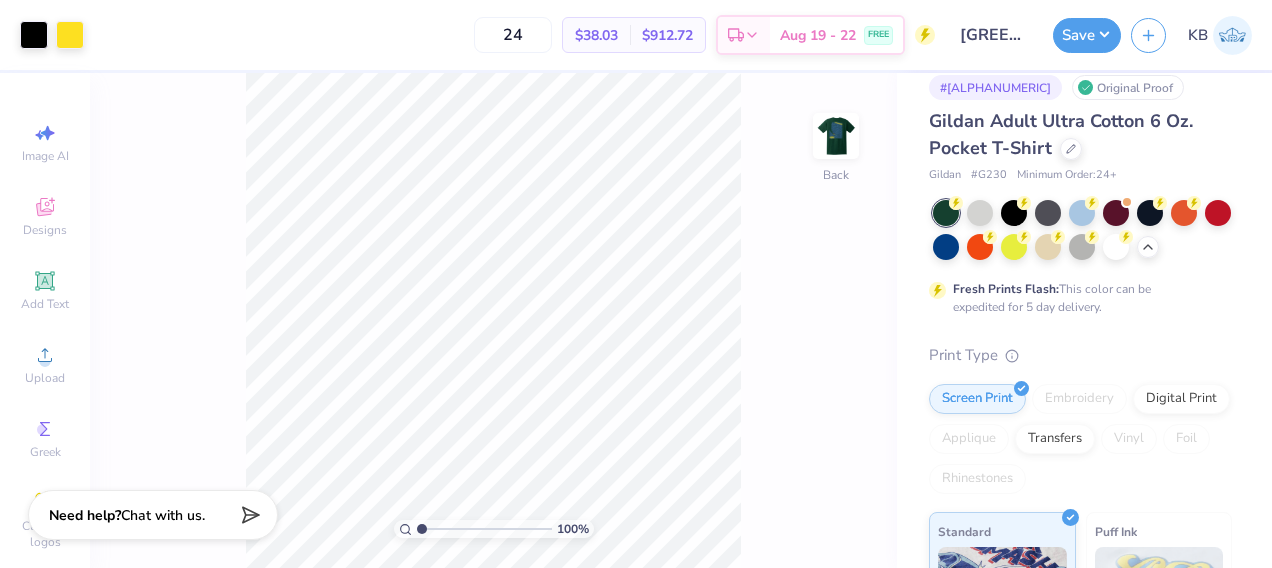 click at bounding box center (836, 136) 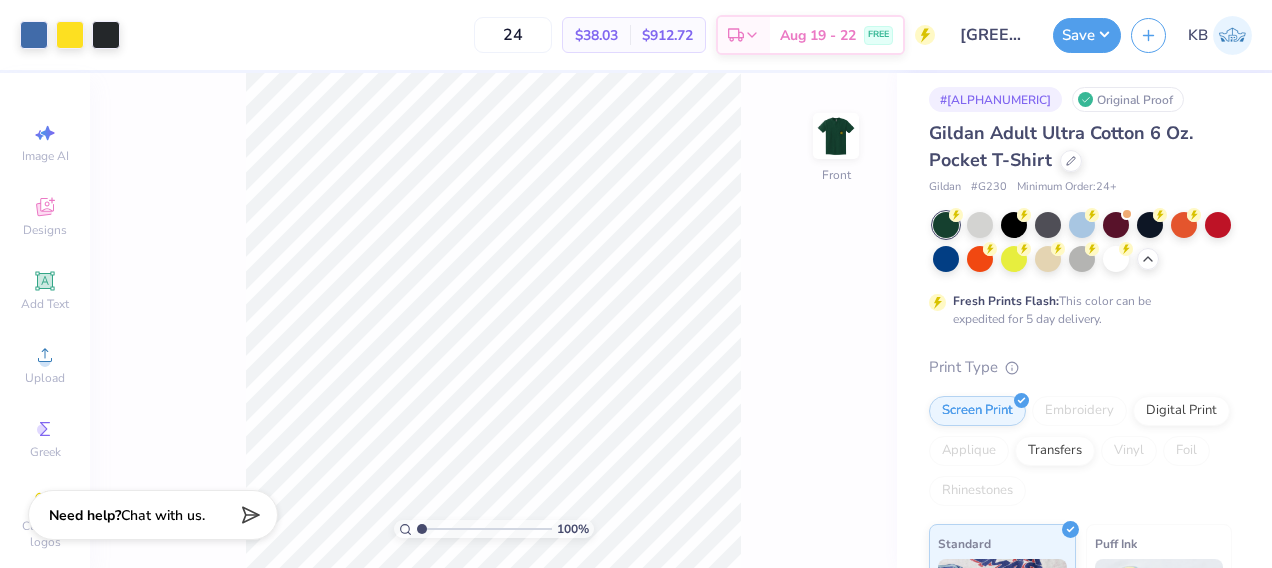 scroll, scrollTop: 0, scrollLeft: 0, axis: both 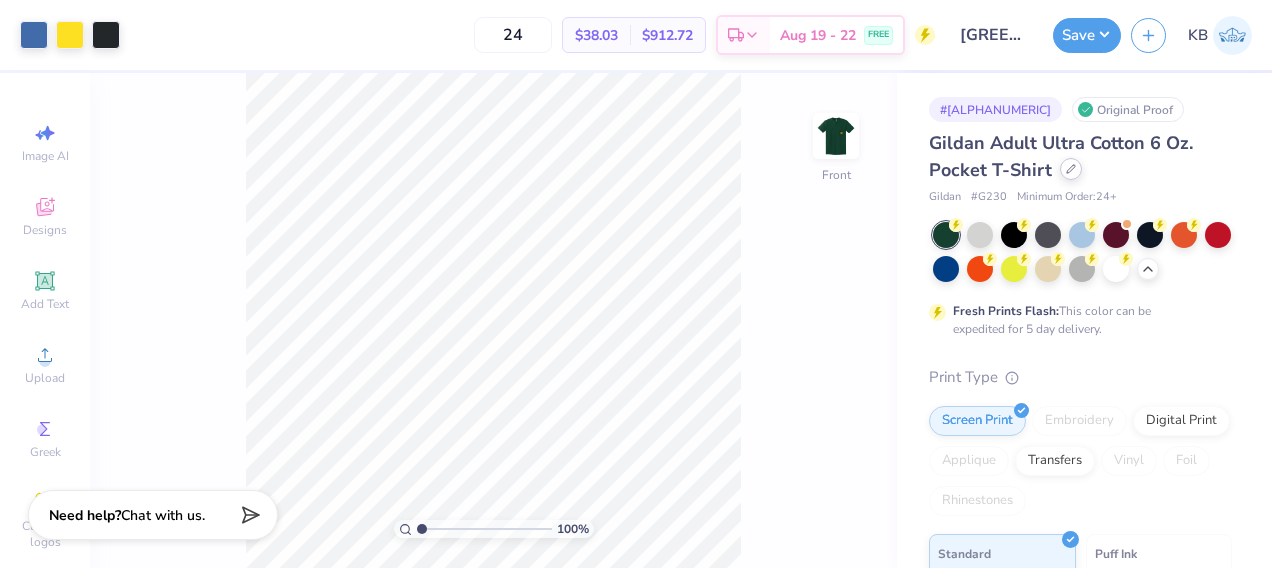 click at bounding box center (1071, 169) 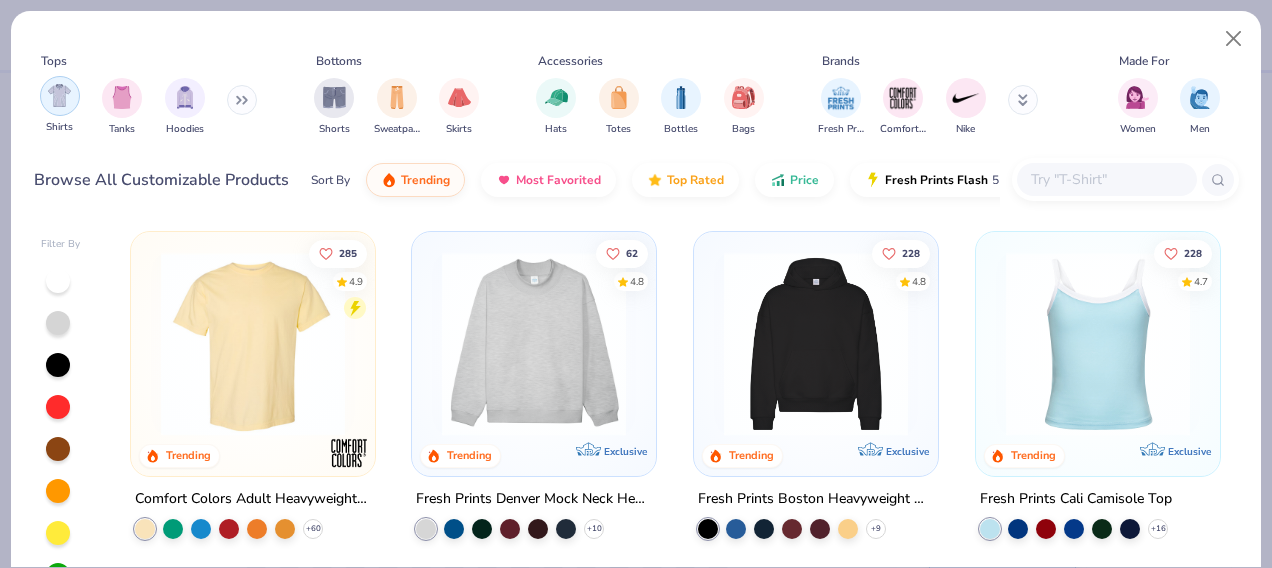 click on "Shirts" at bounding box center [60, 105] 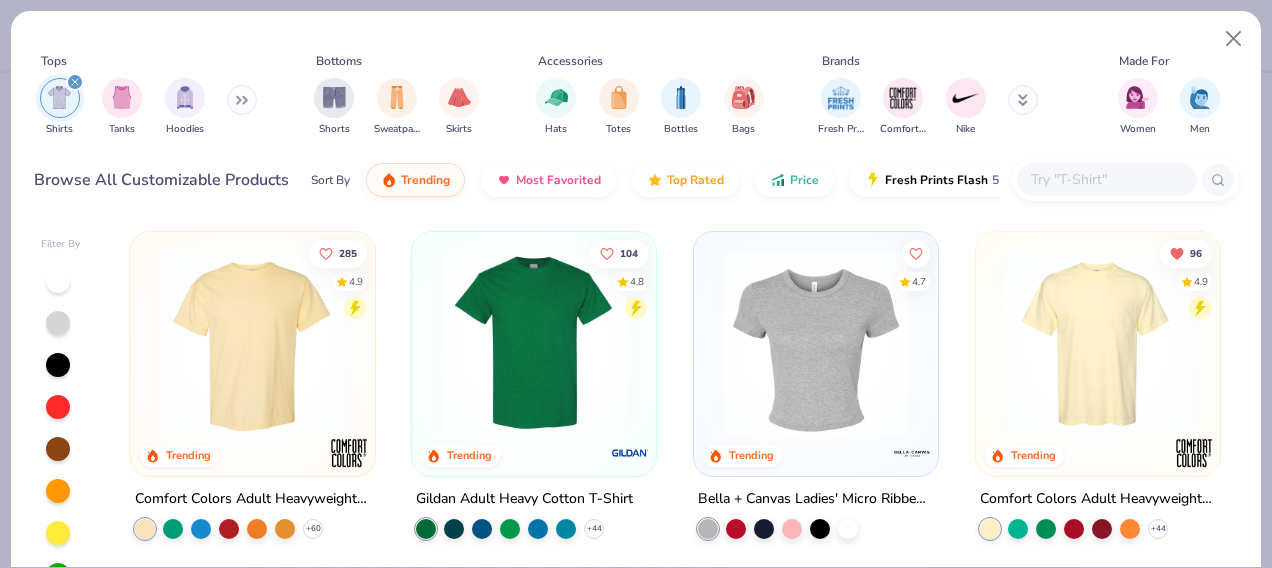 click at bounding box center [534, 344] 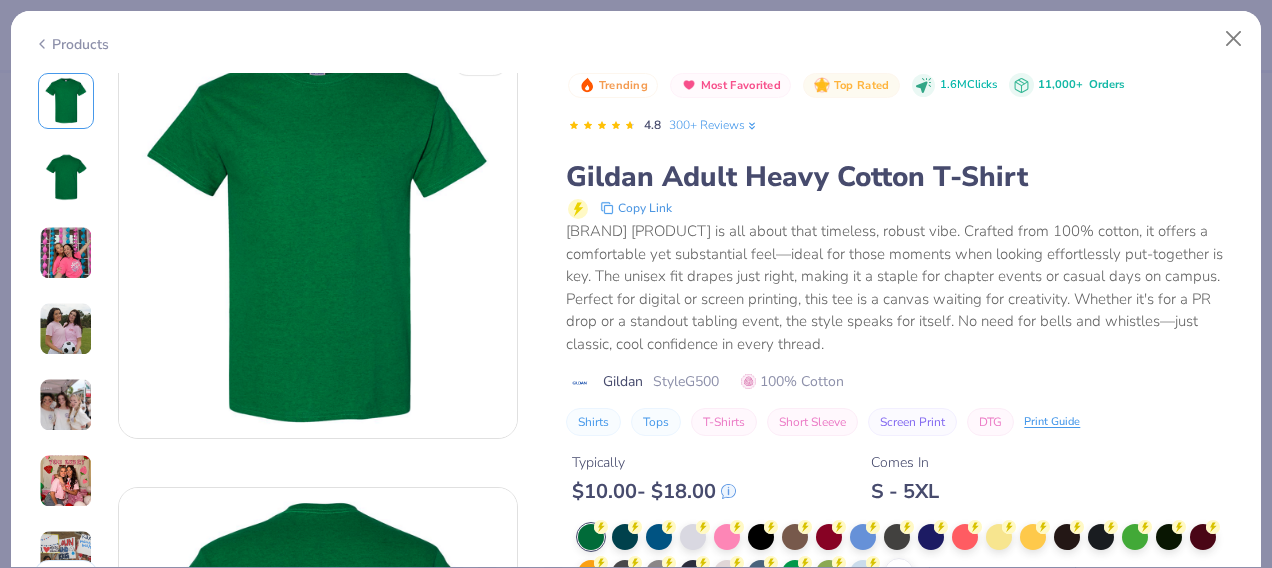 scroll, scrollTop: 36, scrollLeft: 0, axis: vertical 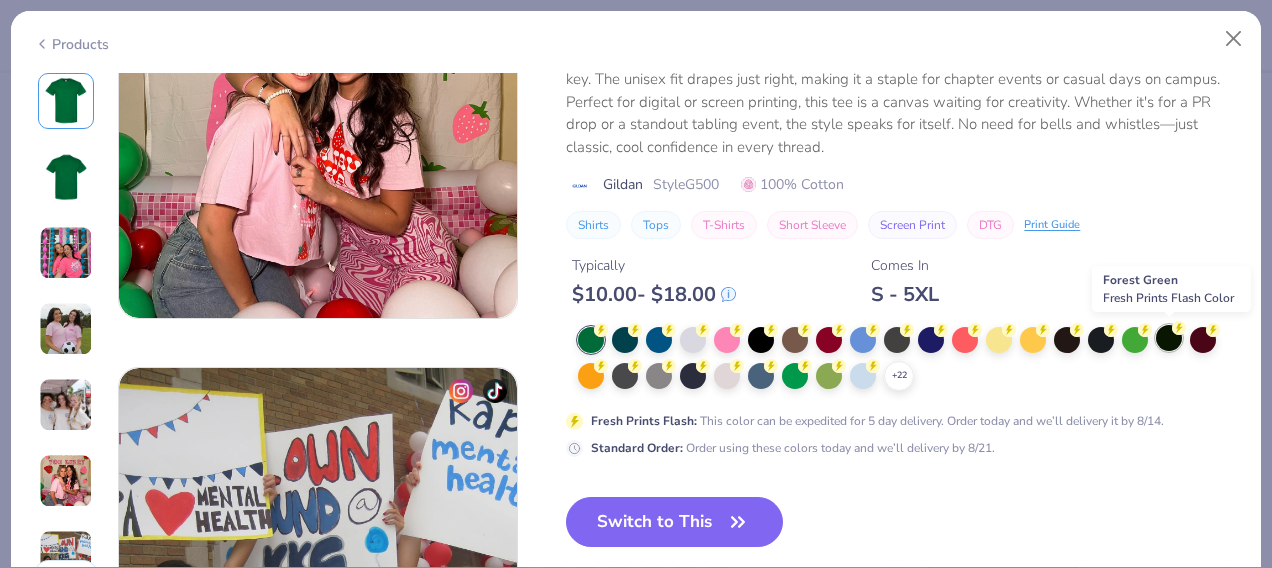 click at bounding box center (1169, 338) 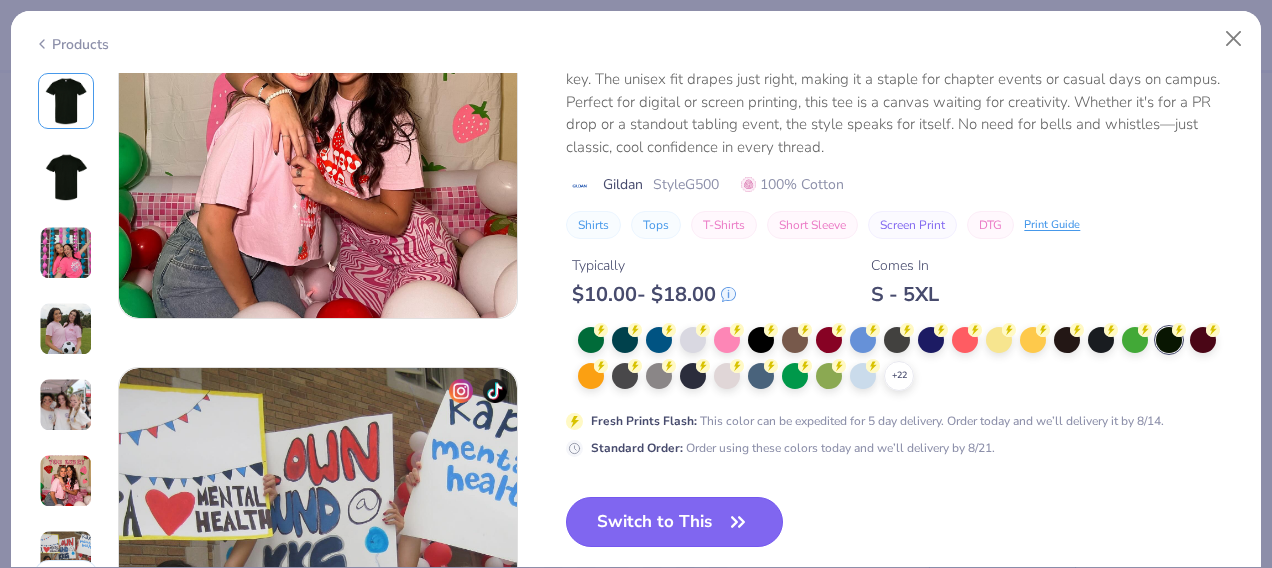 click on "Switch to This" at bounding box center [674, 522] 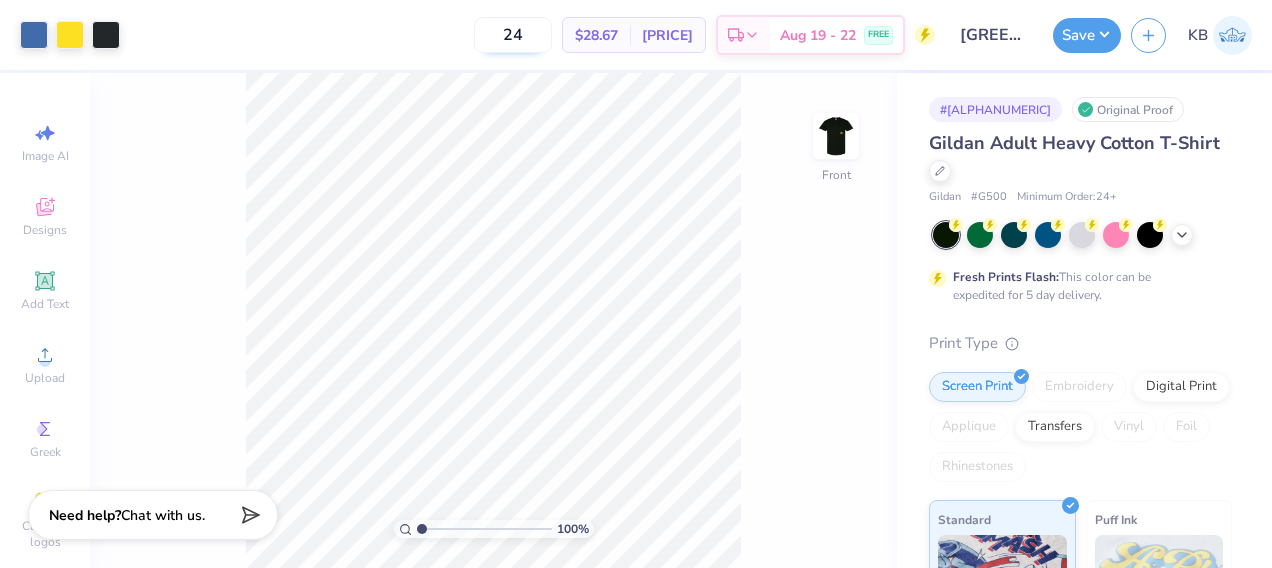 click on "24" at bounding box center [513, 35] 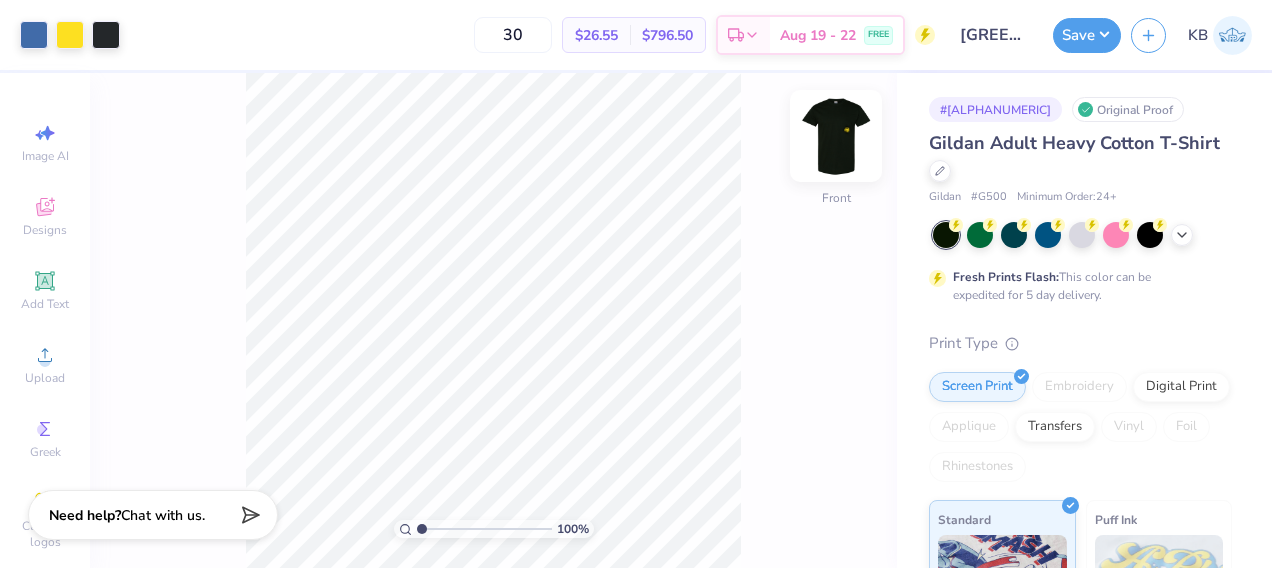 type on "30" 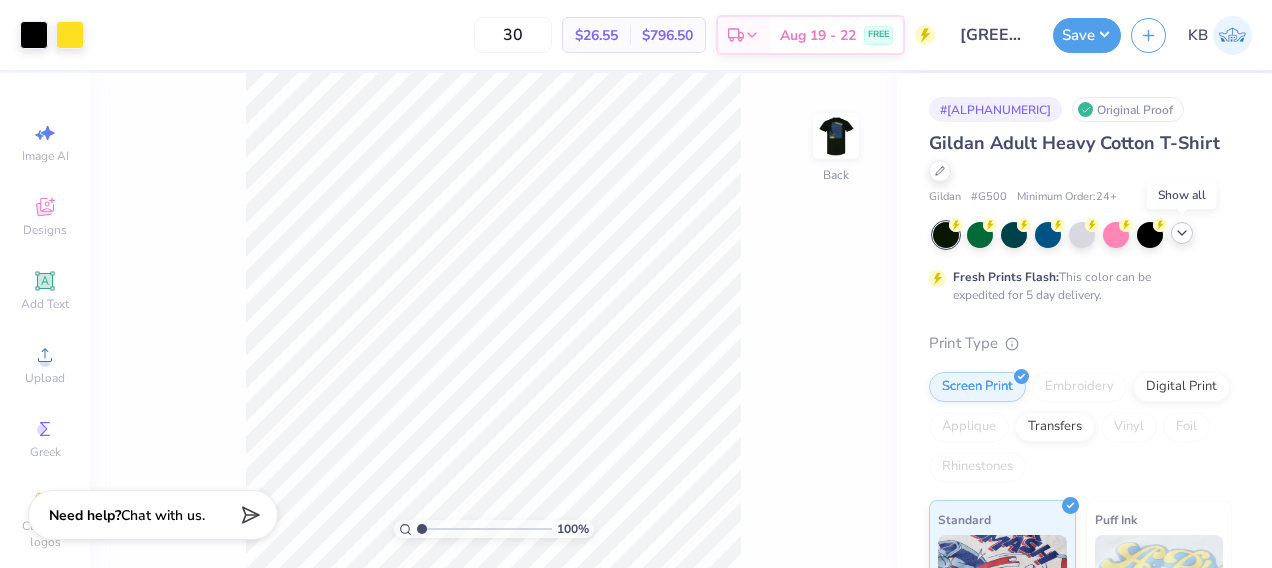 click 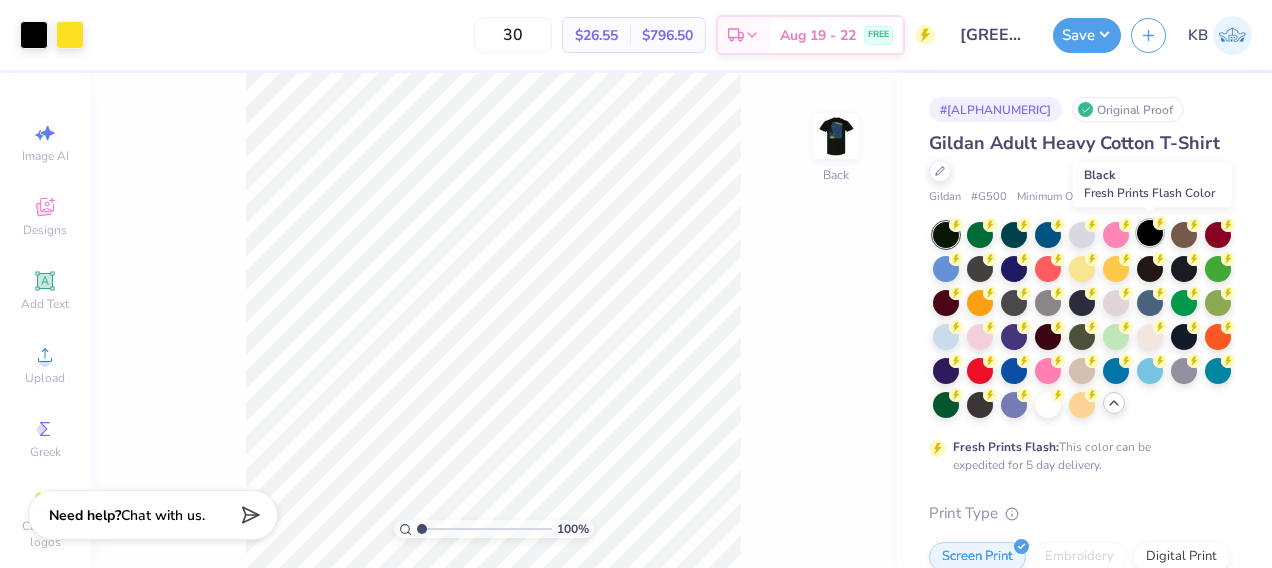 click at bounding box center [1150, 233] 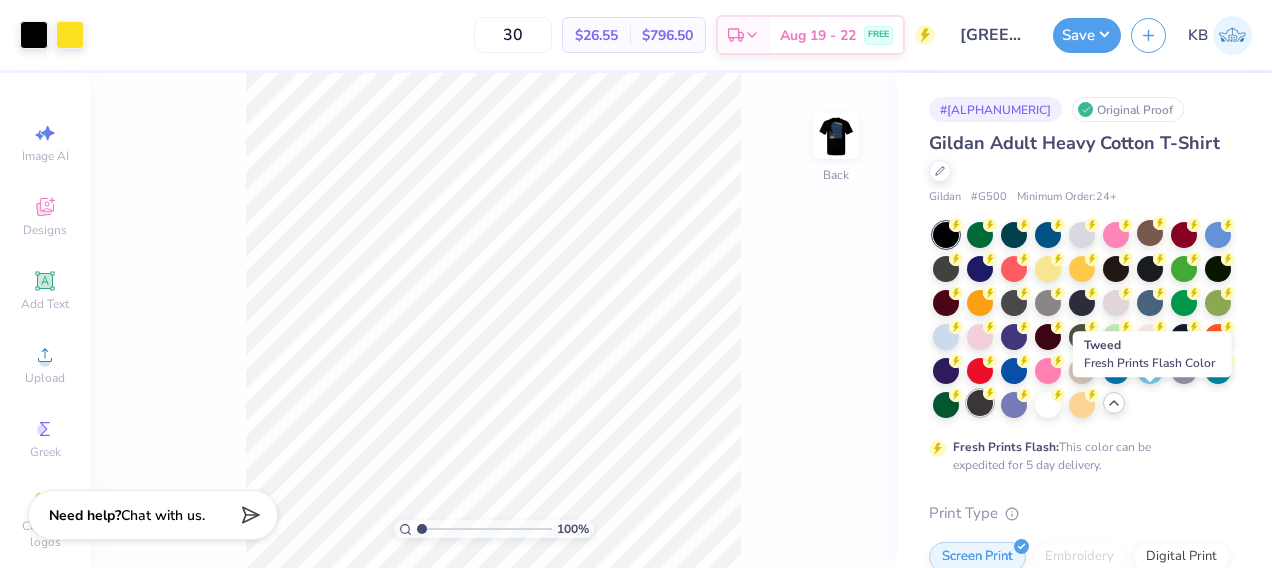 click at bounding box center (980, 403) 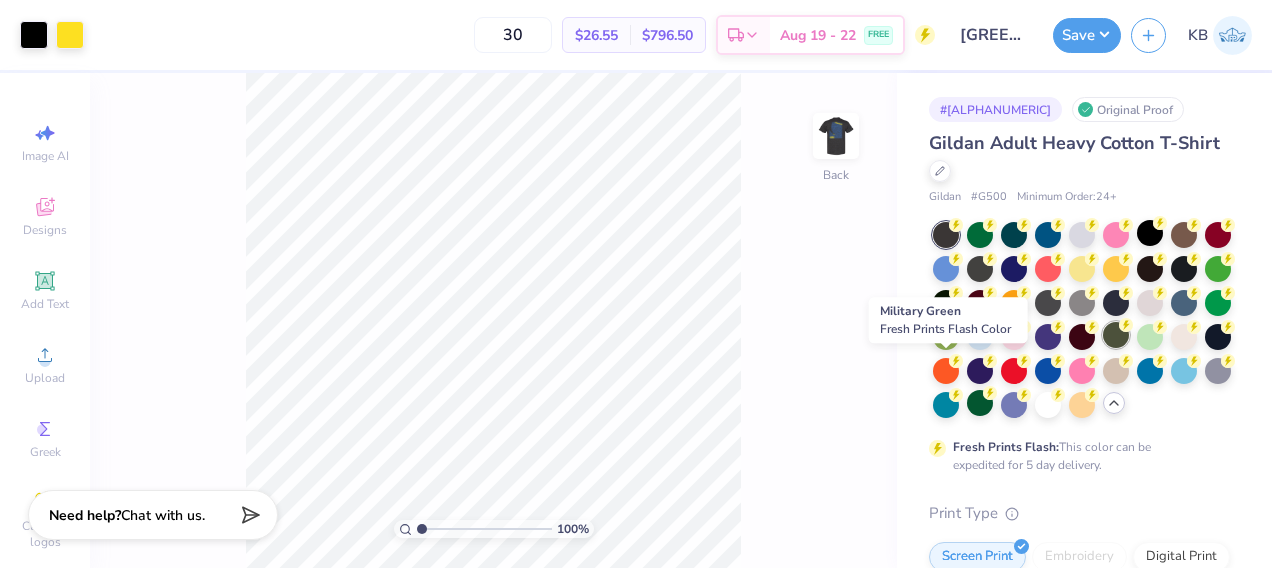 click at bounding box center (1116, 335) 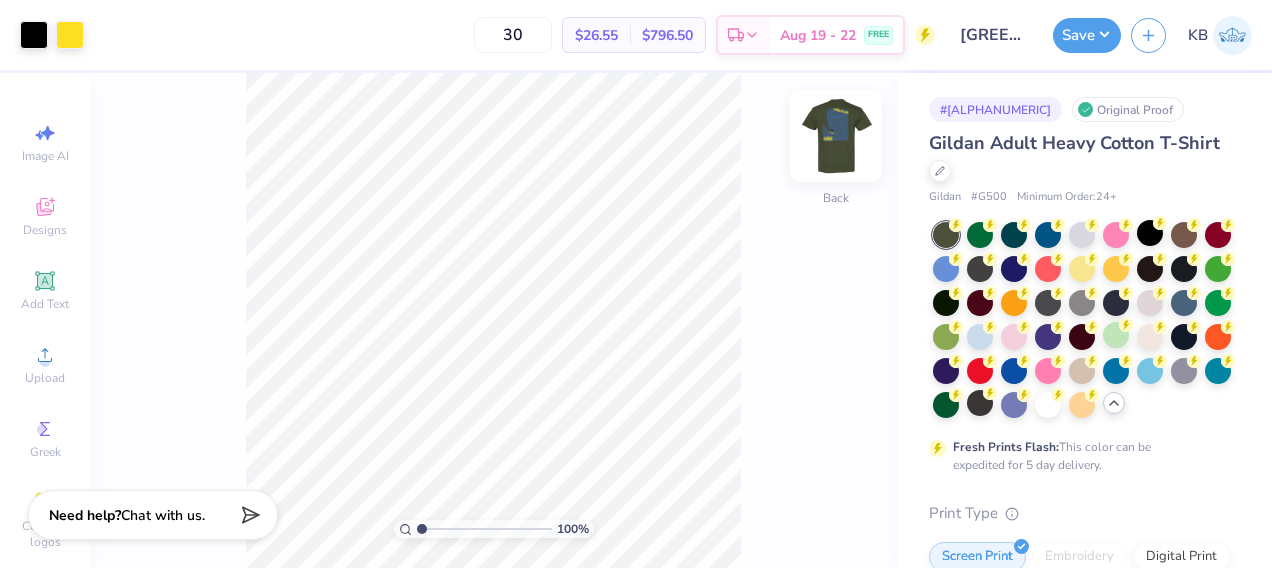 click at bounding box center (836, 136) 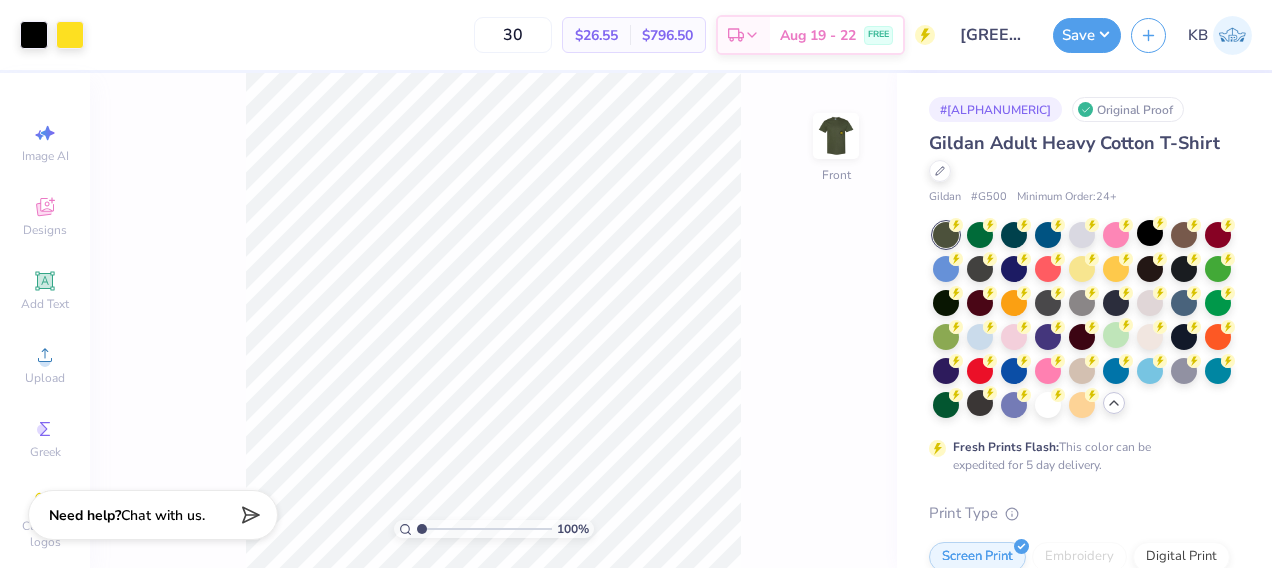click at bounding box center [836, 136] 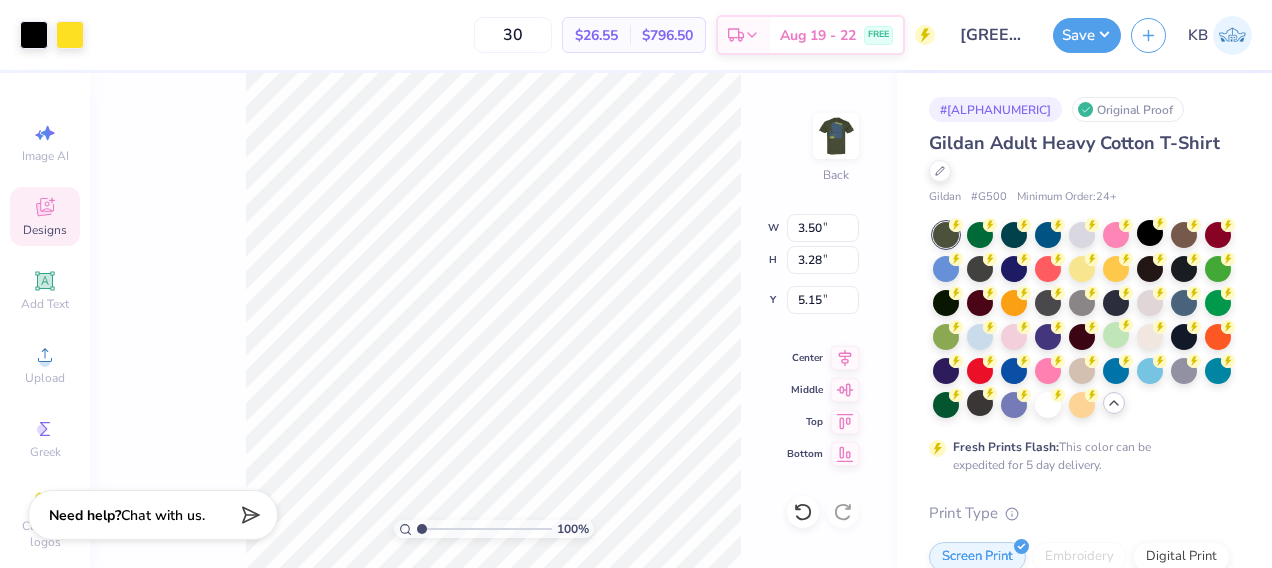 type on "5.15" 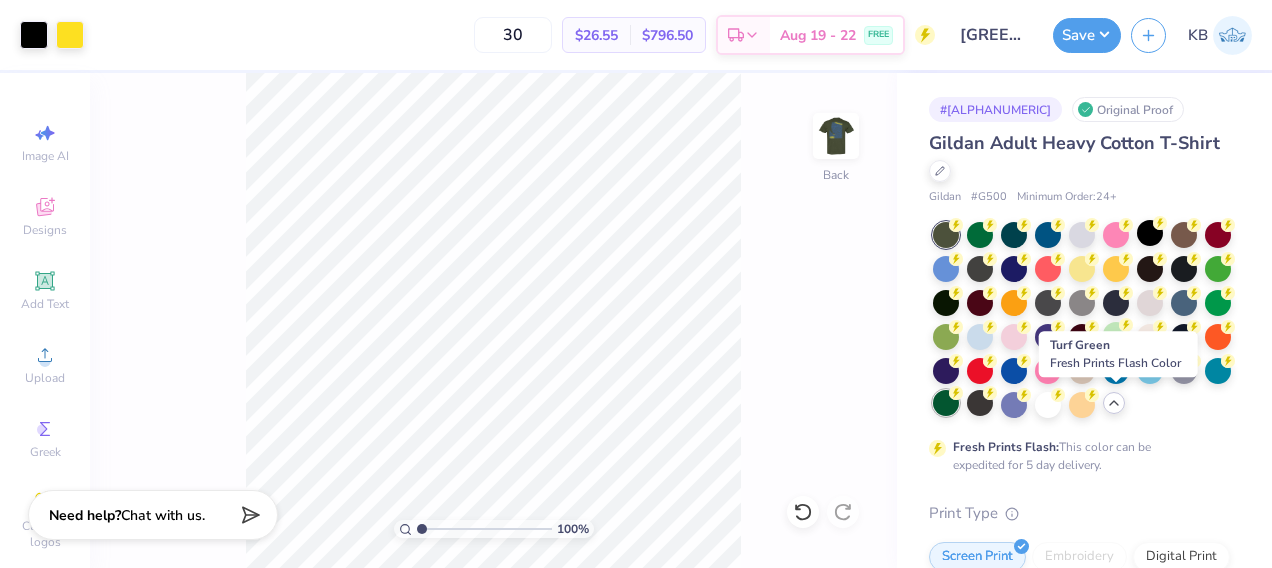 click at bounding box center [946, 403] 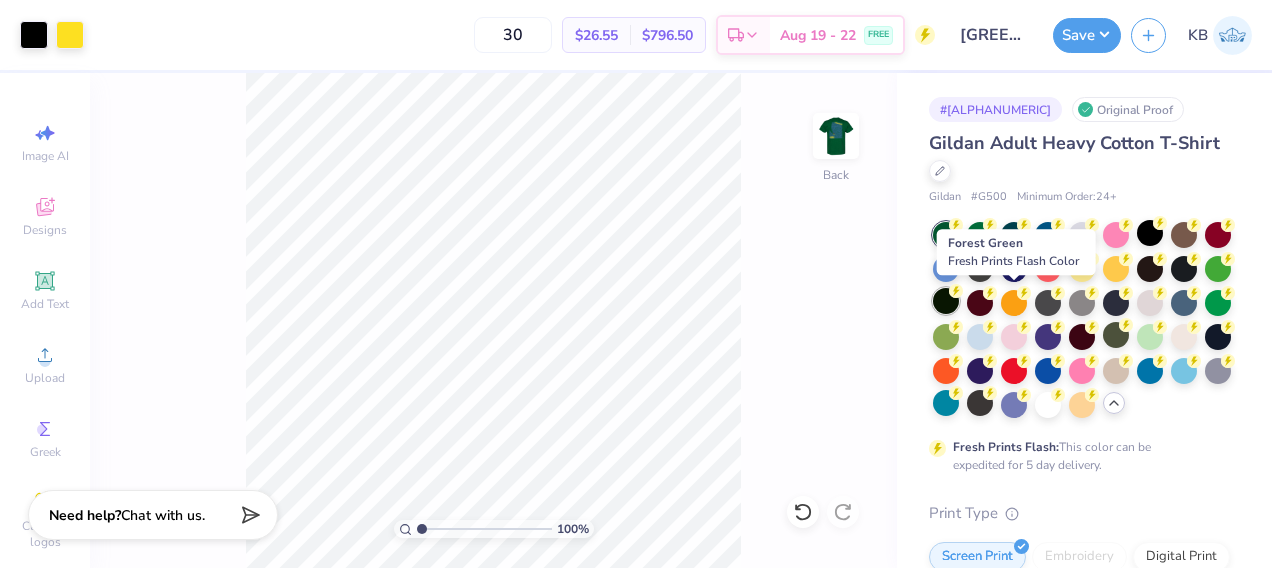click 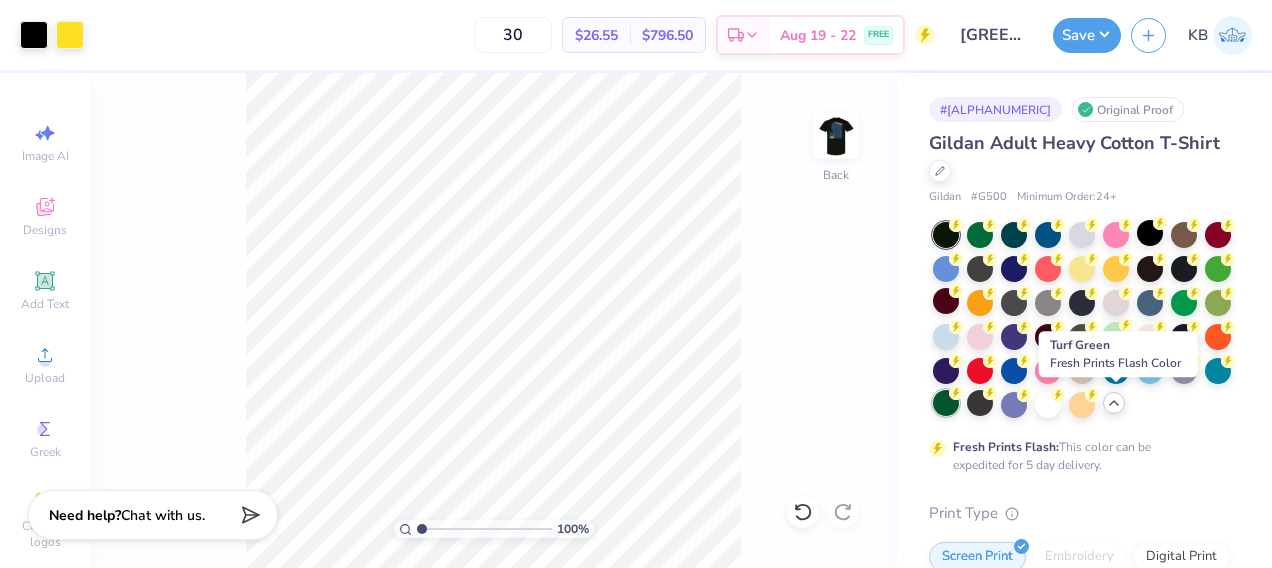click at bounding box center [946, 403] 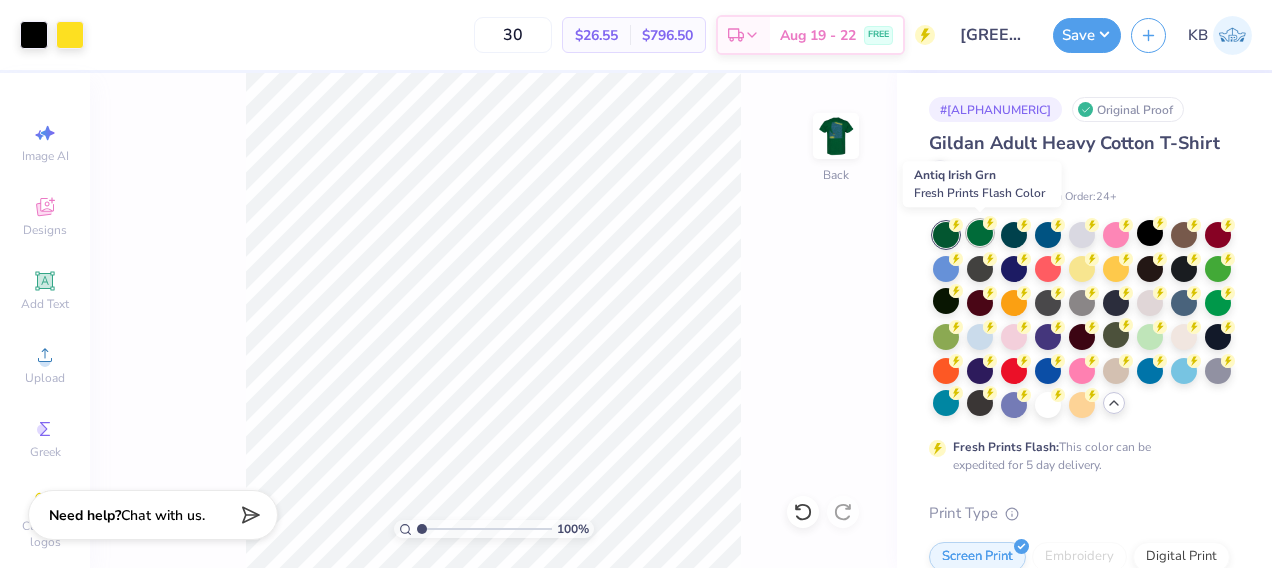 click 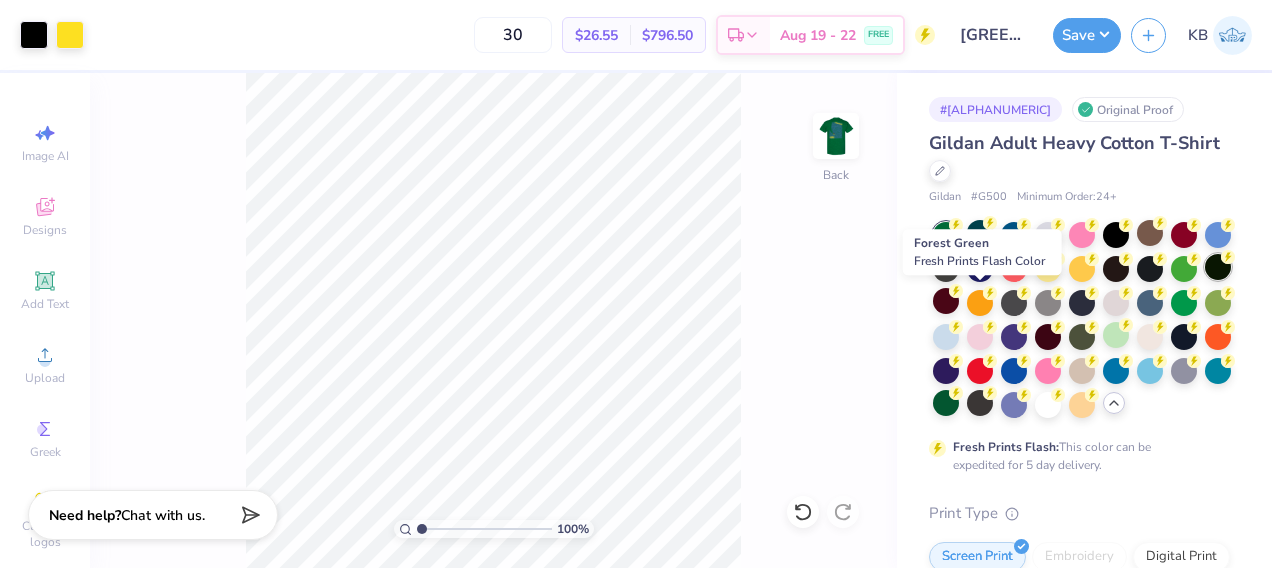 click at bounding box center [1218, 267] 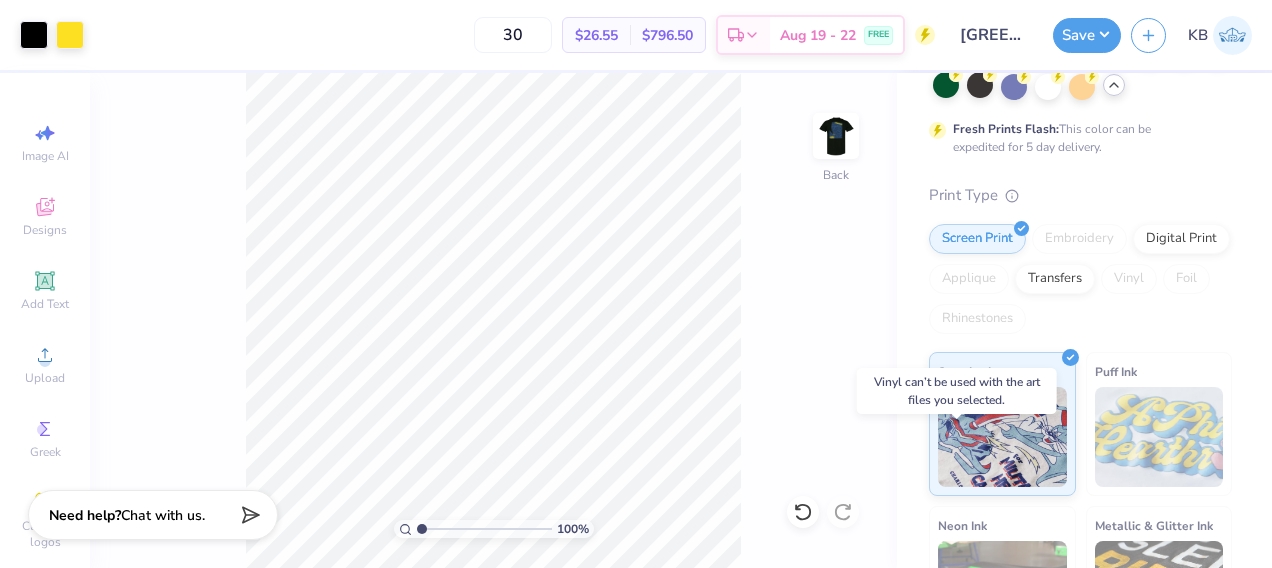 scroll, scrollTop: 0, scrollLeft: 0, axis: both 